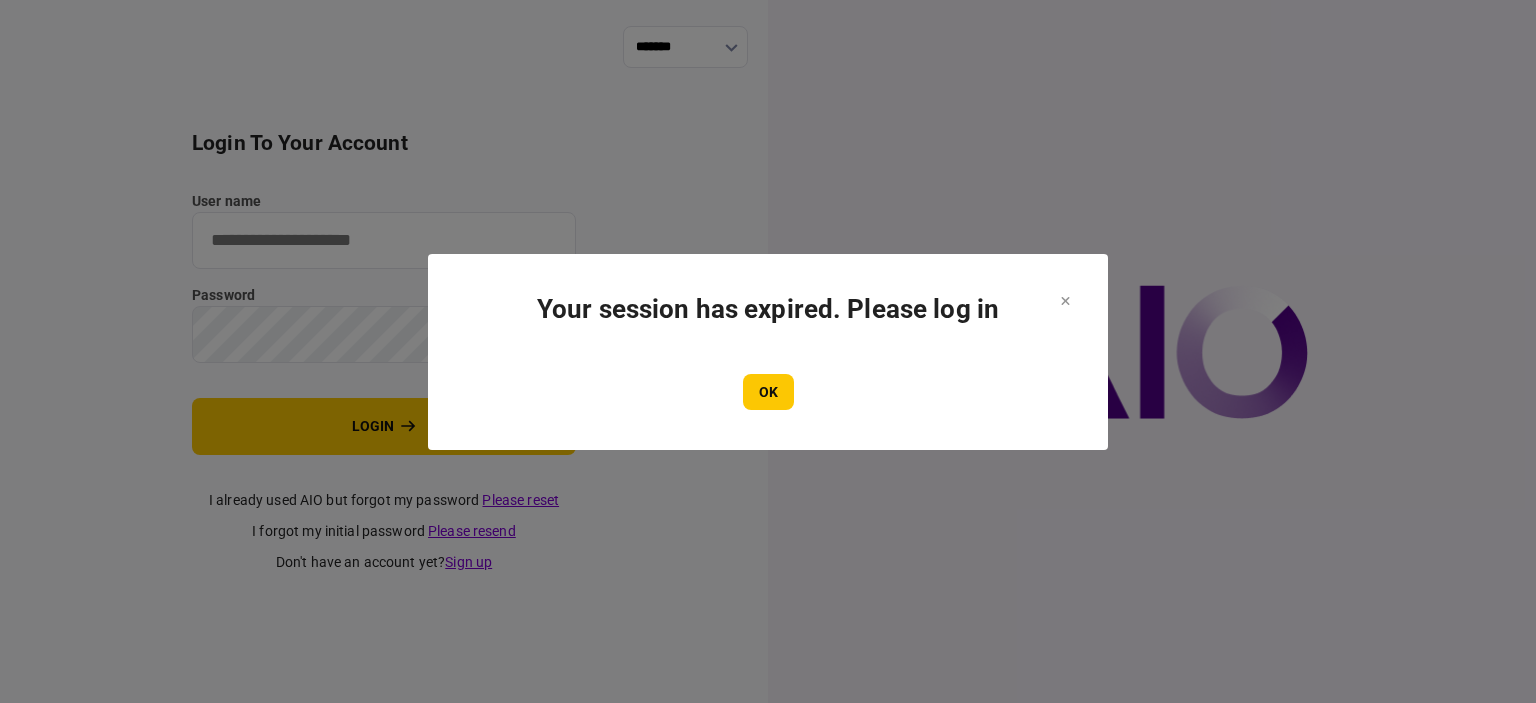 scroll, scrollTop: 0, scrollLeft: 0, axis: both 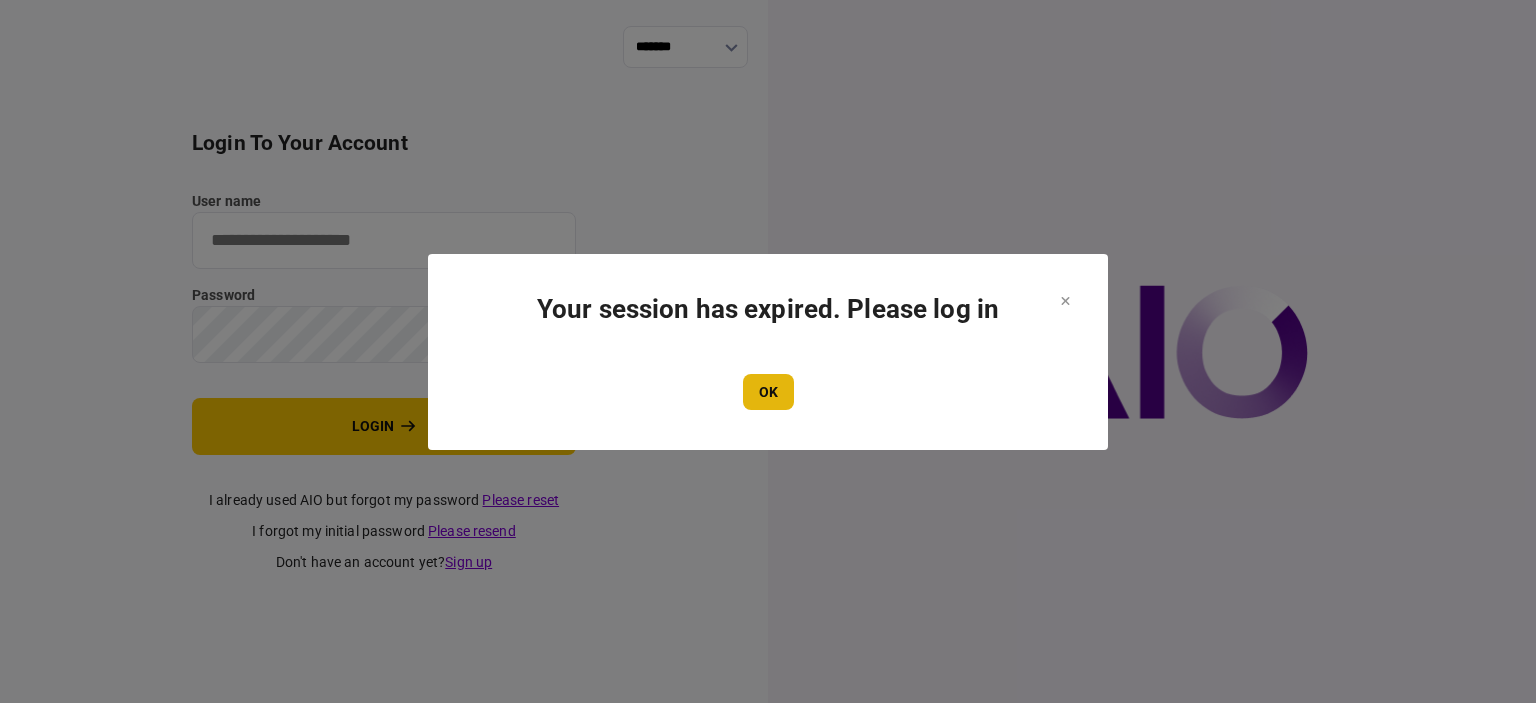 type on "****" 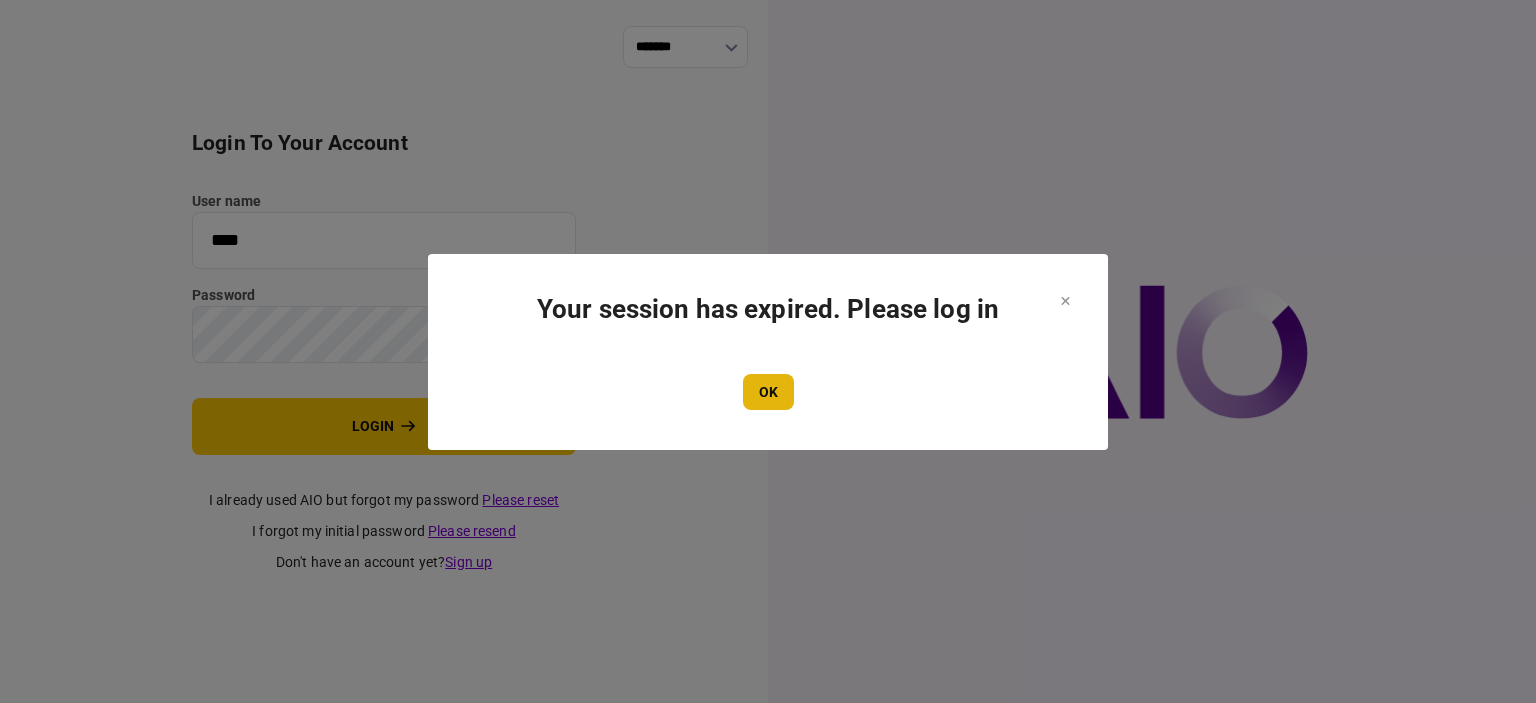click on "OK" at bounding box center [768, 392] 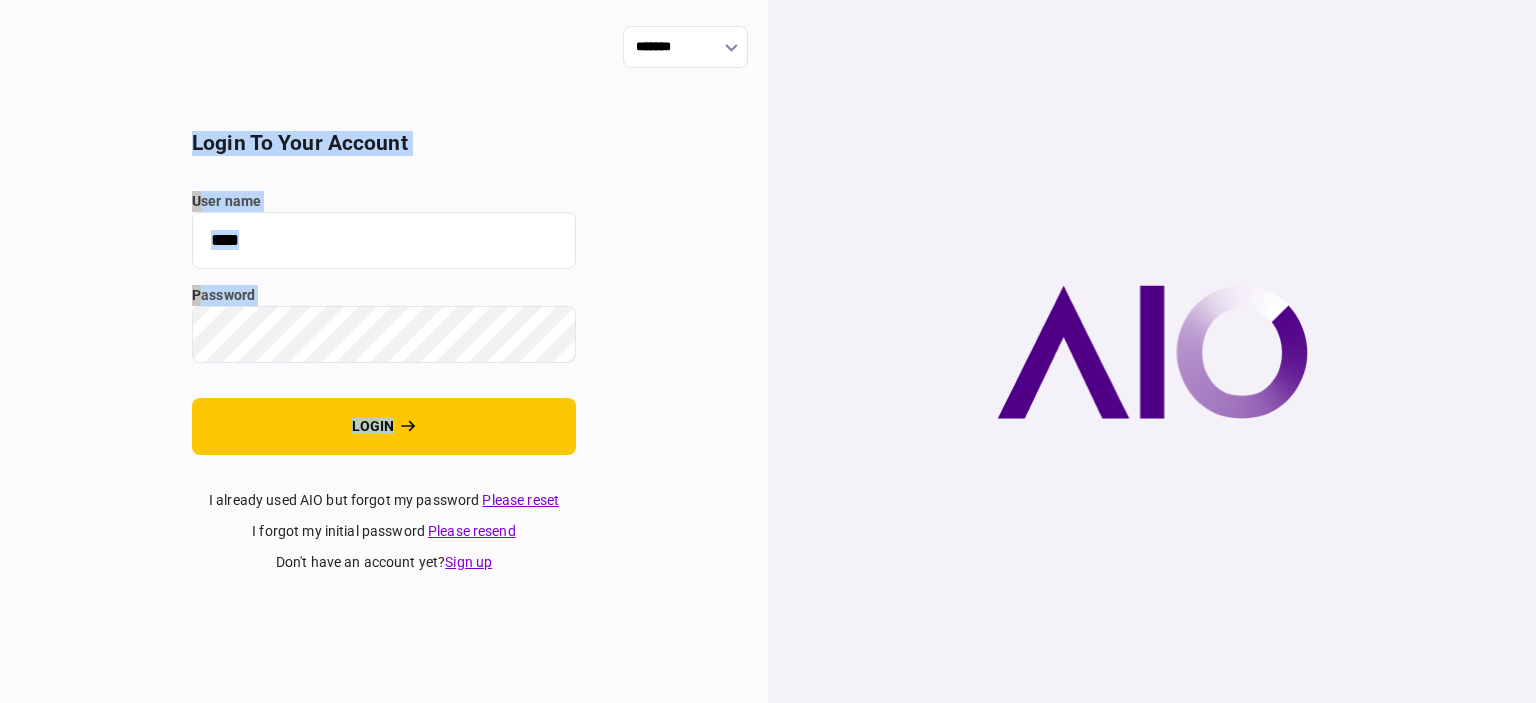 drag, startPoint x: 167, startPoint y: 138, endPoint x: 620, endPoint y: 423, distance: 535.1953 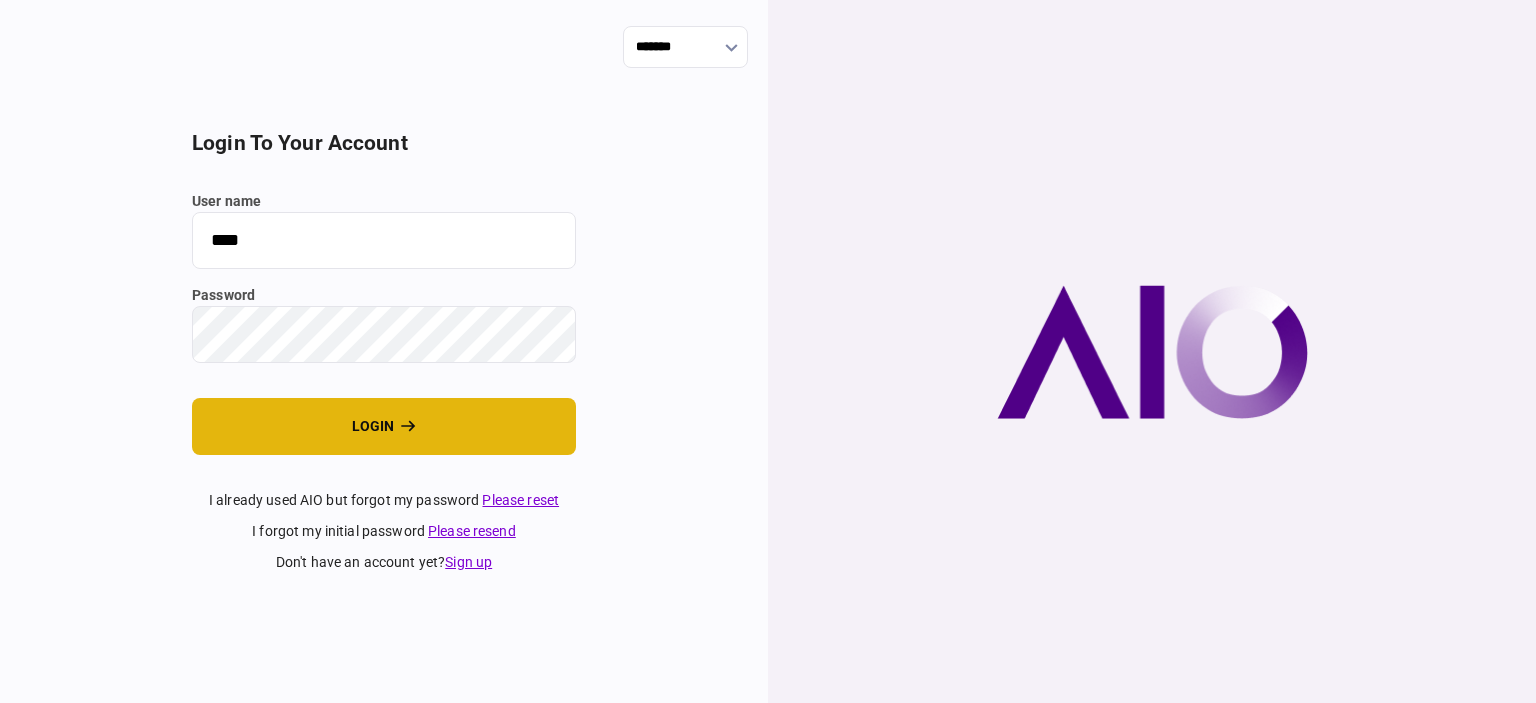 drag, startPoint x: 334, startPoint y: 414, endPoint x: 571, endPoint y: 412, distance: 237.00844 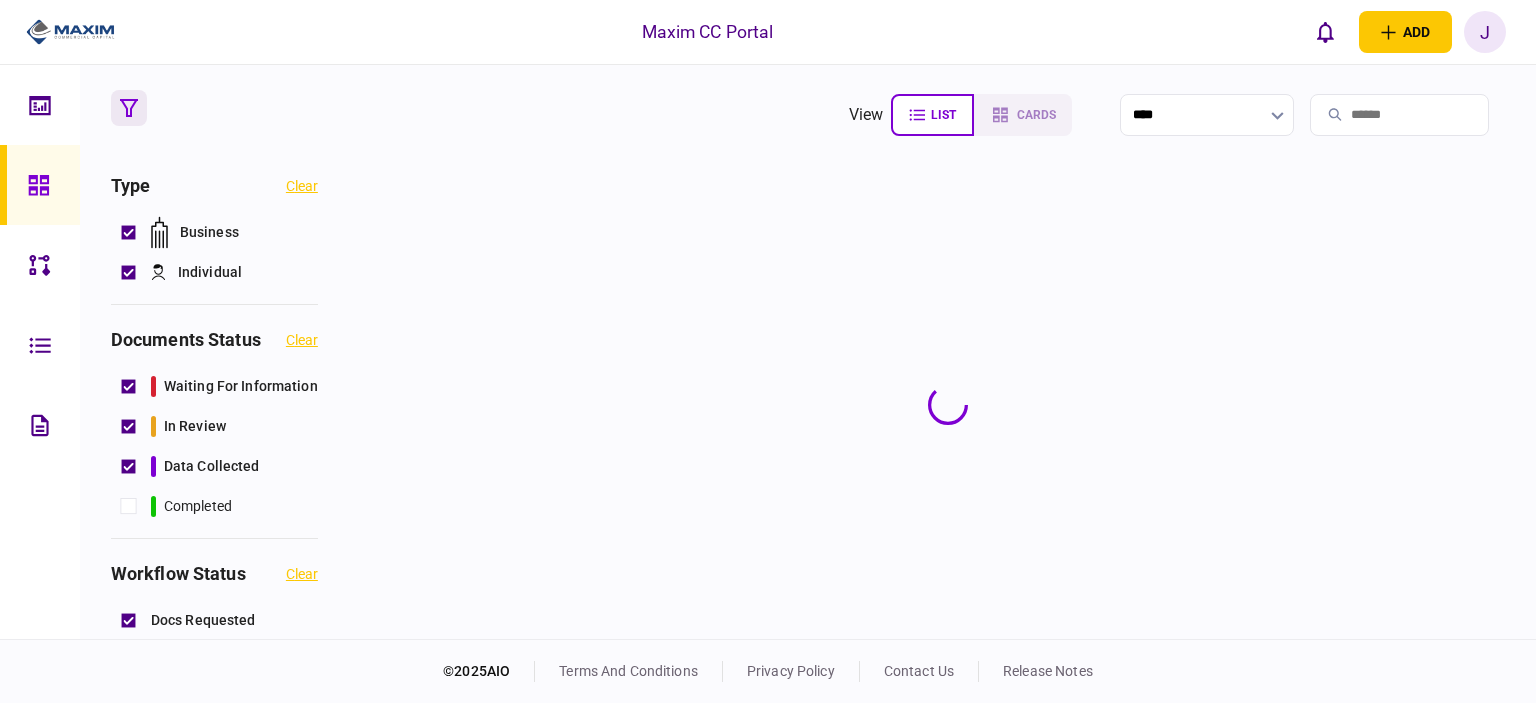 scroll, scrollTop: 0, scrollLeft: 0, axis: both 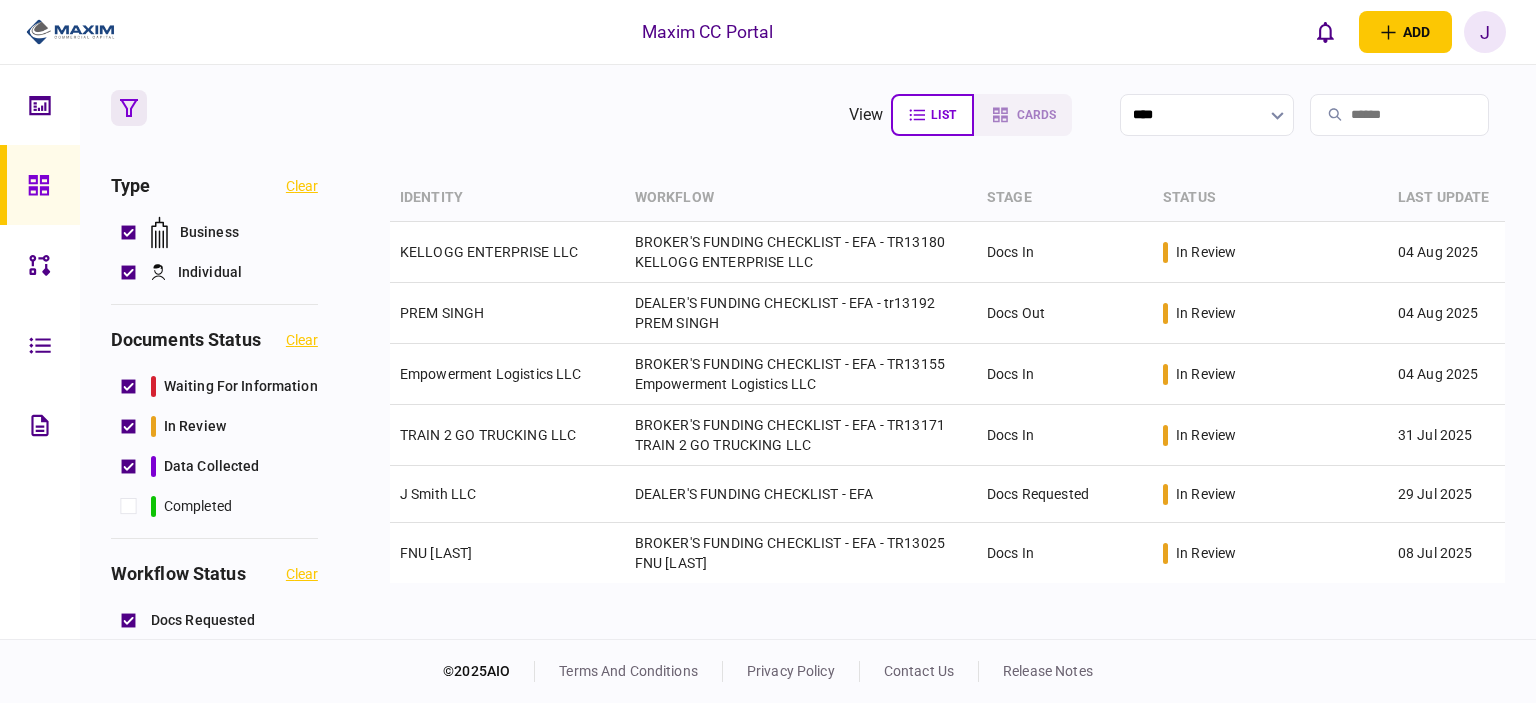 click on "view list cards ****" at bounding box center [808, 115] 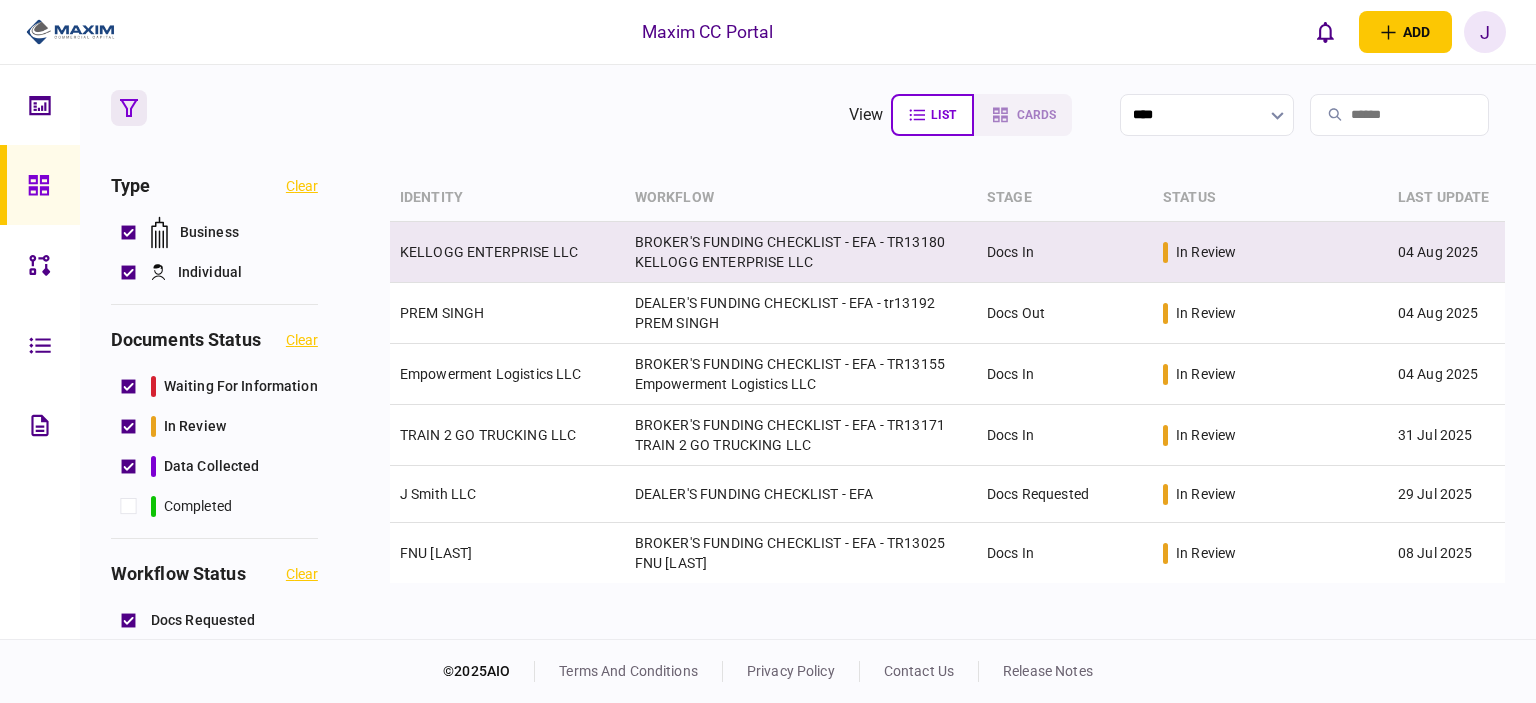 click on "KELLOGG ENTERPRISE LLC" at bounding box center (489, 252) 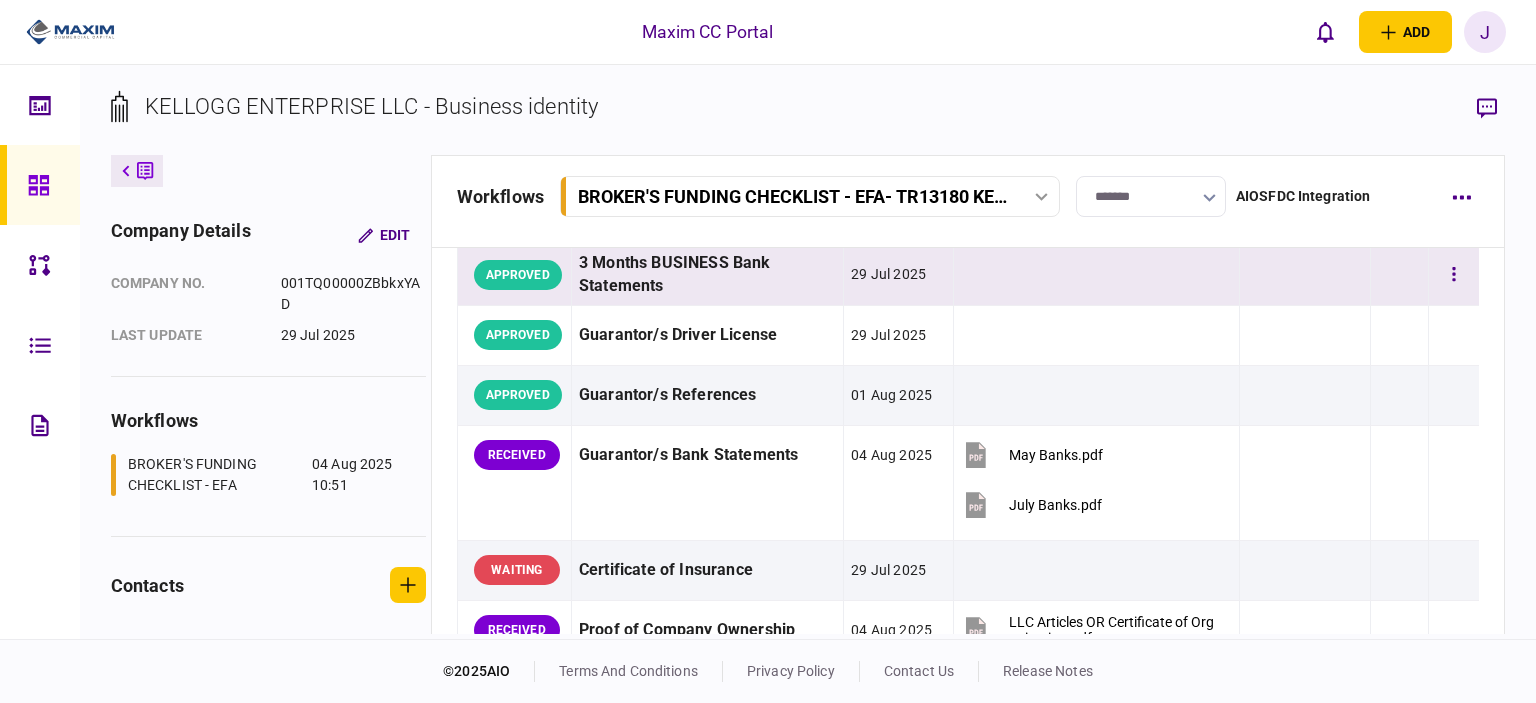 scroll, scrollTop: 0, scrollLeft: 0, axis: both 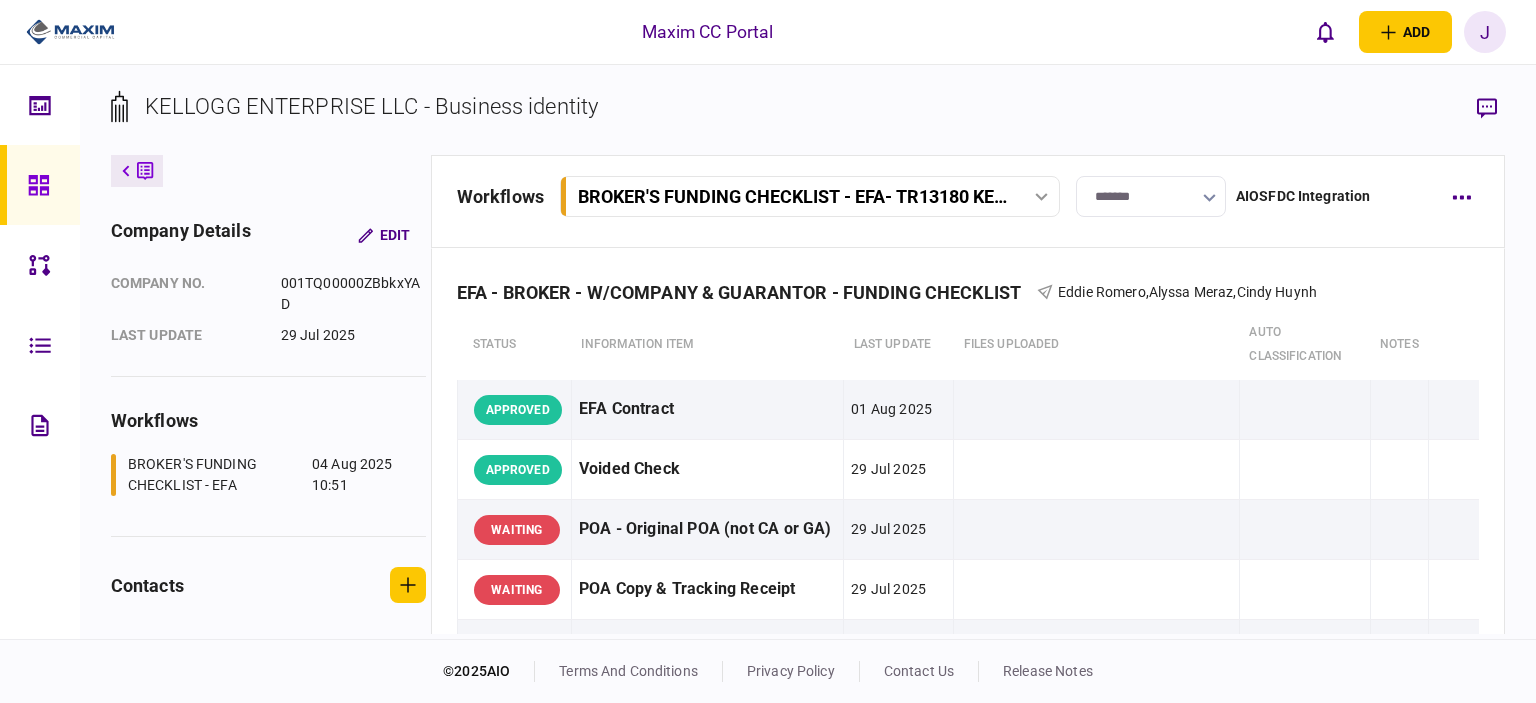 click on "KELLOGG ENTERPRISE LLC - Business identity" at bounding box center (808, 122) 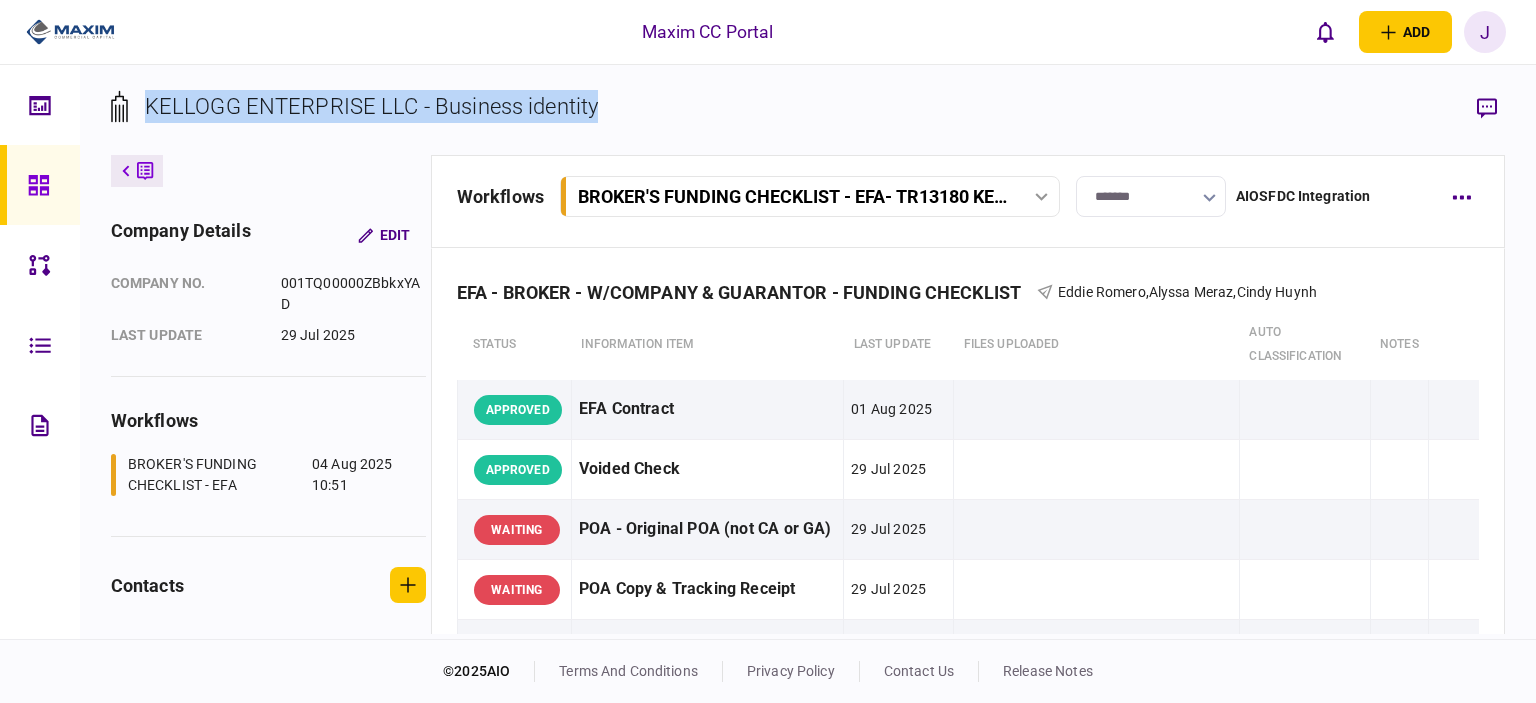 drag, startPoint x: 616, startPoint y: 119, endPoint x: 146, endPoint y: 119, distance: 470 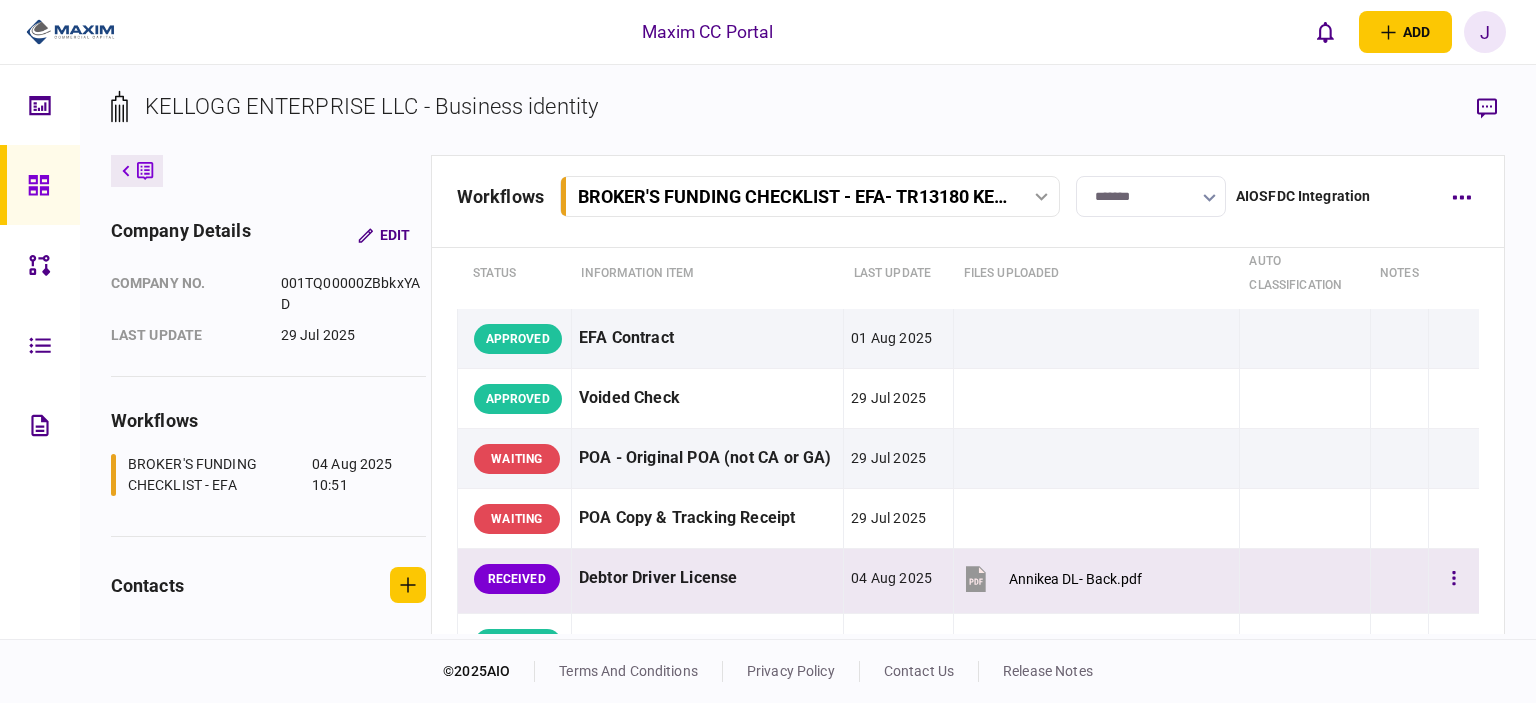 scroll, scrollTop: 0, scrollLeft: 0, axis: both 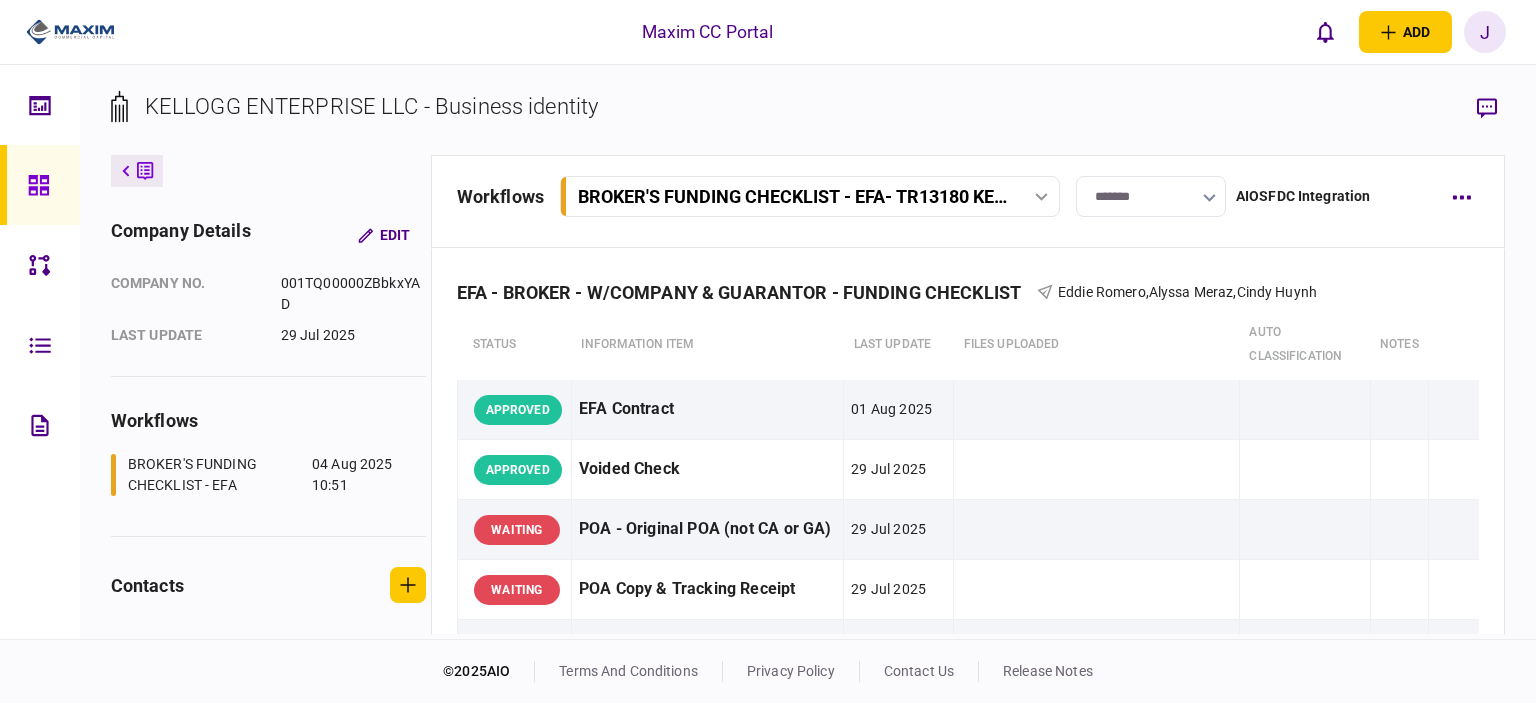click on "KELLOGG ENTERPRISE LLC - Business identity" at bounding box center (808, 122) 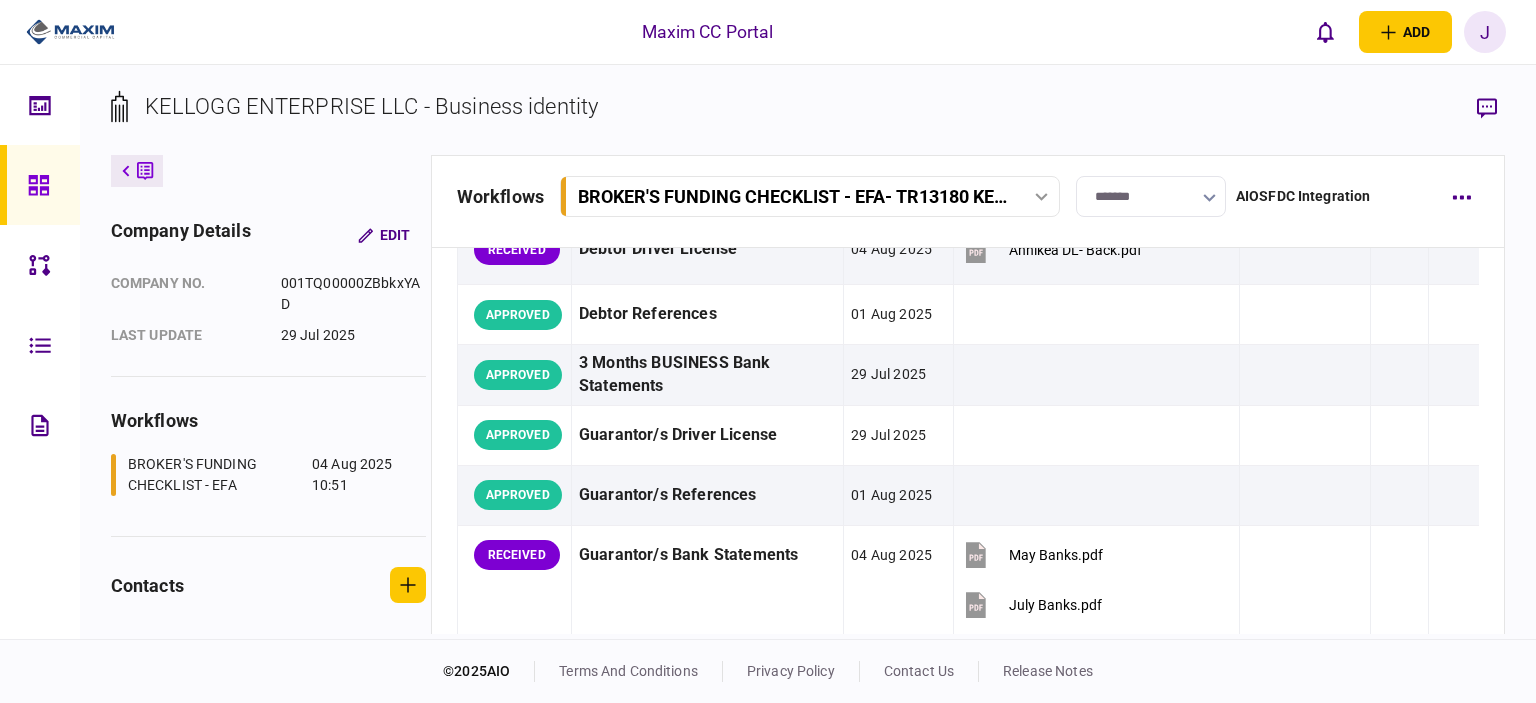 scroll, scrollTop: 200, scrollLeft: 0, axis: vertical 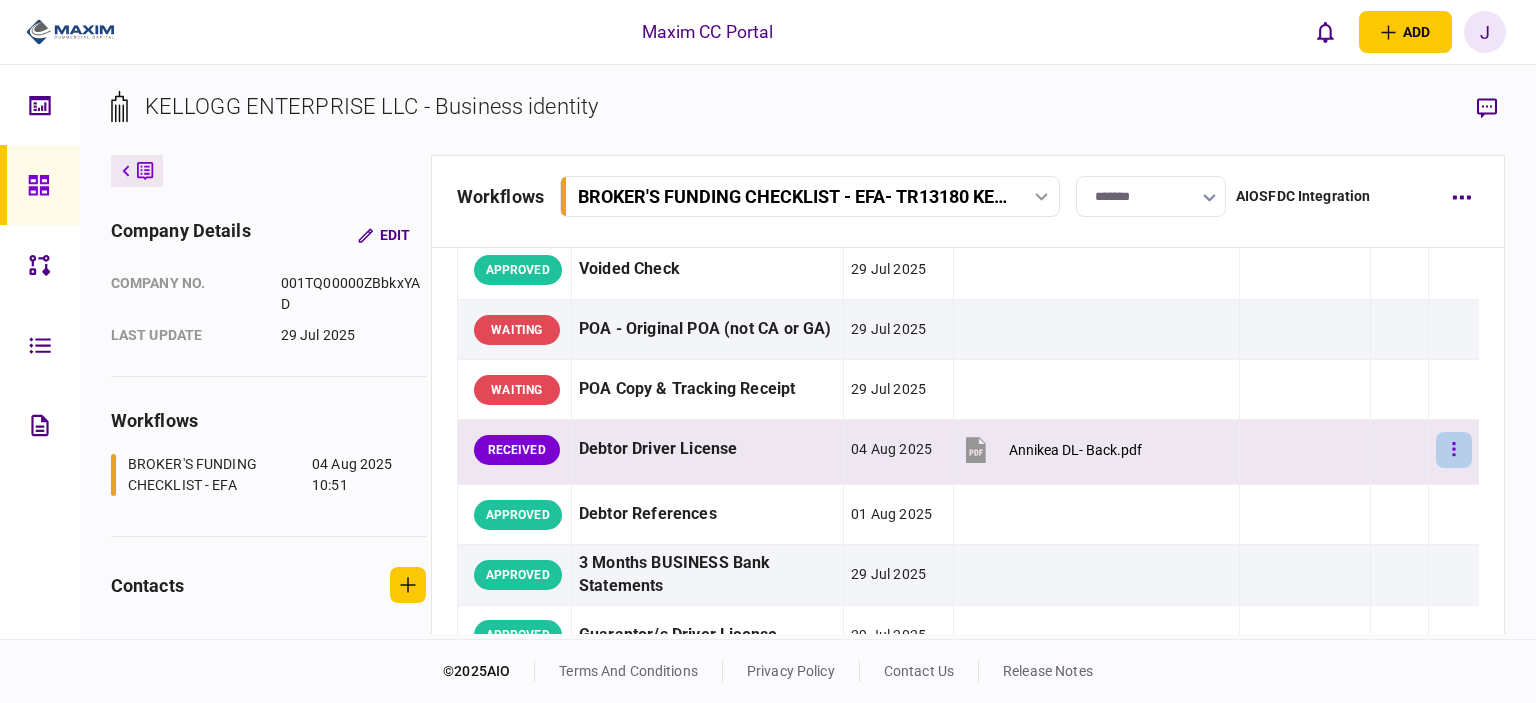 click 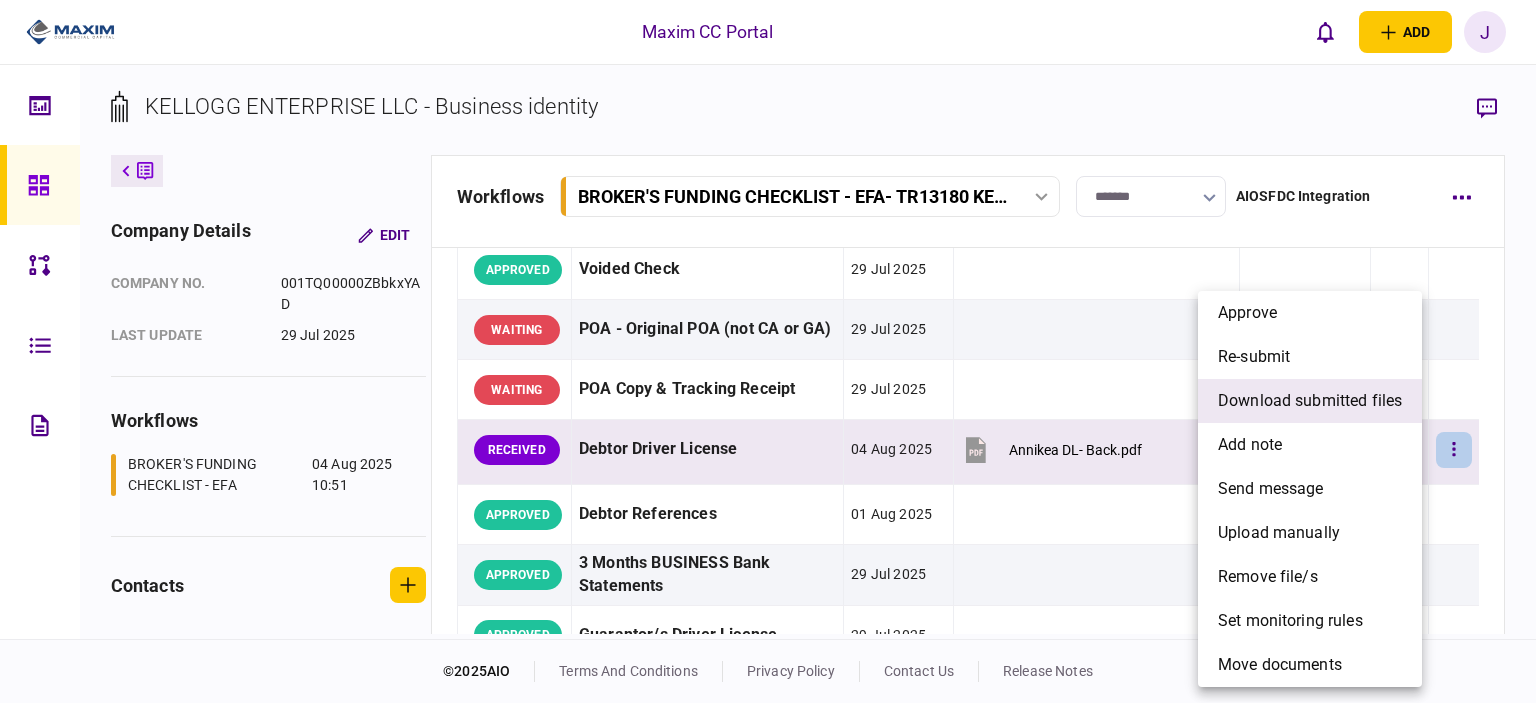 click on "download submitted files" at bounding box center [1310, 401] 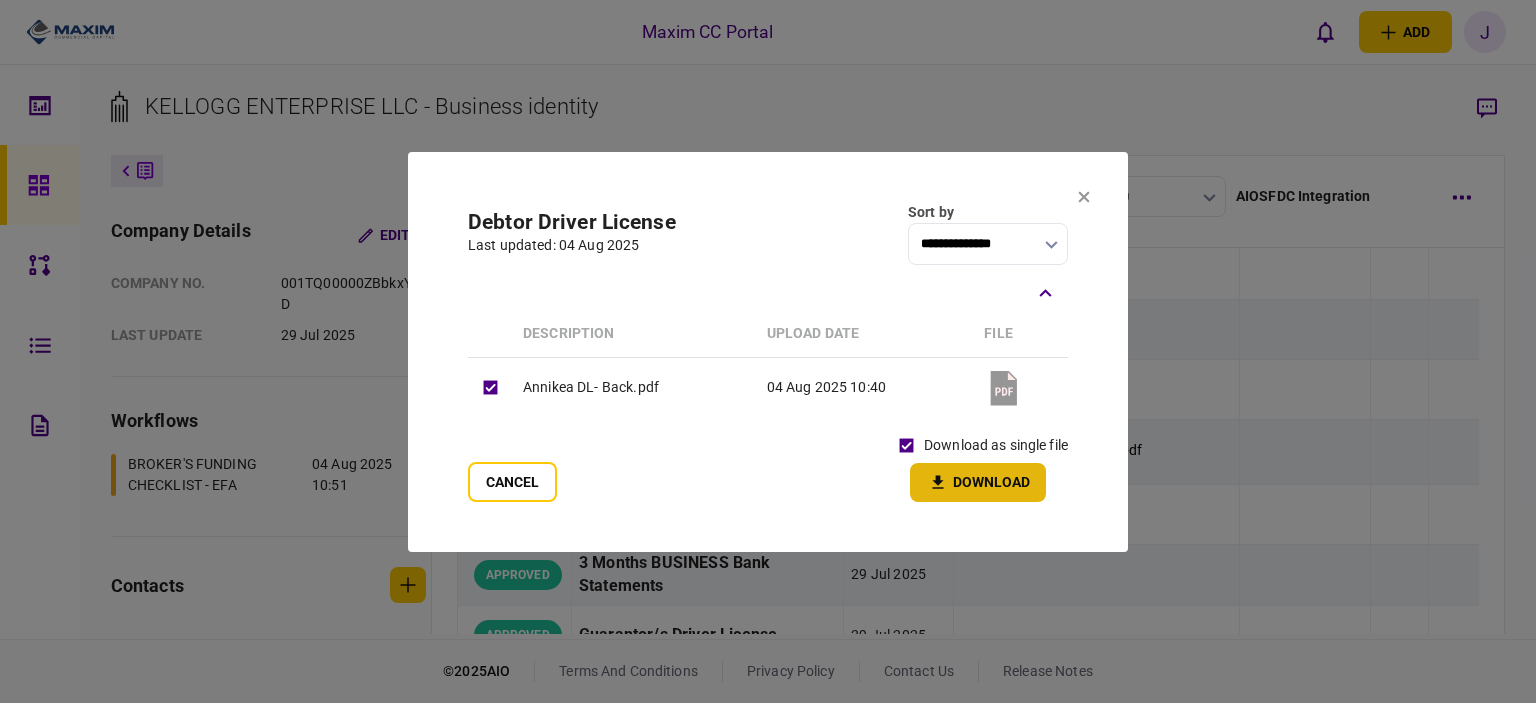 click on "Download" at bounding box center (978, 482) 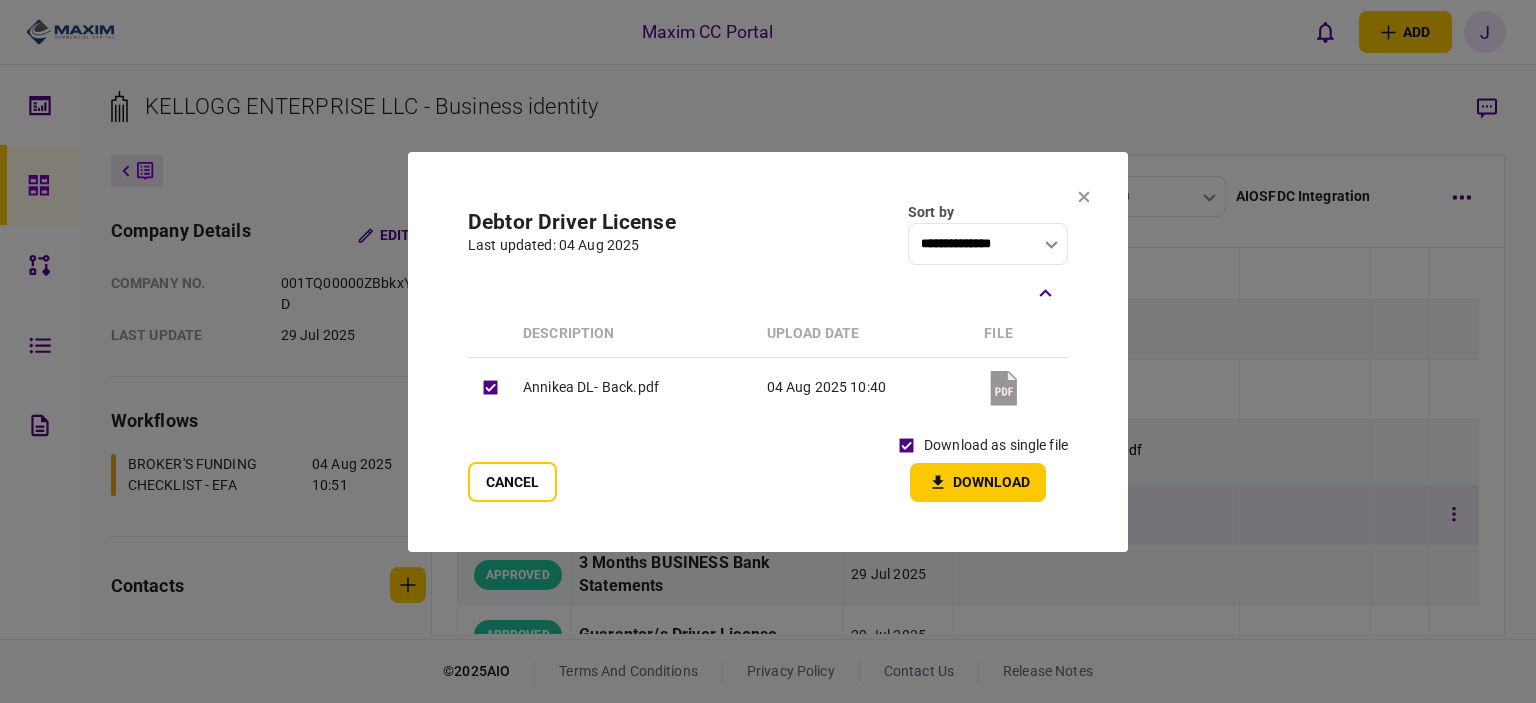 click on "Cancel" at bounding box center (512, 482) 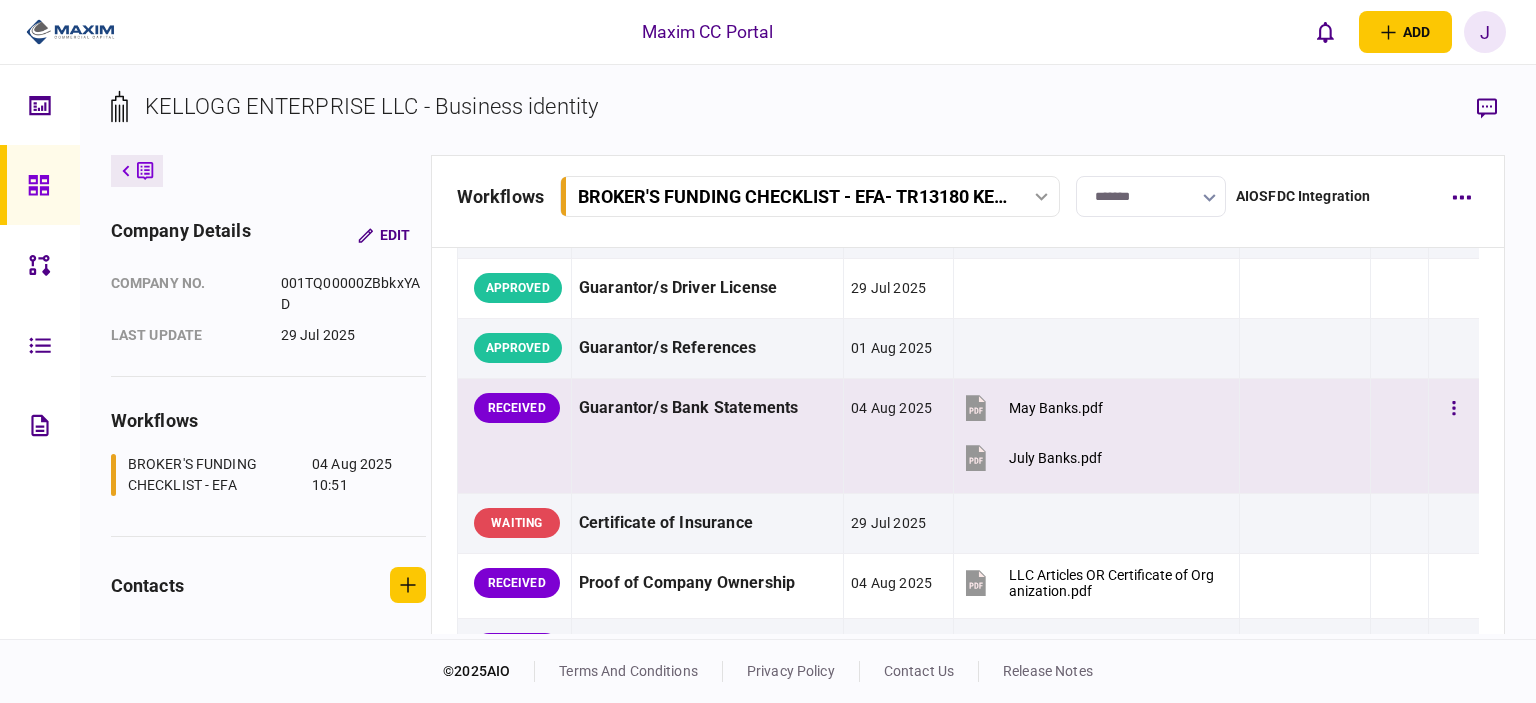 scroll, scrollTop: 600, scrollLeft: 0, axis: vertical 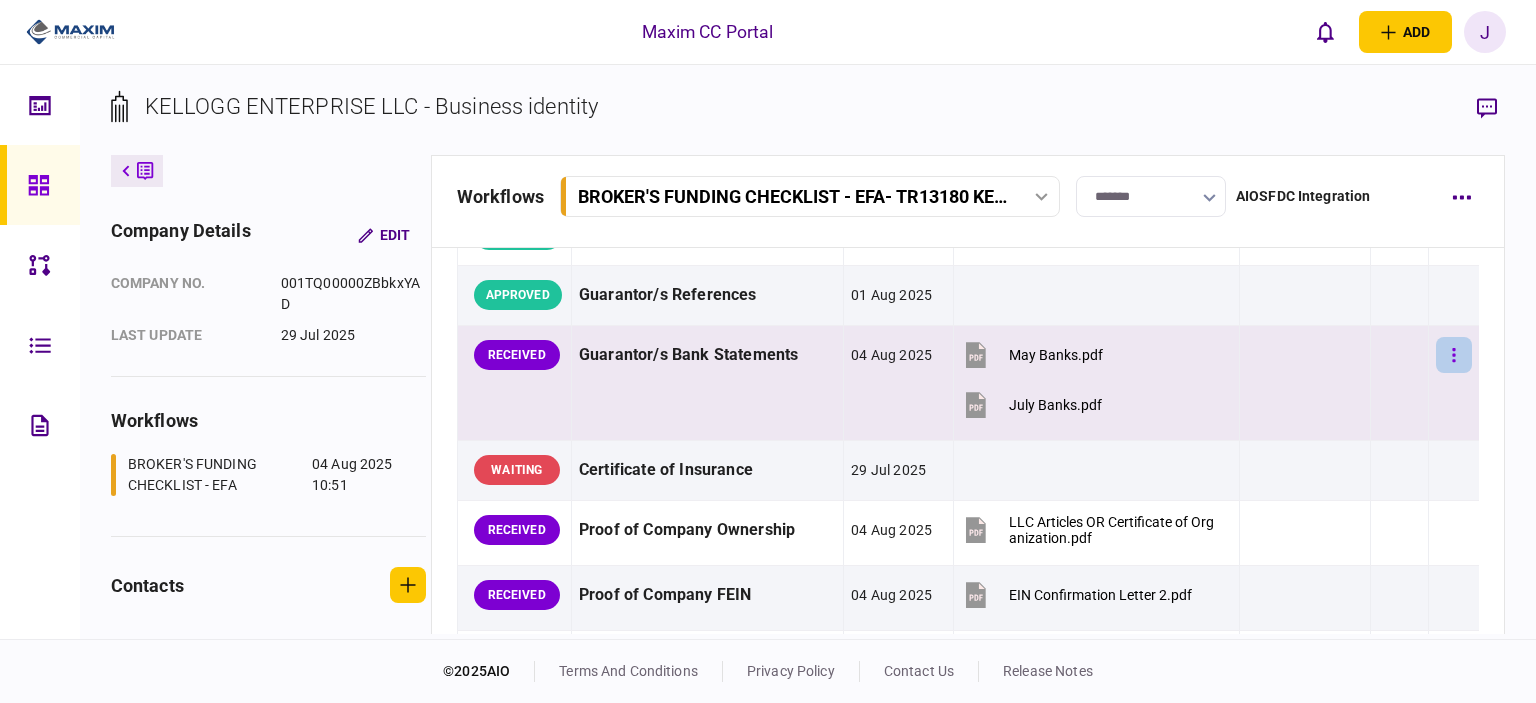 click at bounding box center [1454, 355] 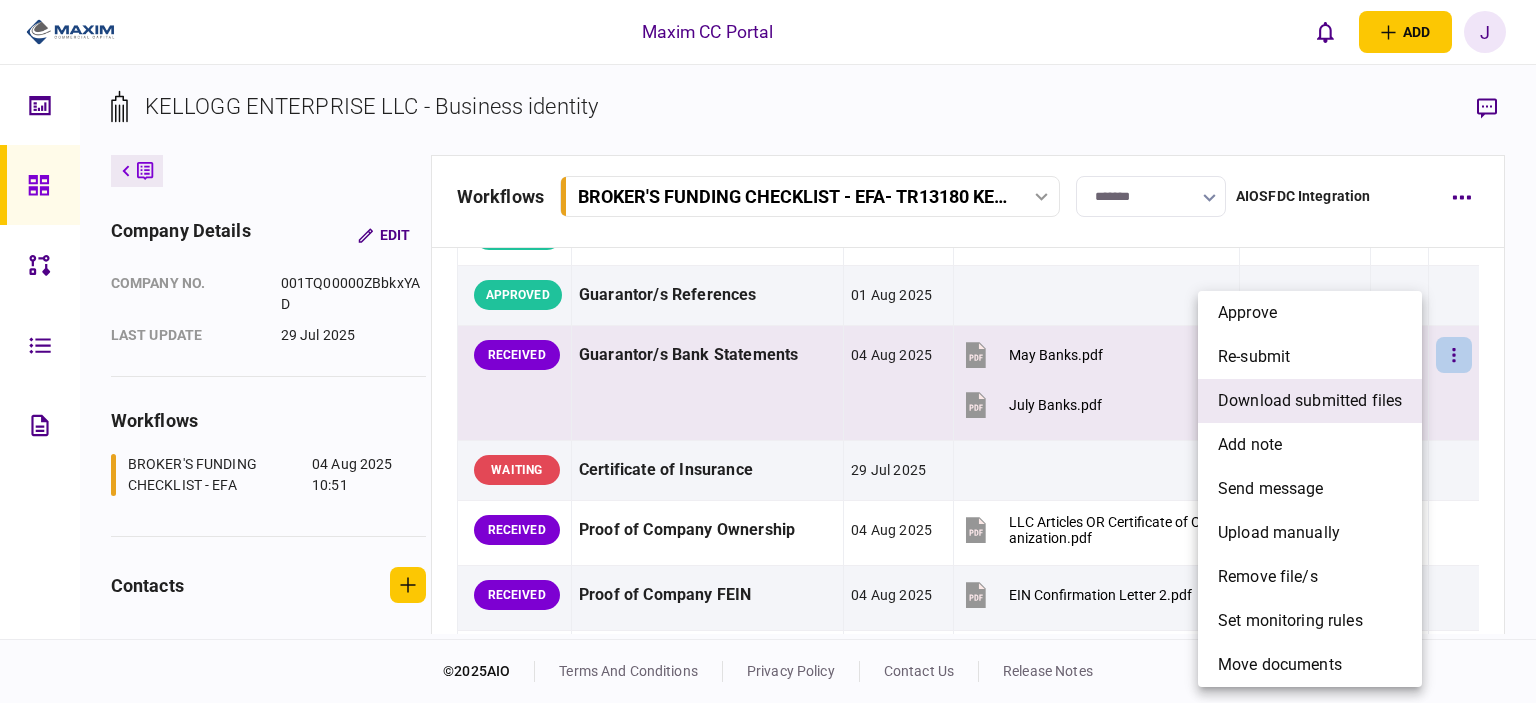 click on "download submitted files" at bounding box center (1310, 401) 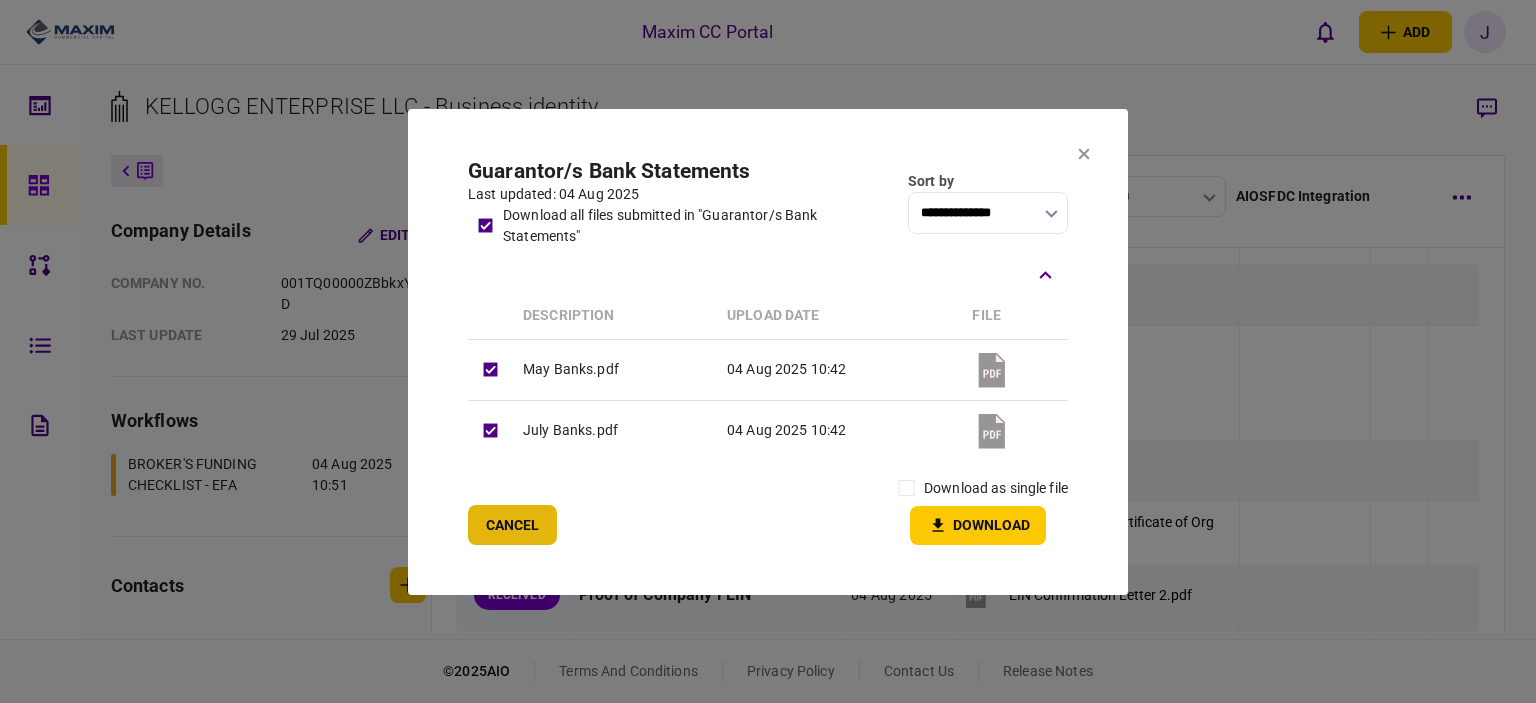 click on "Cancel" at bounding box center [512, 525] 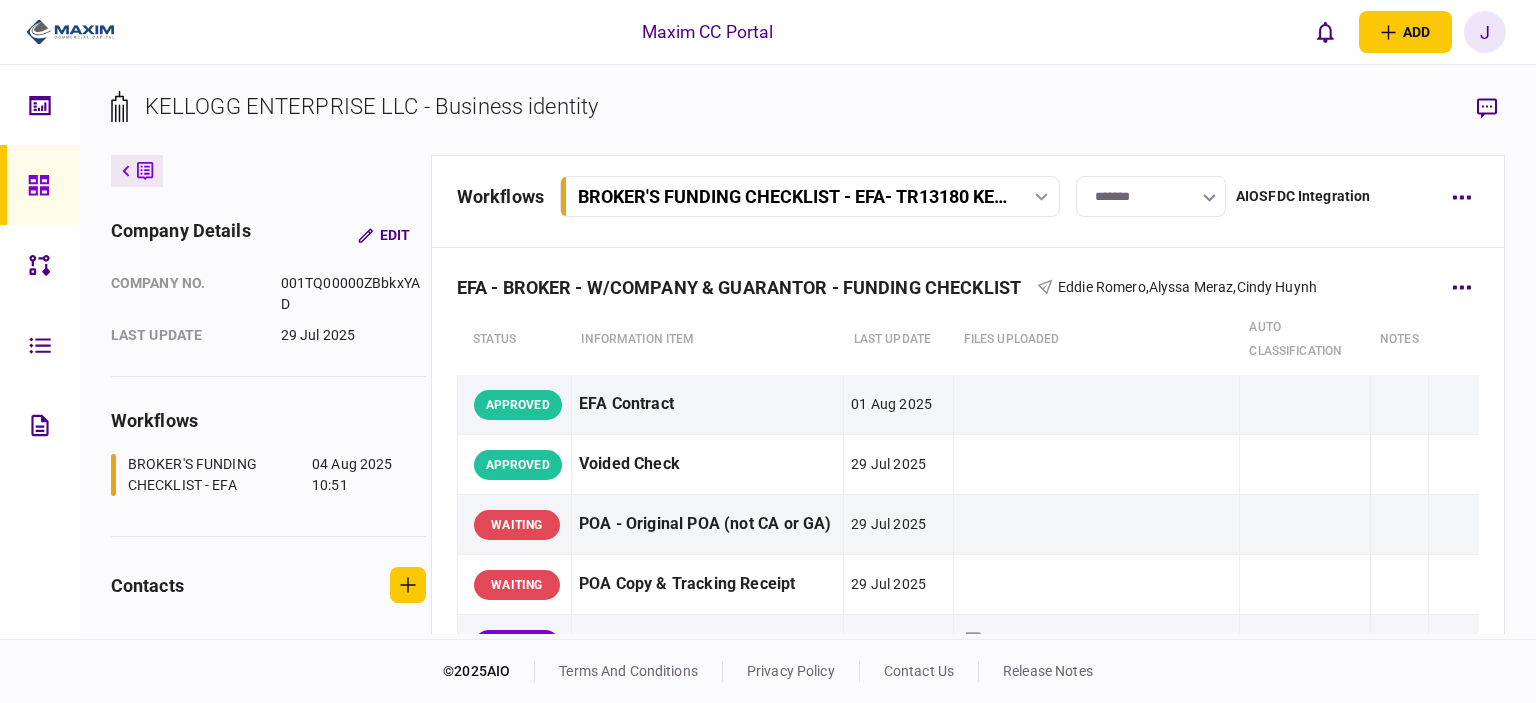 scroll, scrollTop: 0, scrollLeft: 0, axis: both 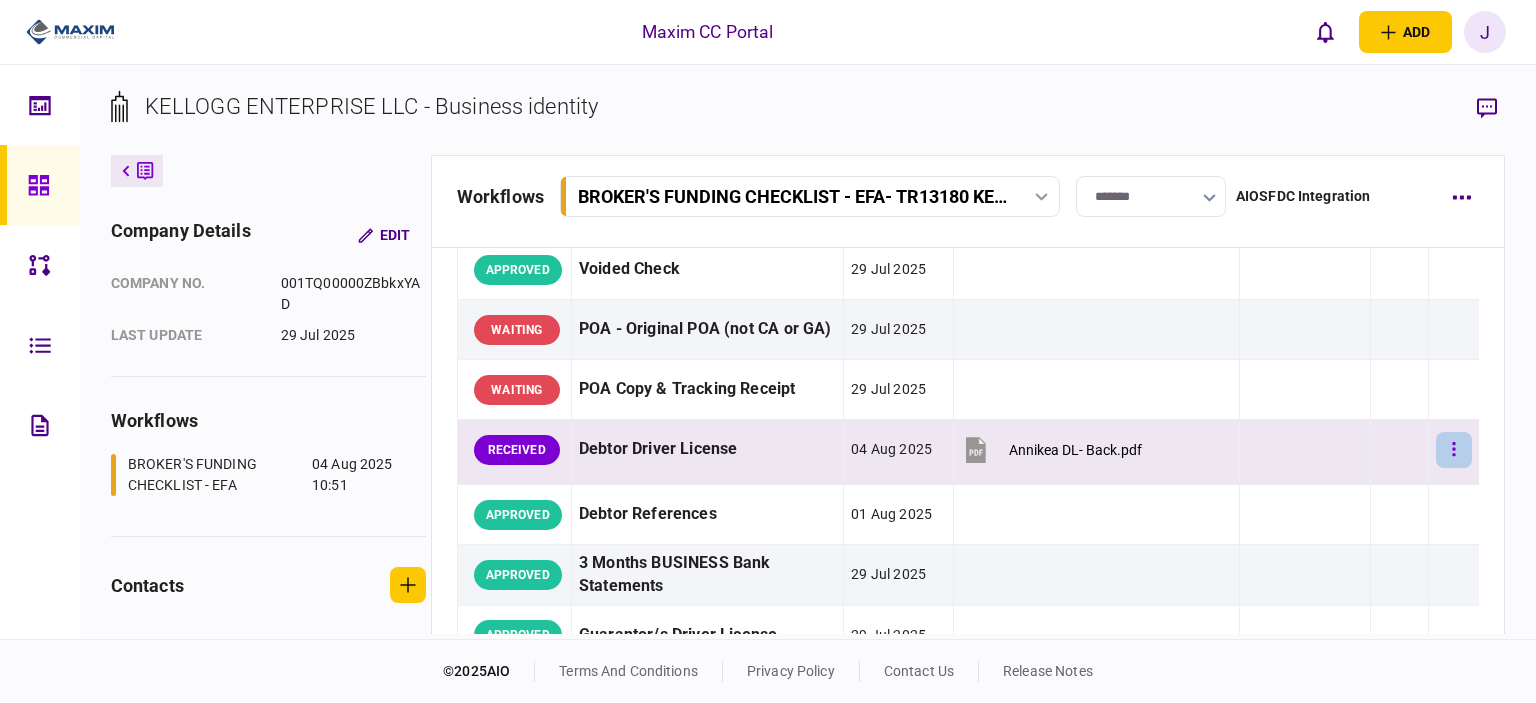 click 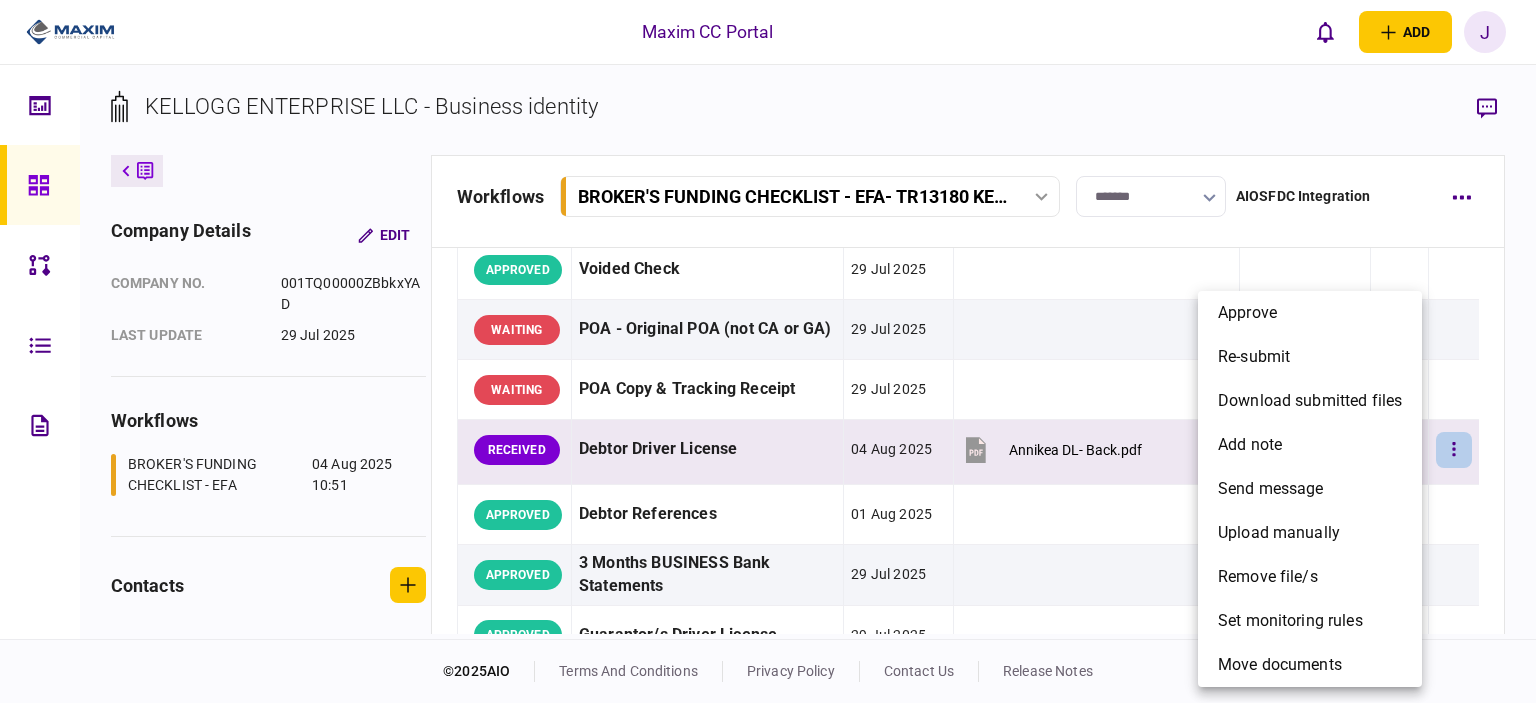 click at bounding box center (768, 351) 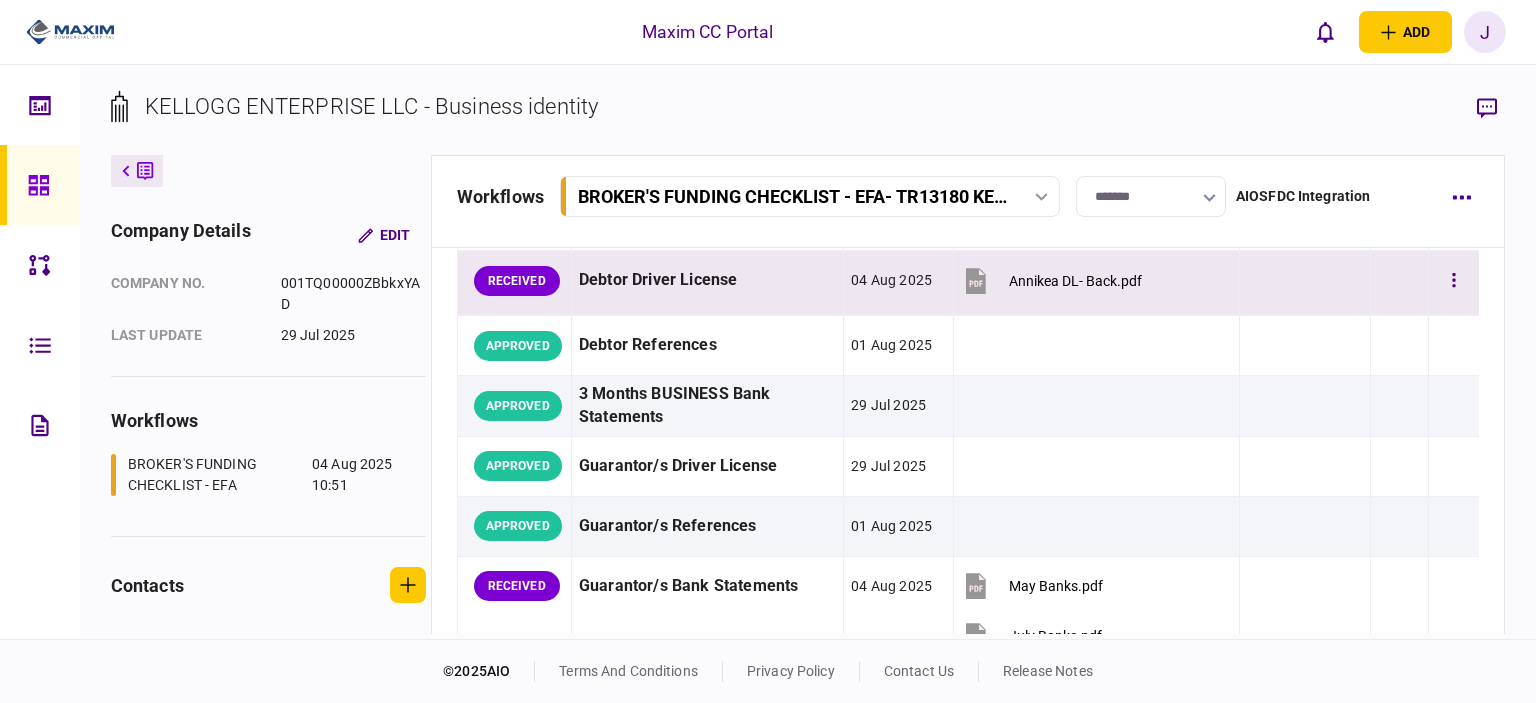 scroll, scrollTop: 600, scrollLeft: 0, axis: vertical 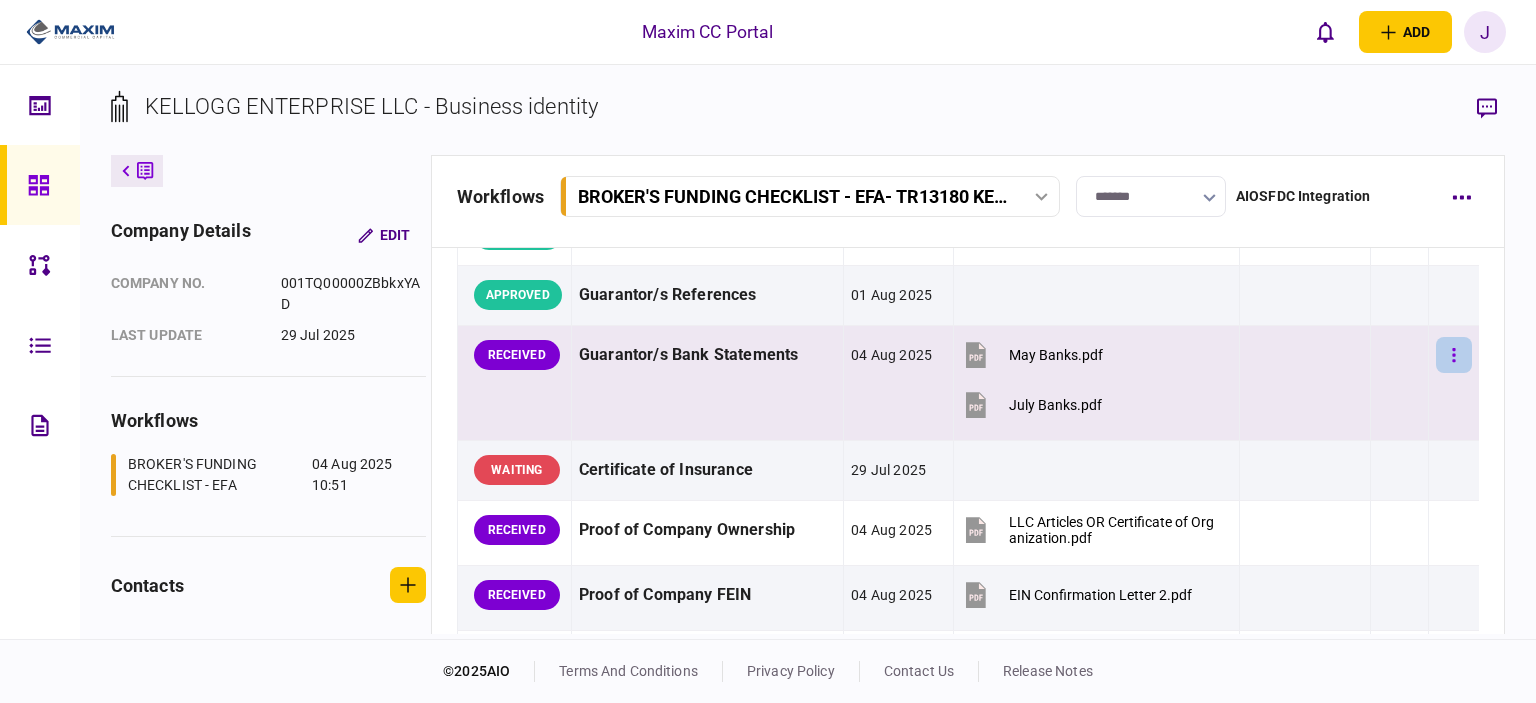 click at bounding box center (1454, 355) 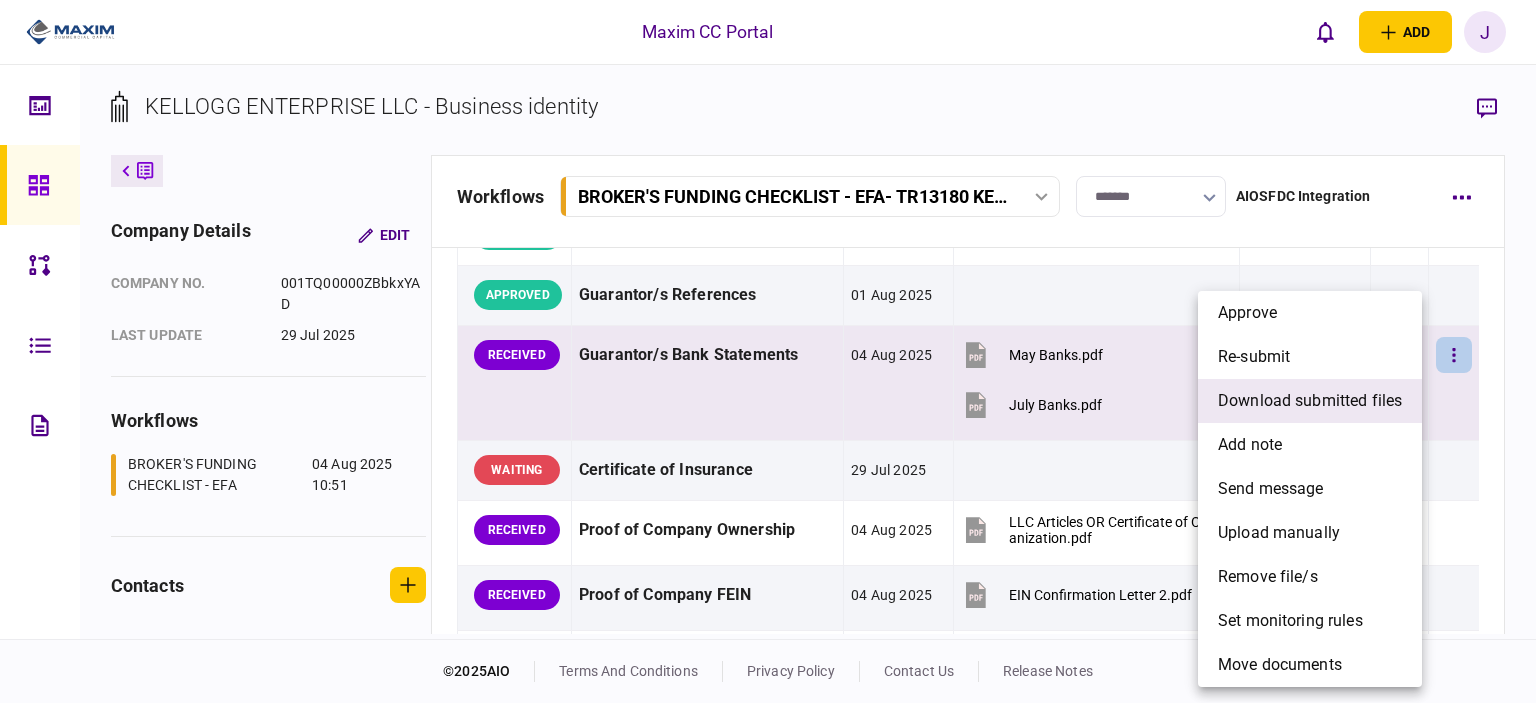 click on "download submitted files" at bounding box center (1310, 401) 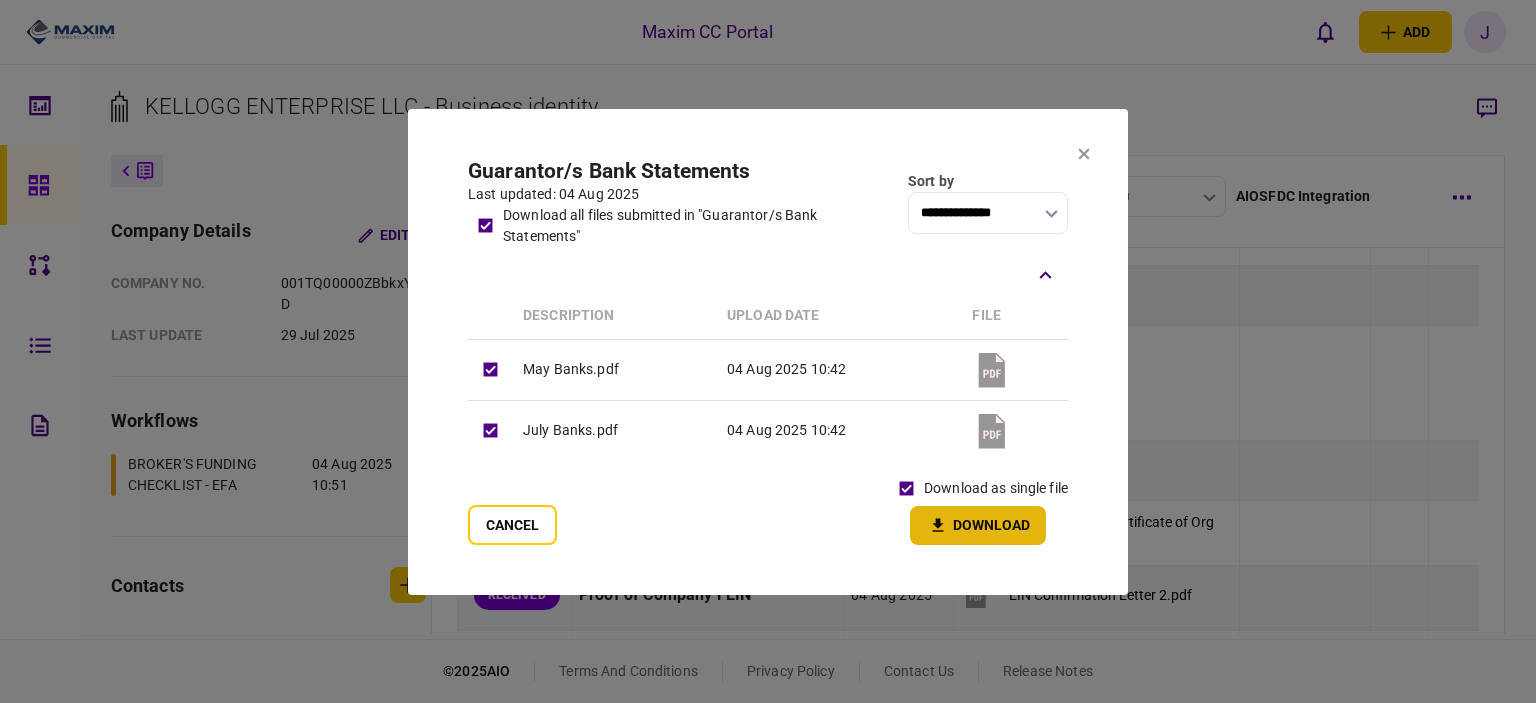 click on "Download" at bounding box center [978, 525] 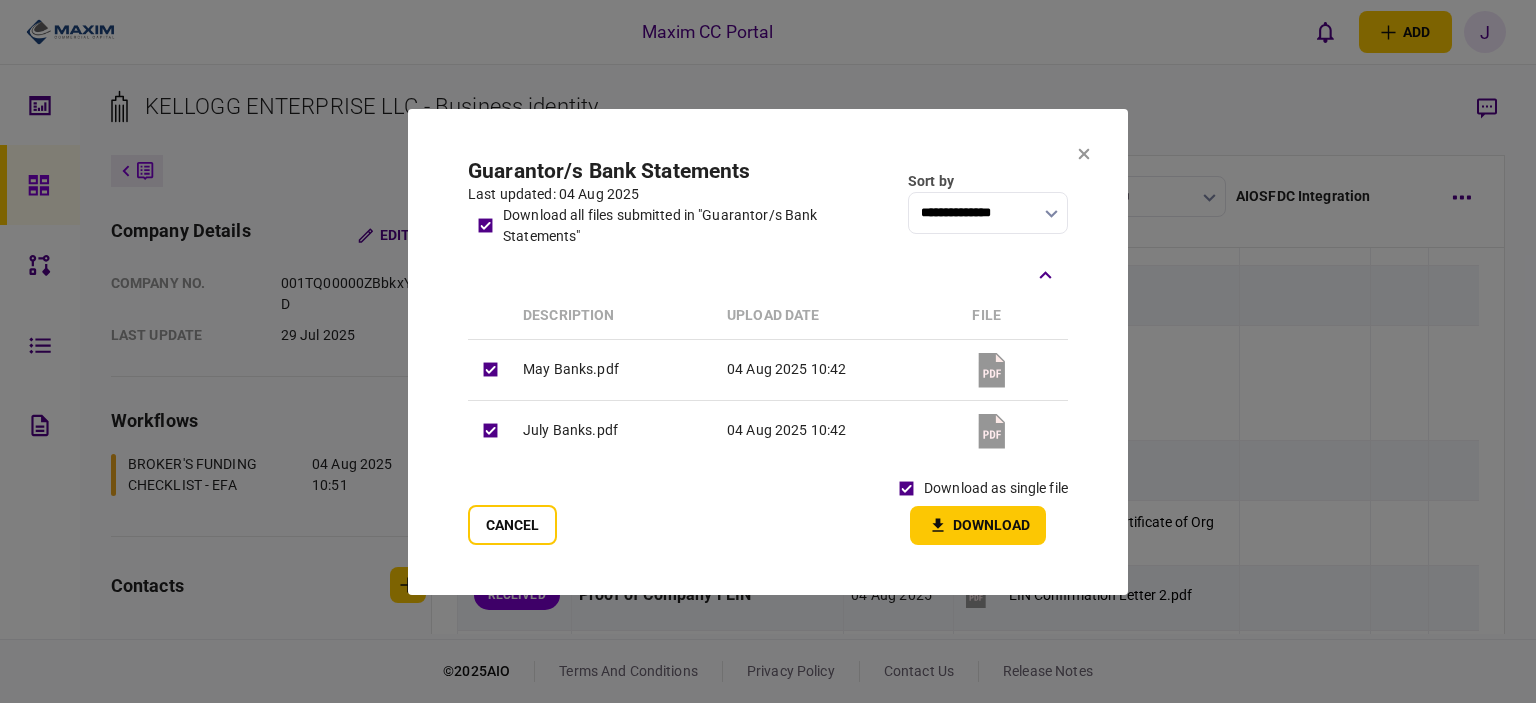 click on "Guarantor/s Bank Statements" at bounding box center [683, 171] 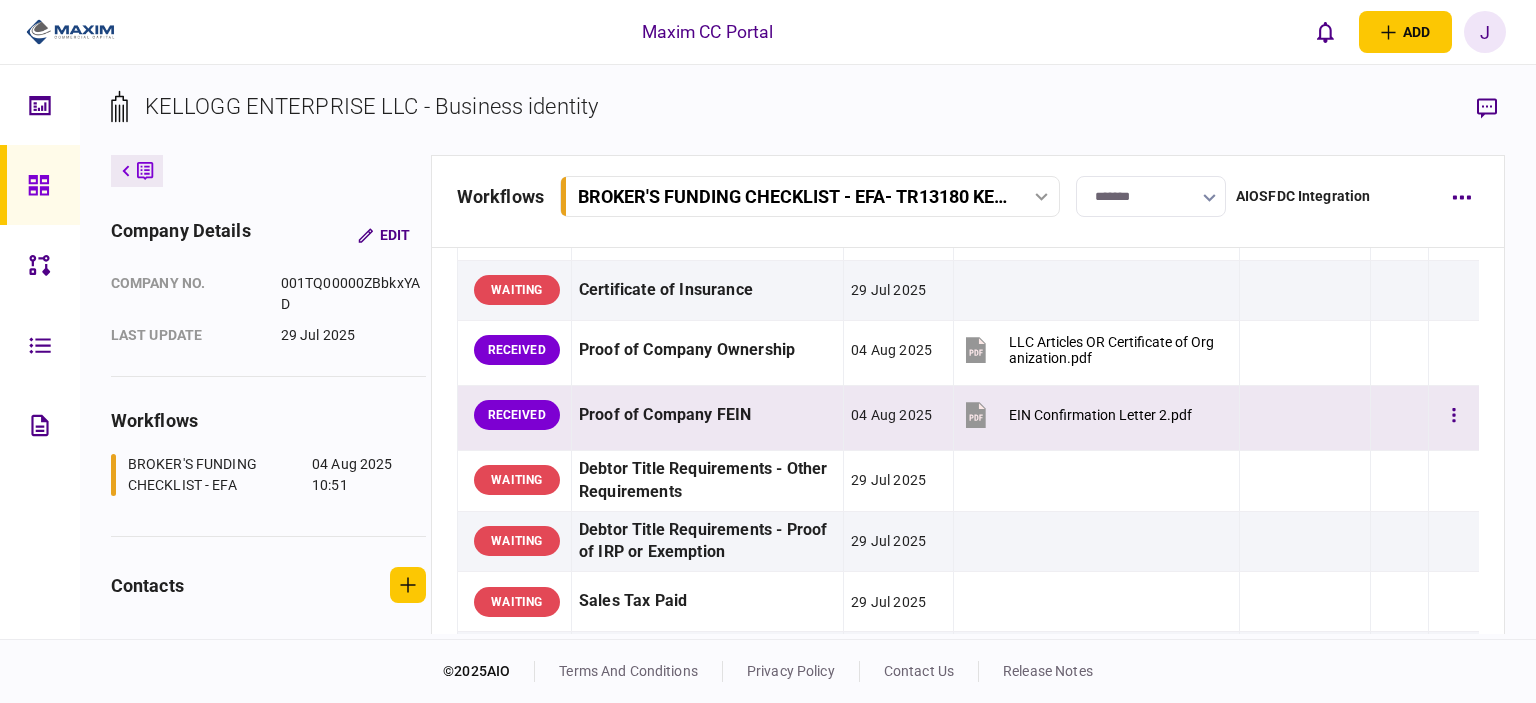scroll, scrollTop: 800, scrollLeft: 0, axis: vertical 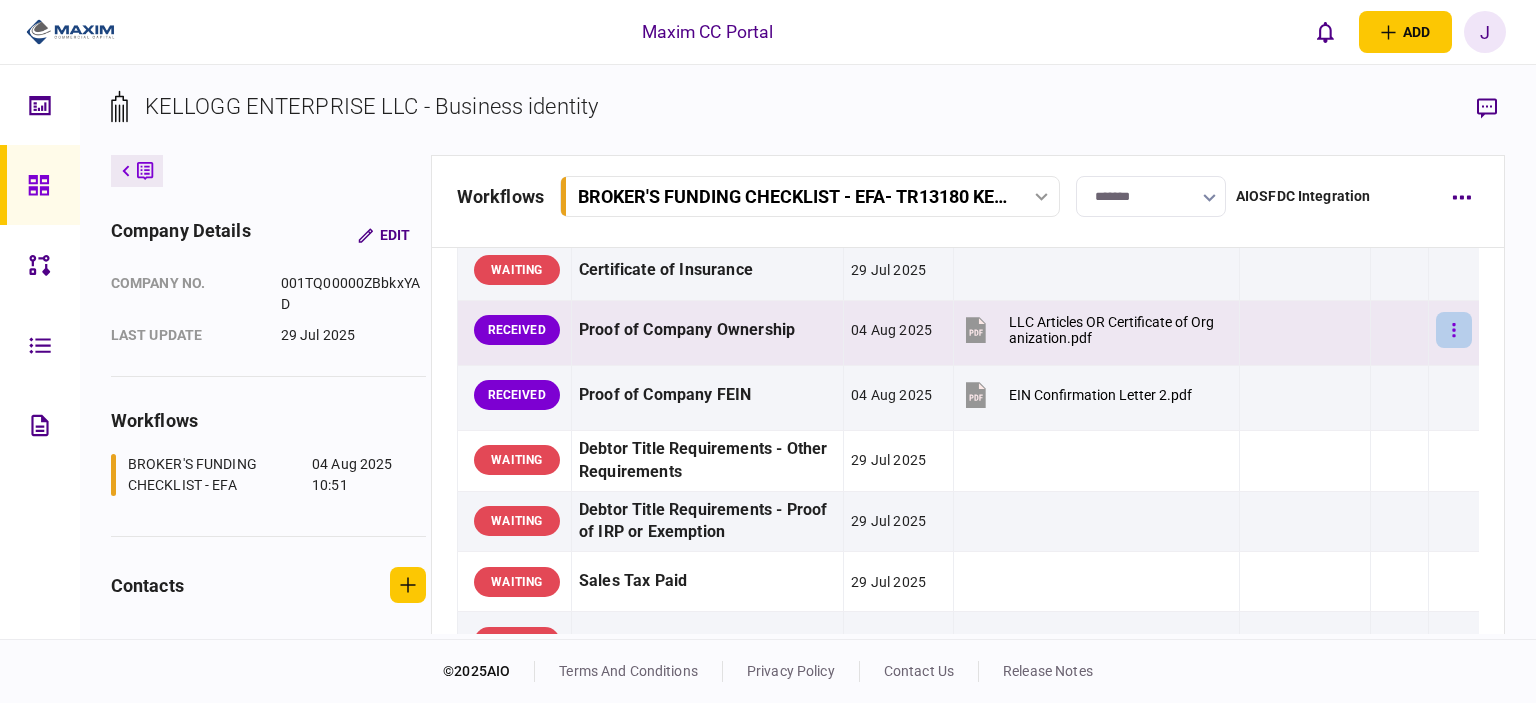 click at bounding box center [1454, 330] 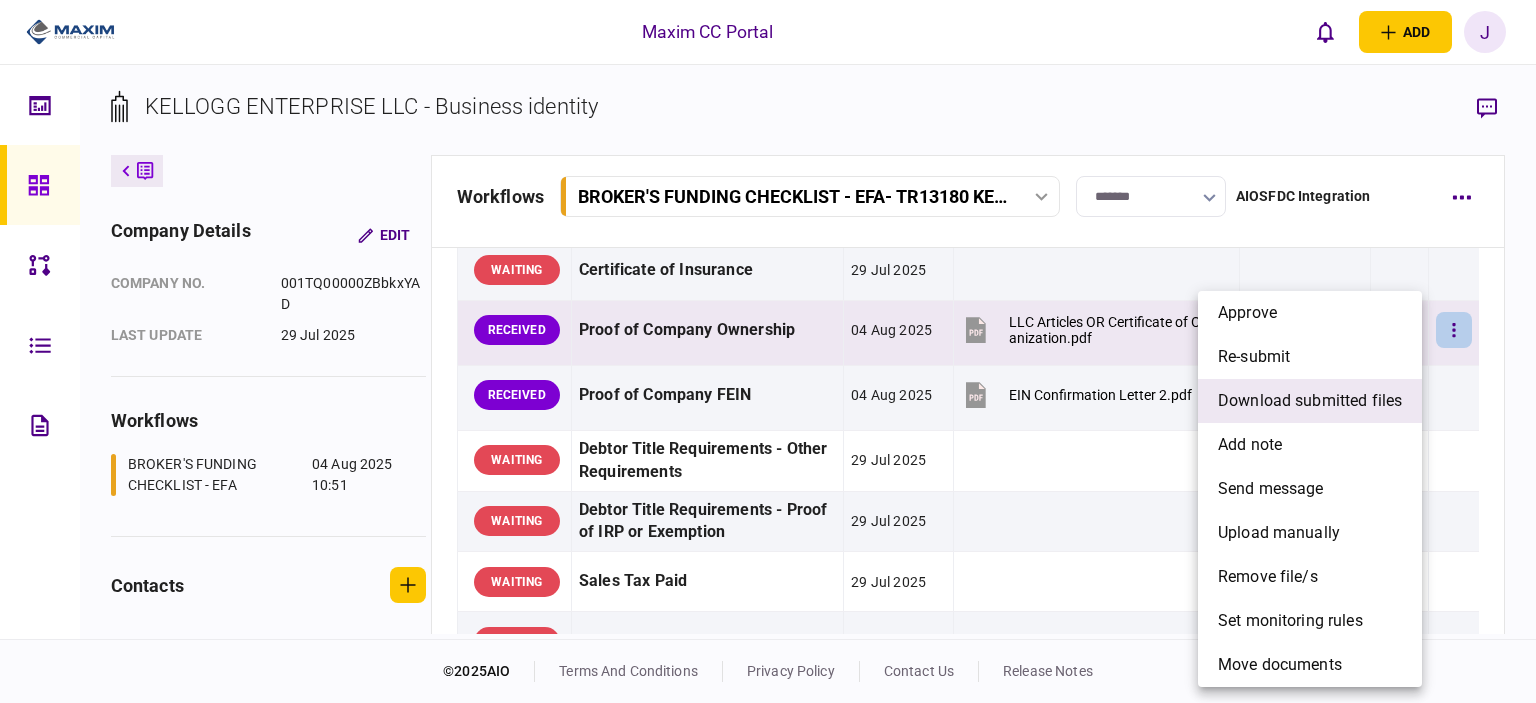 click on "download submitted files" at bounding box center (1310, 401) 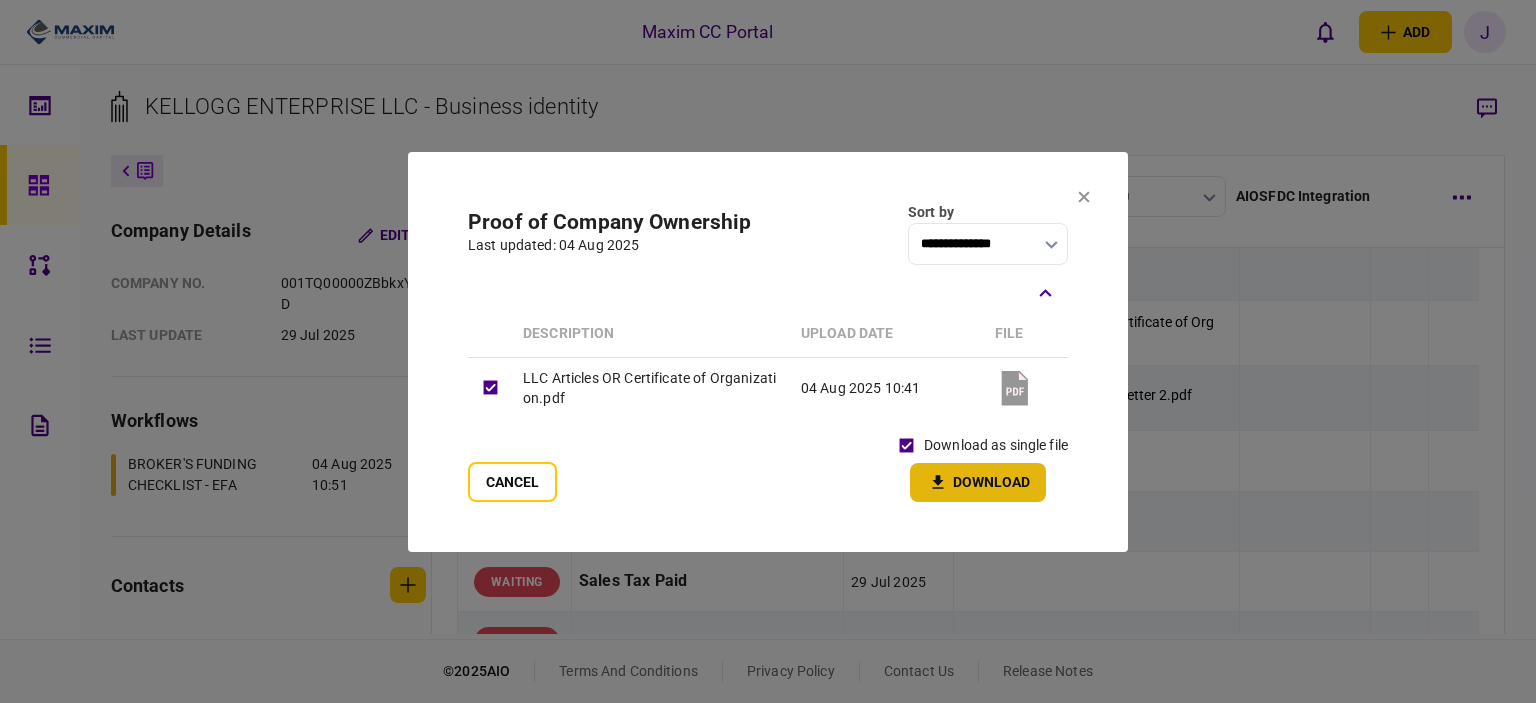 click 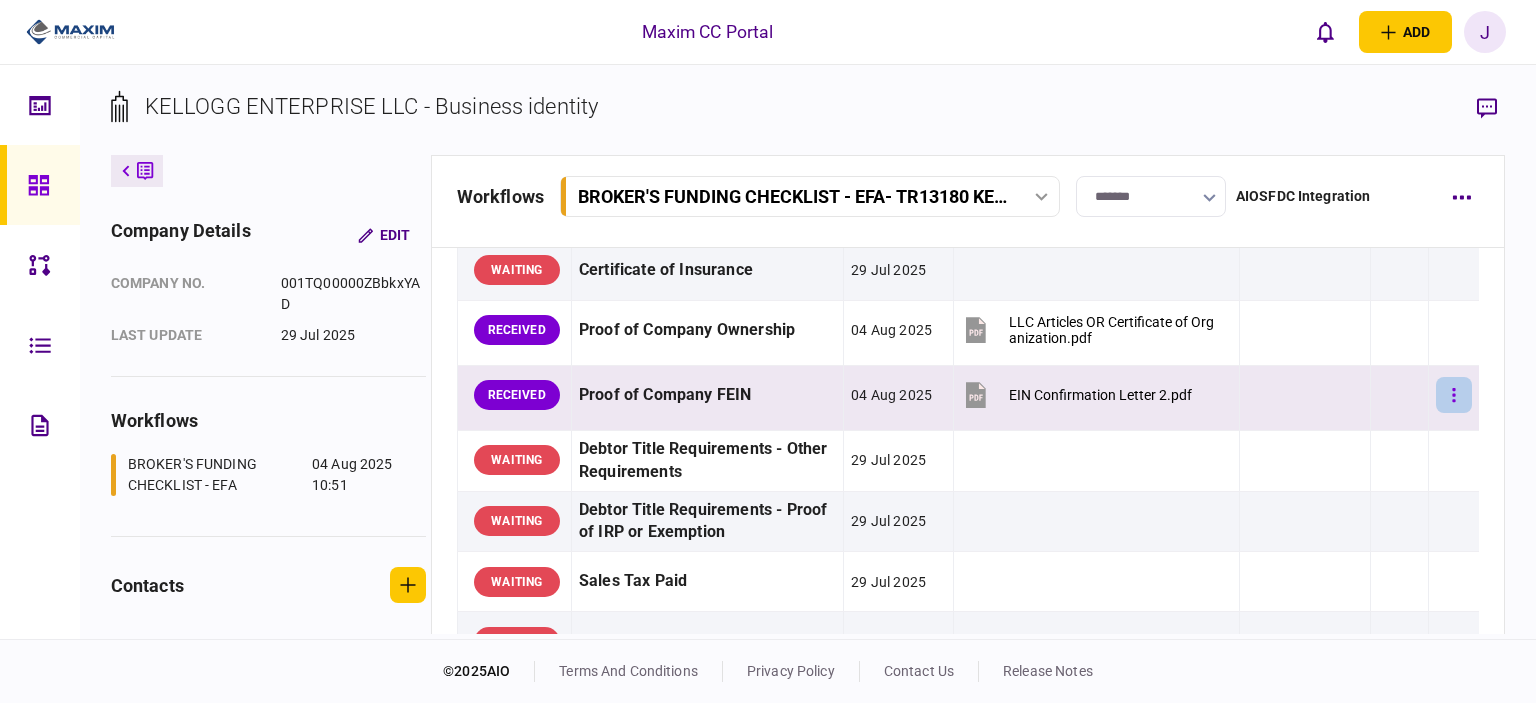 click at bounding box center (1454, 395) 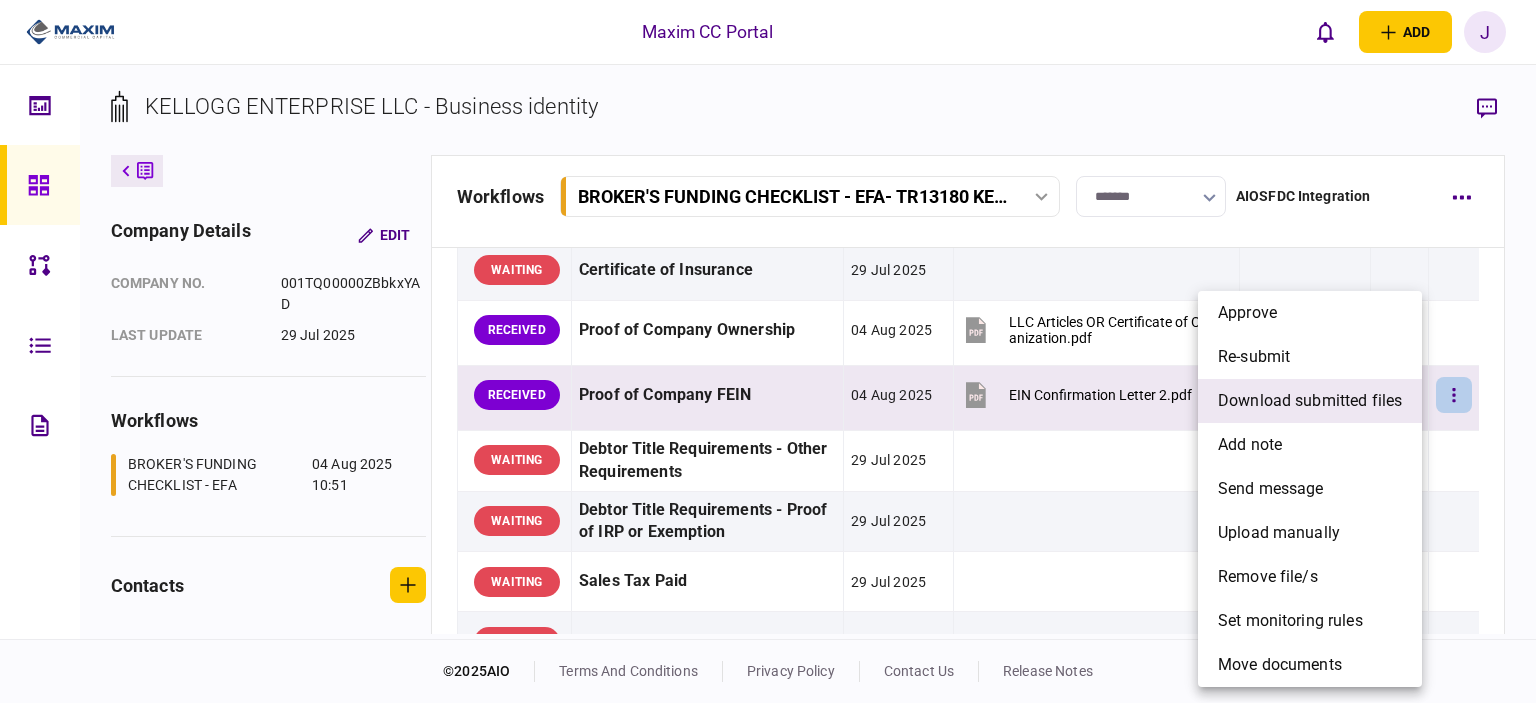 click on "download submitted files" at bounding box center [1310, 401] 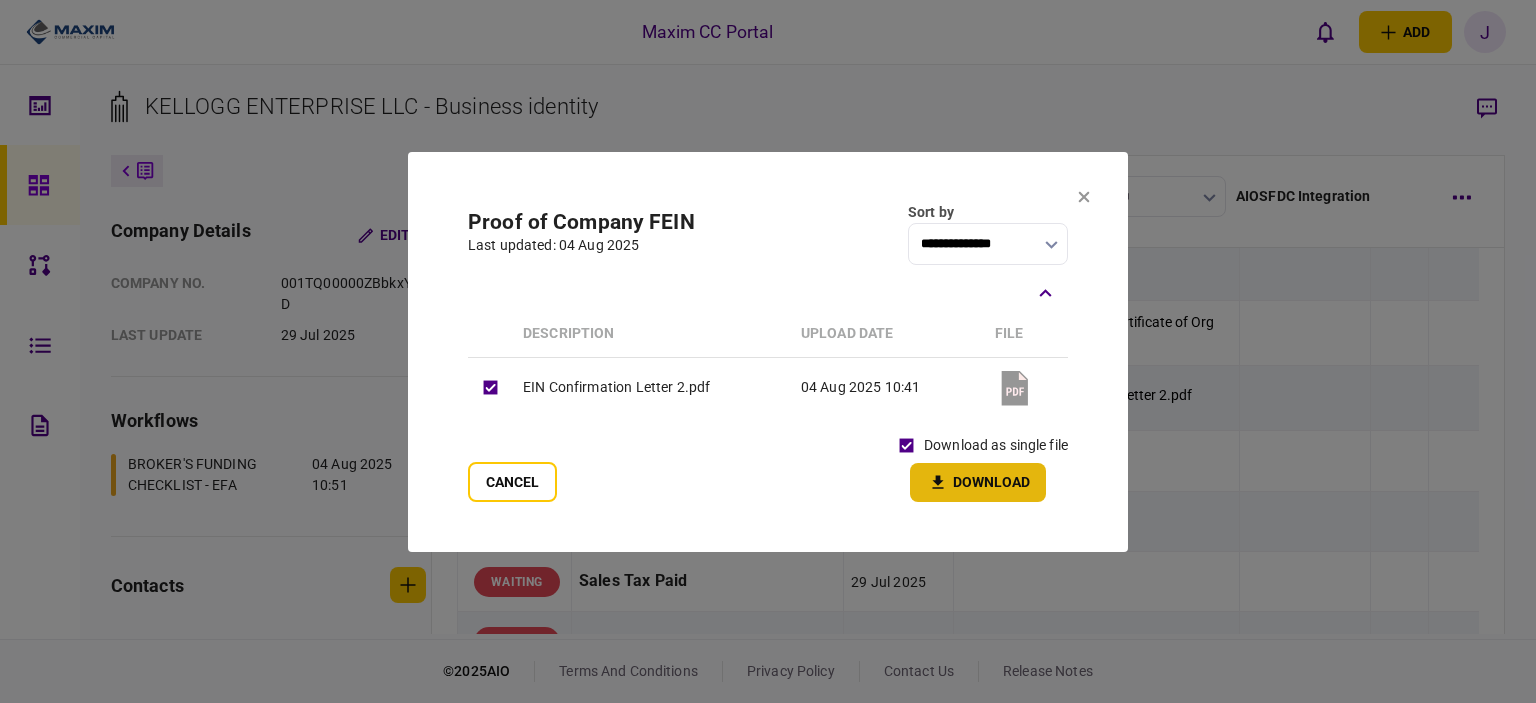 click on "Download" at bounding box center (978, 482) 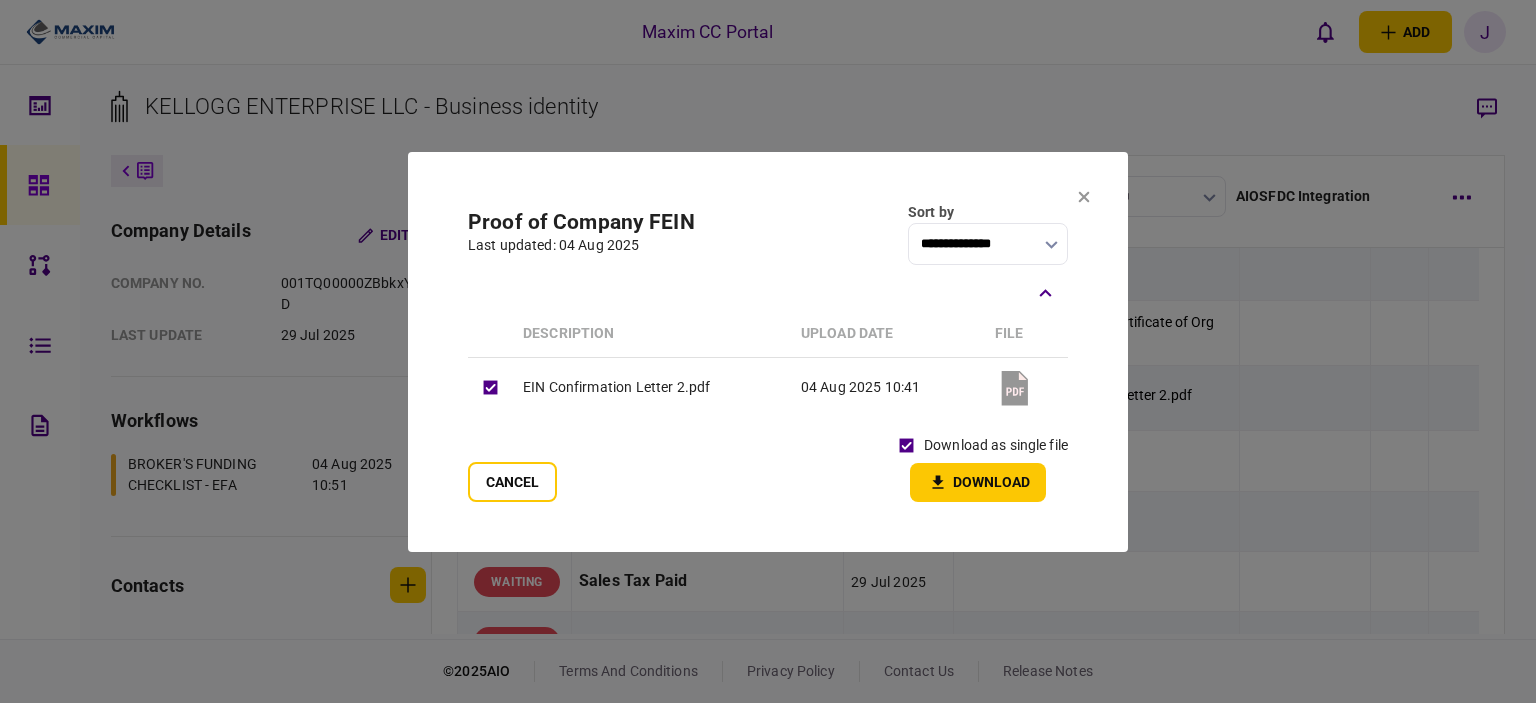 click on "Proof of Company FEIN" at bounding box center (581, 222) 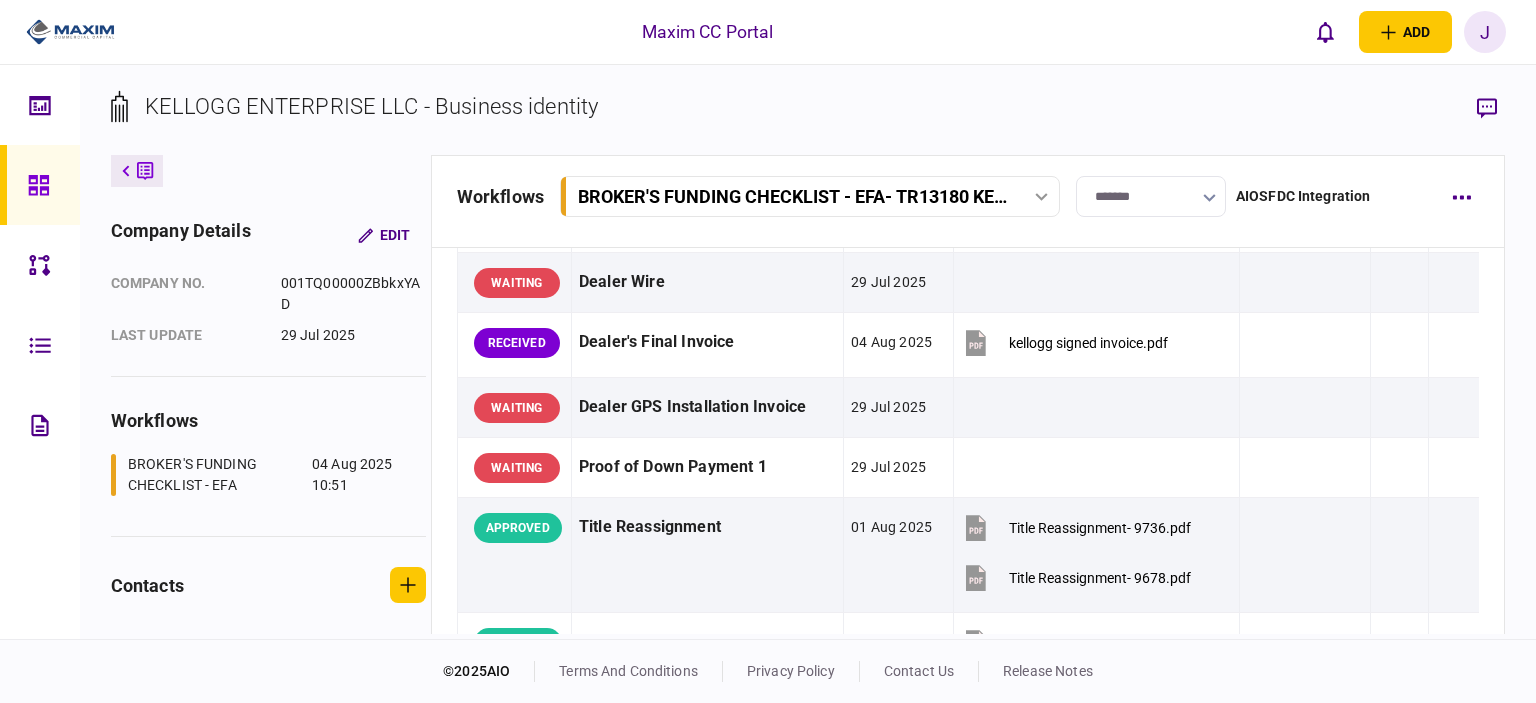 scroll, scrollTop: 1300, scrollLeft: 0, axis: vertical 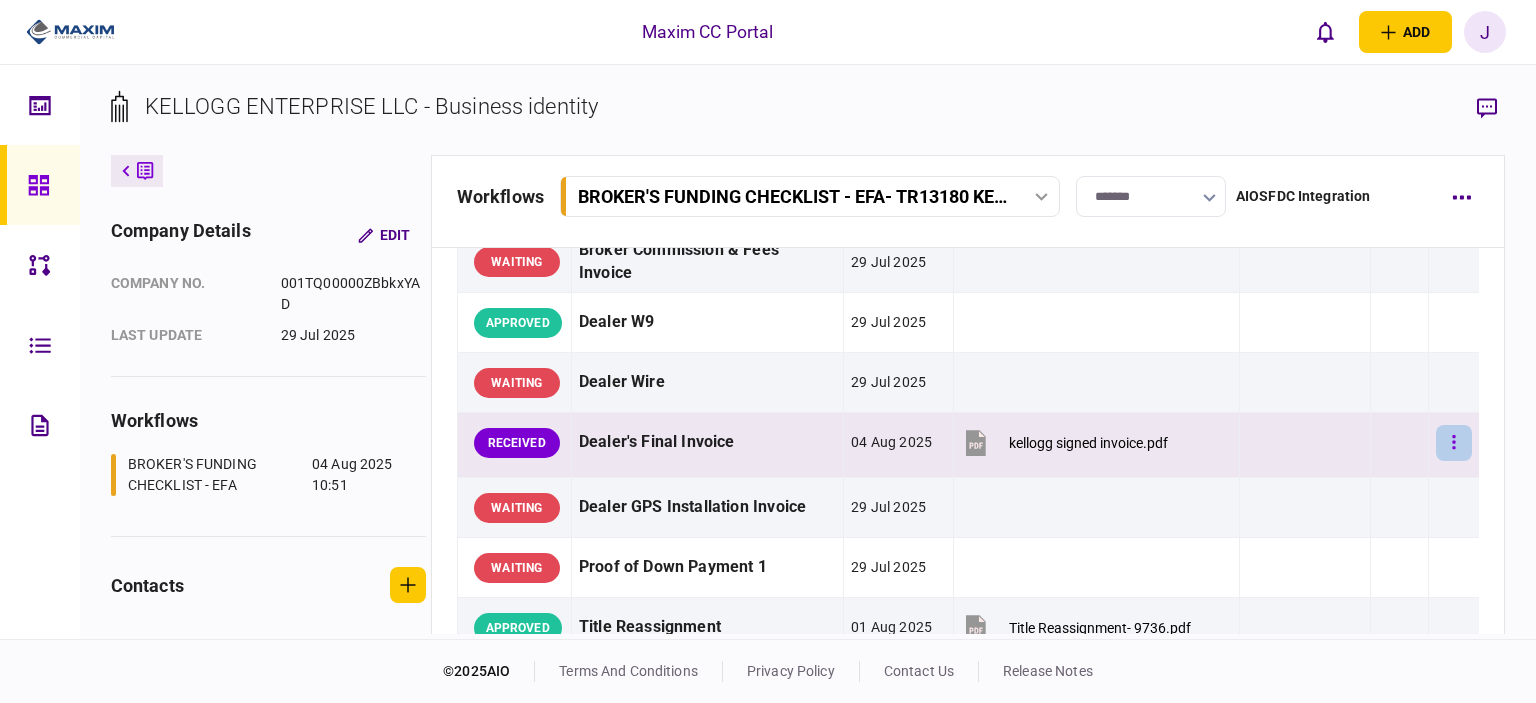 click at bounding box center (1454, 443) 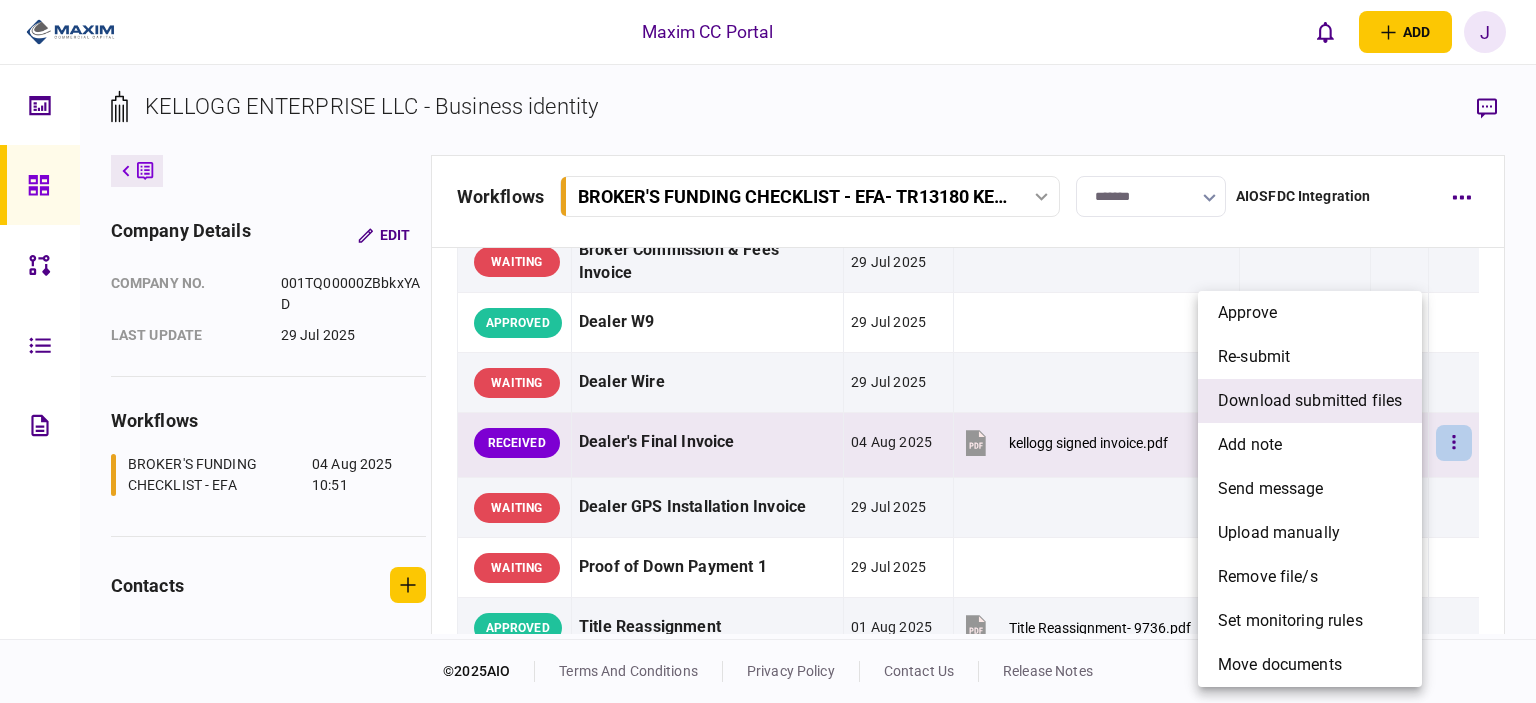 click on "download submitted files" at bounding box center (1310, 401) 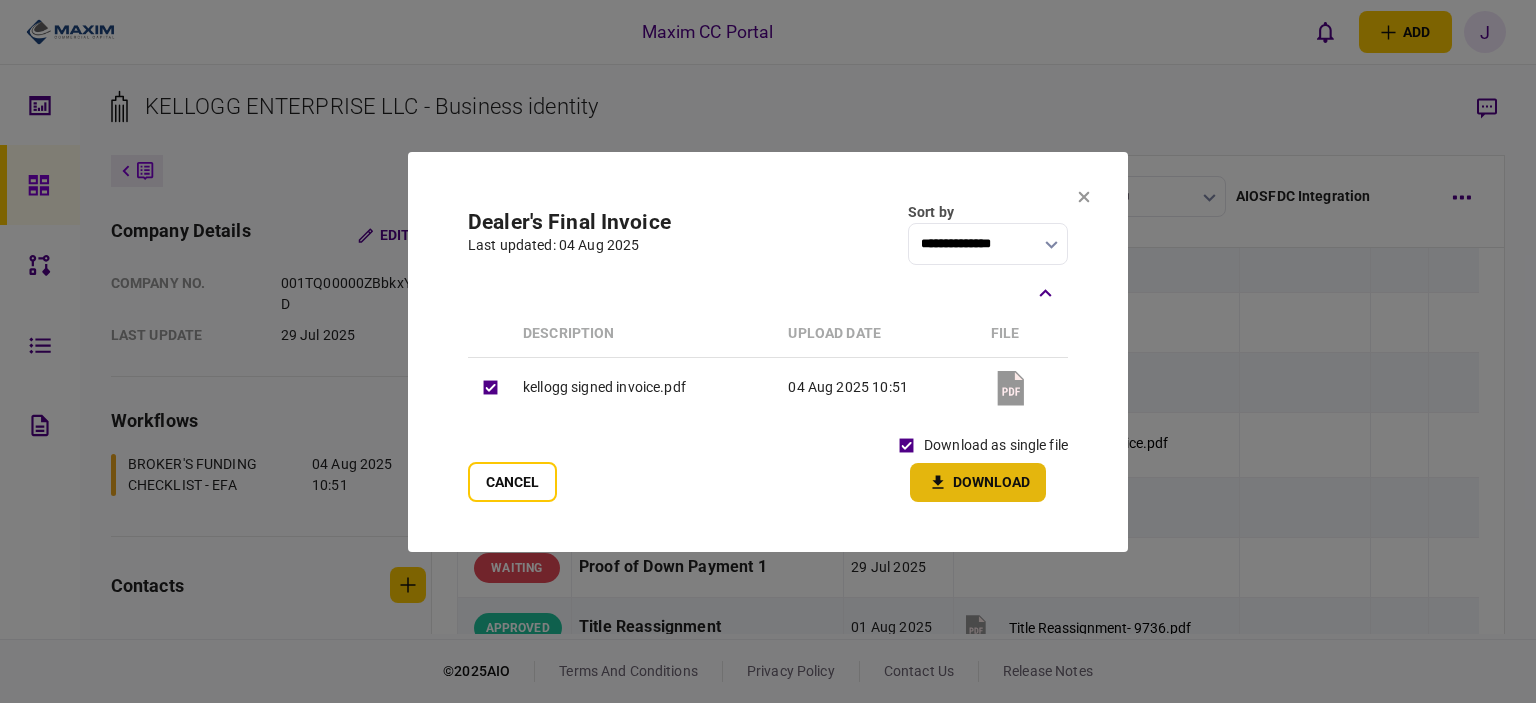 click on "Download" at bounding box center (978, 482) 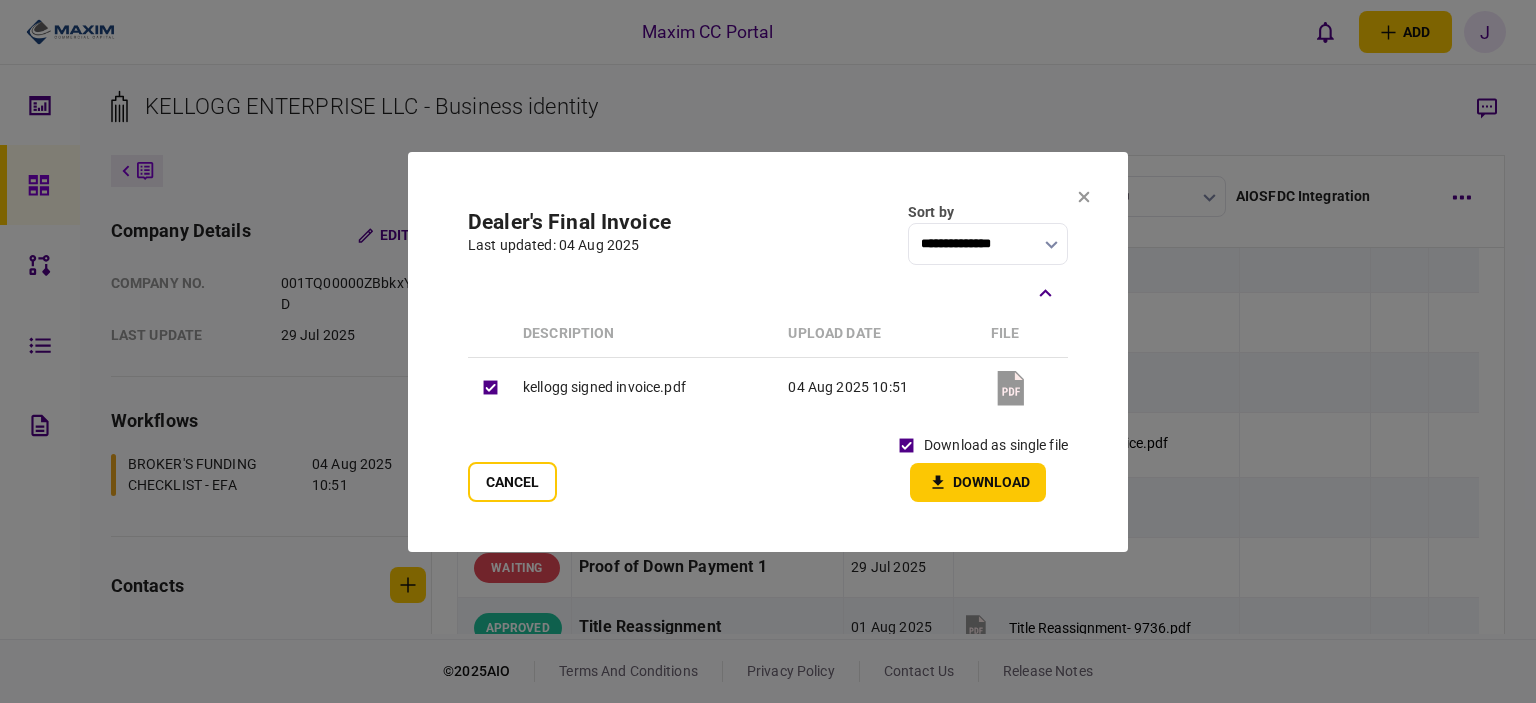 click 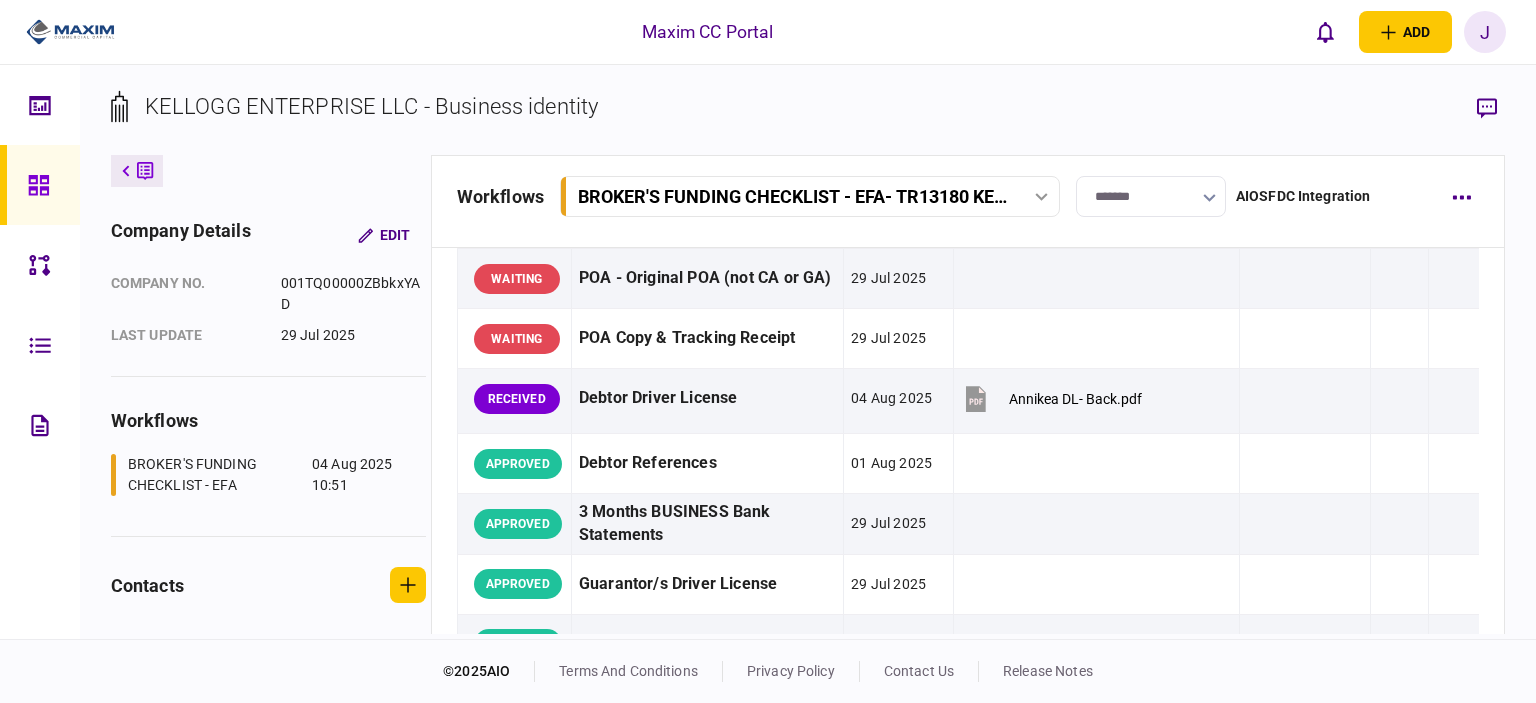scroll, scrollTop: 0, scrollLeft: 0, axis: both 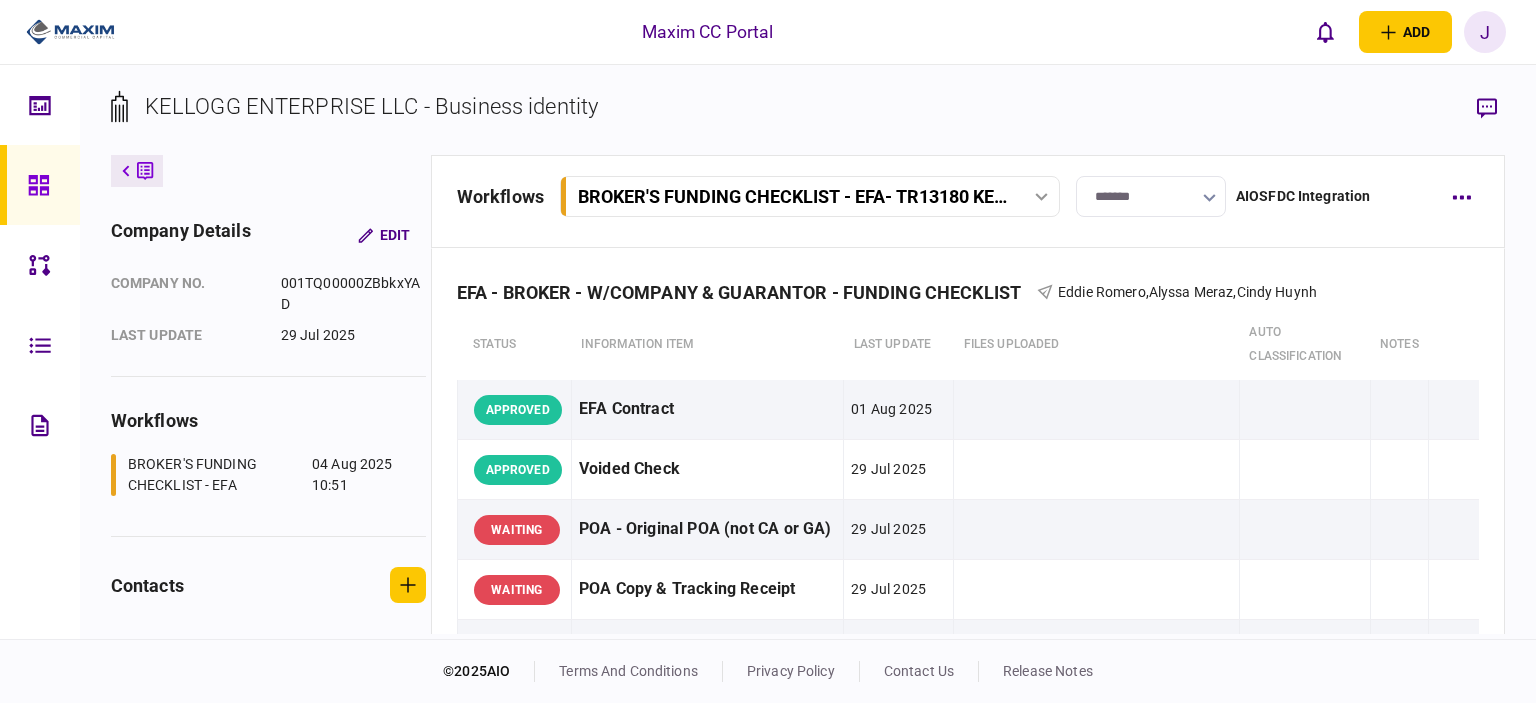 click on "KELLOGG ENTERPRISE LLC - Business identity" at bounding box center [808, 122] 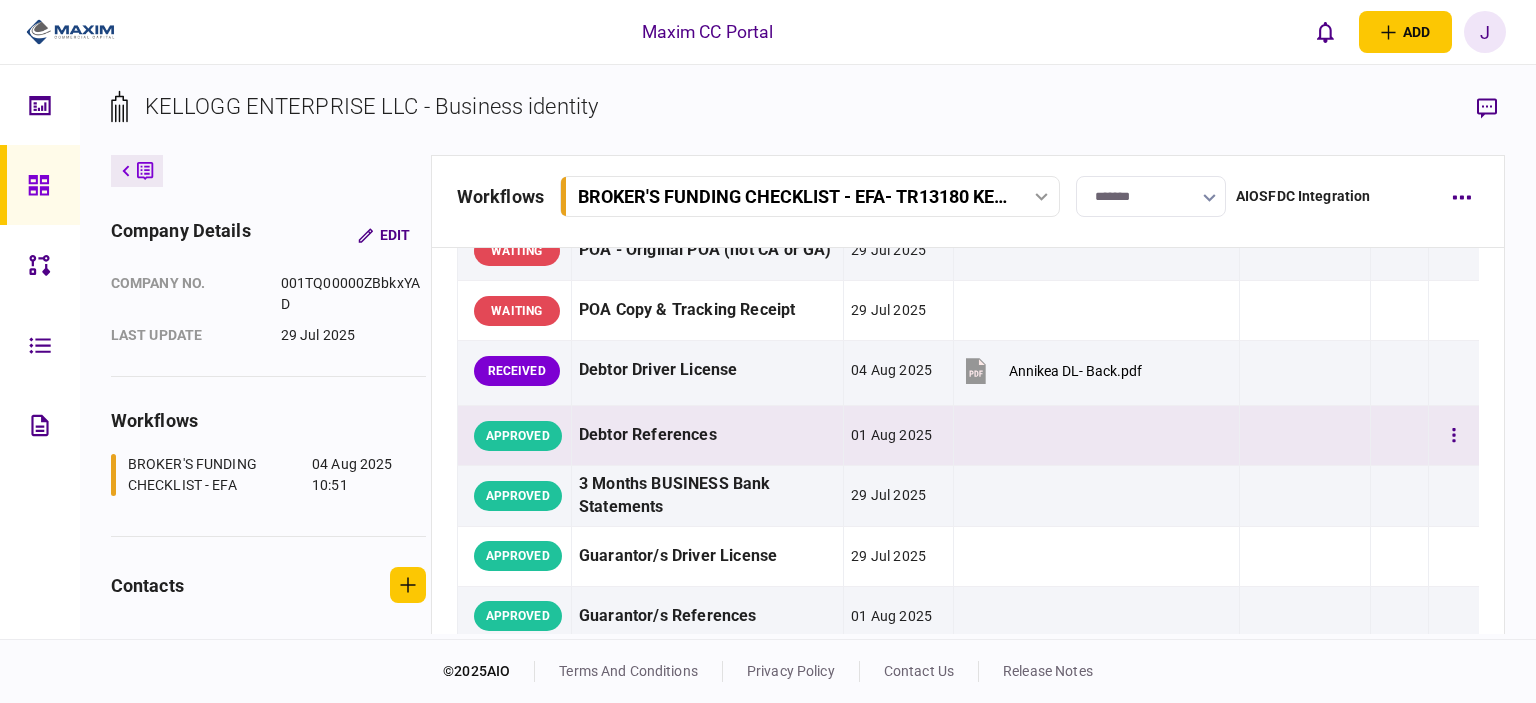 scroll, scrollTop: 300, scrollLeft: 0, axis: vertical 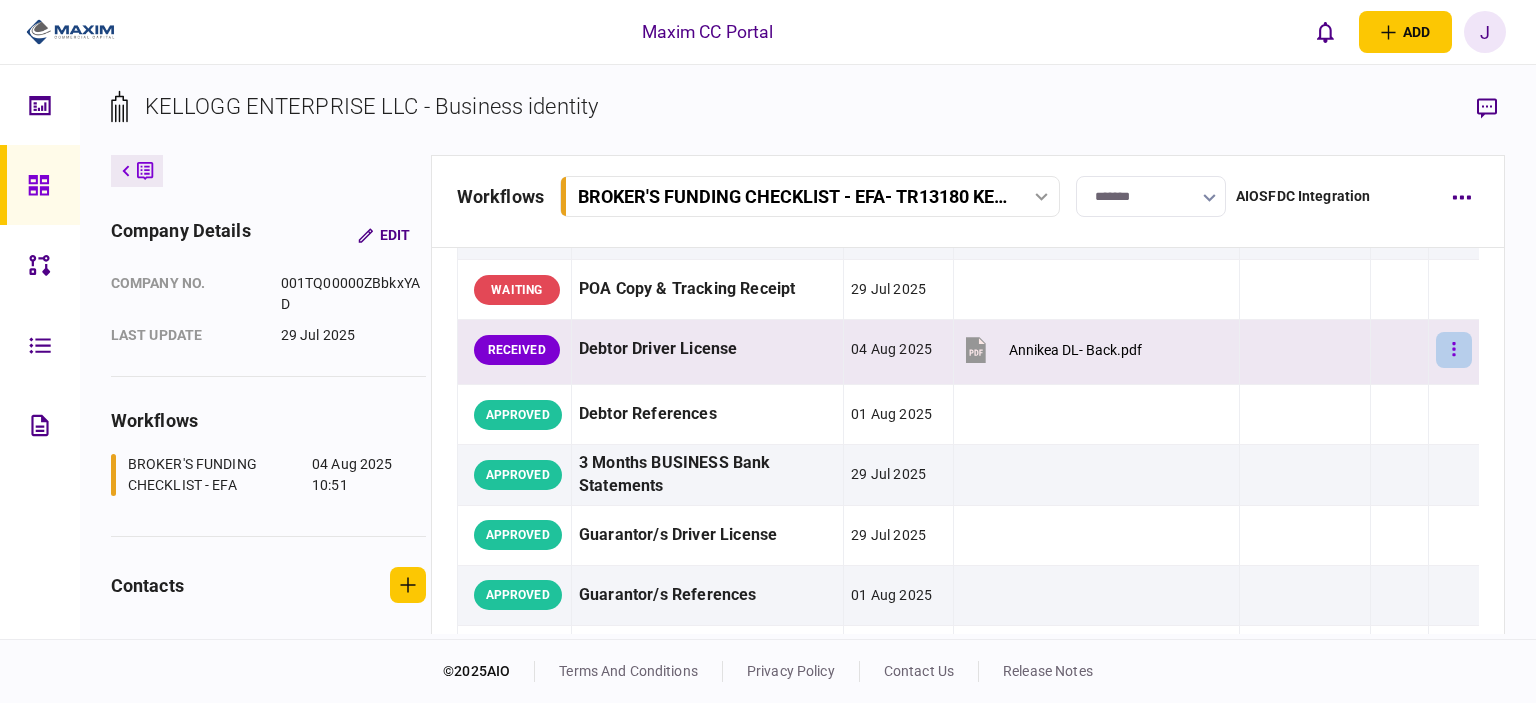 click at bounding box center [1454, 350] 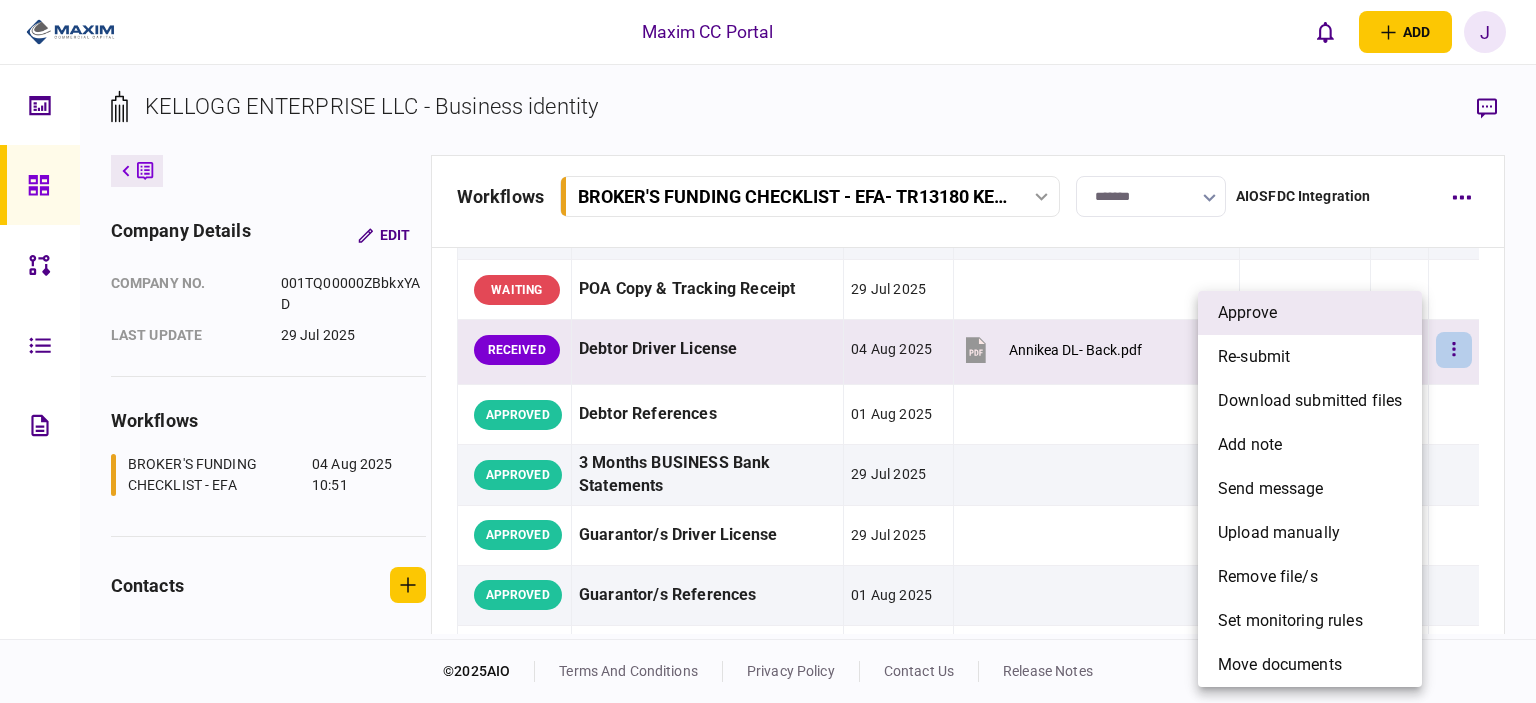 click on "approve" at bounding box center [1310, 313] 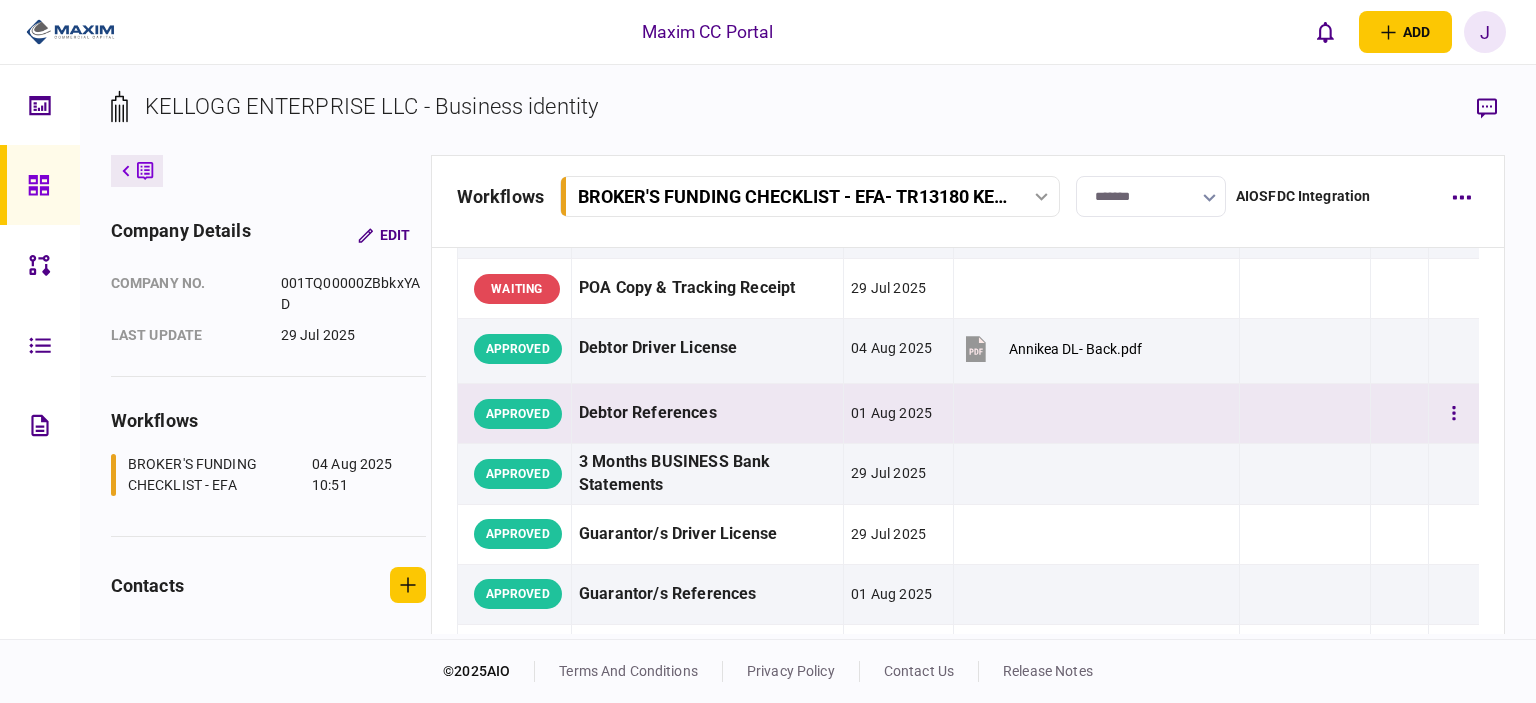 scroll, scrollTop: 400, scrollLeft: 0, axis: vertical 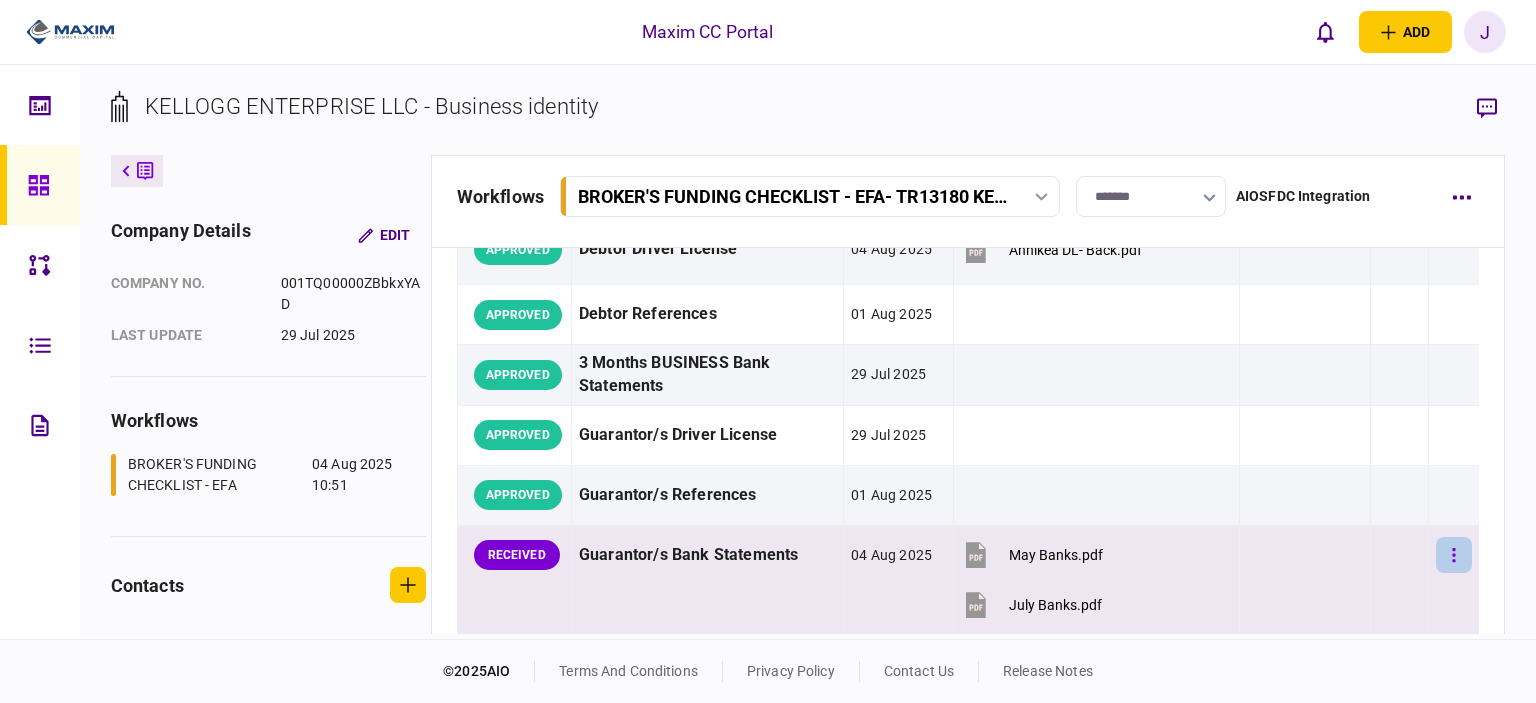 click at bounding box center (1454, 555) 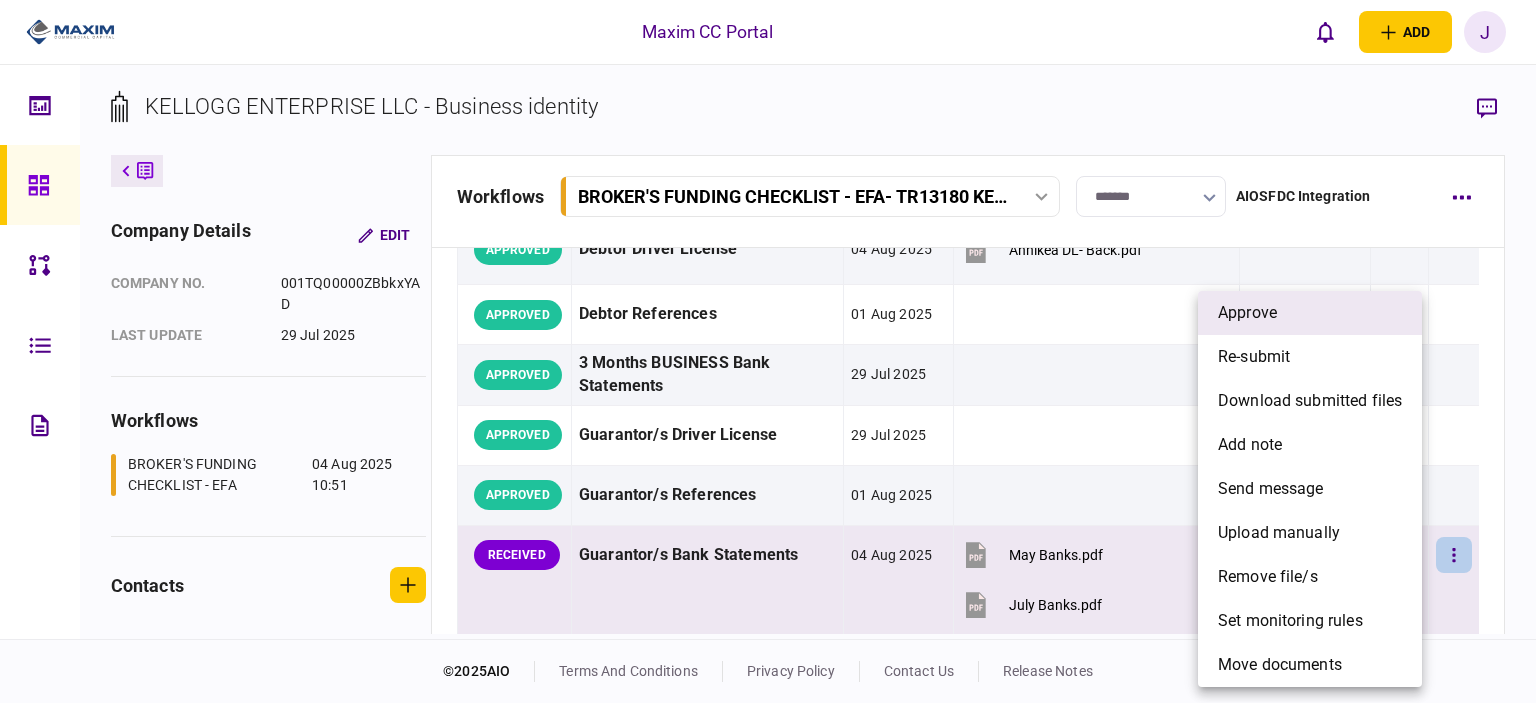 click on "approve" at bounding box center [1310, 313] 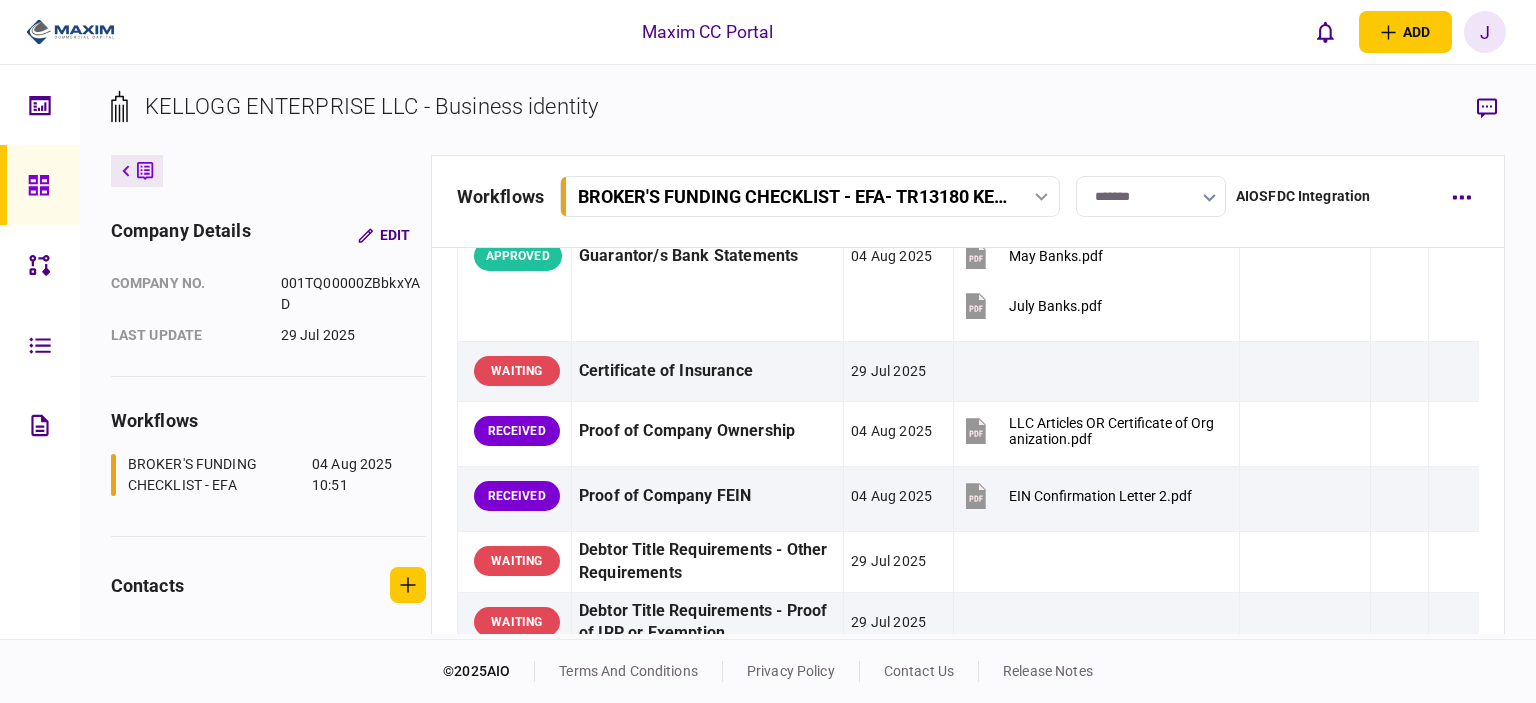 scroll, scrollTop: 700, scrollLeft: 0, axis: vertical 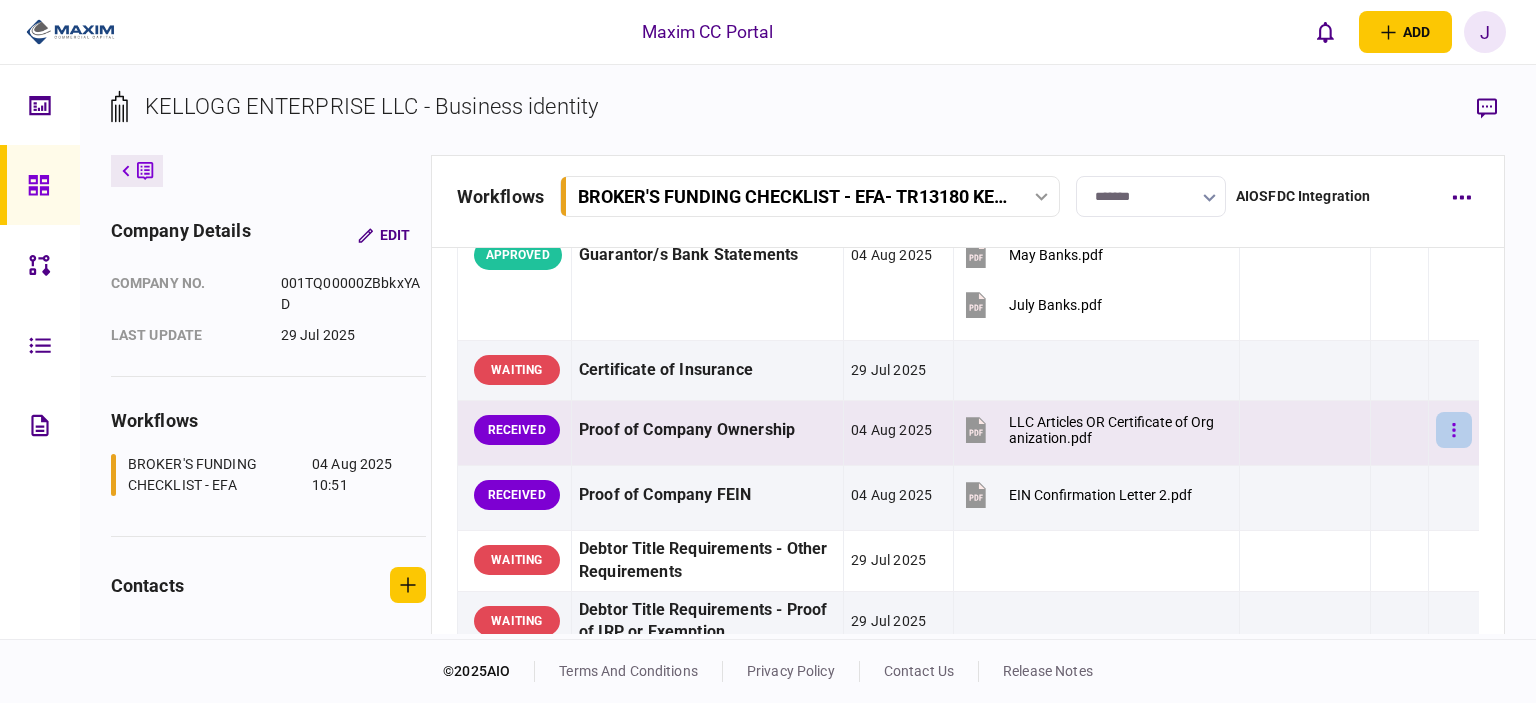 click at bounding box center (1454, 430) 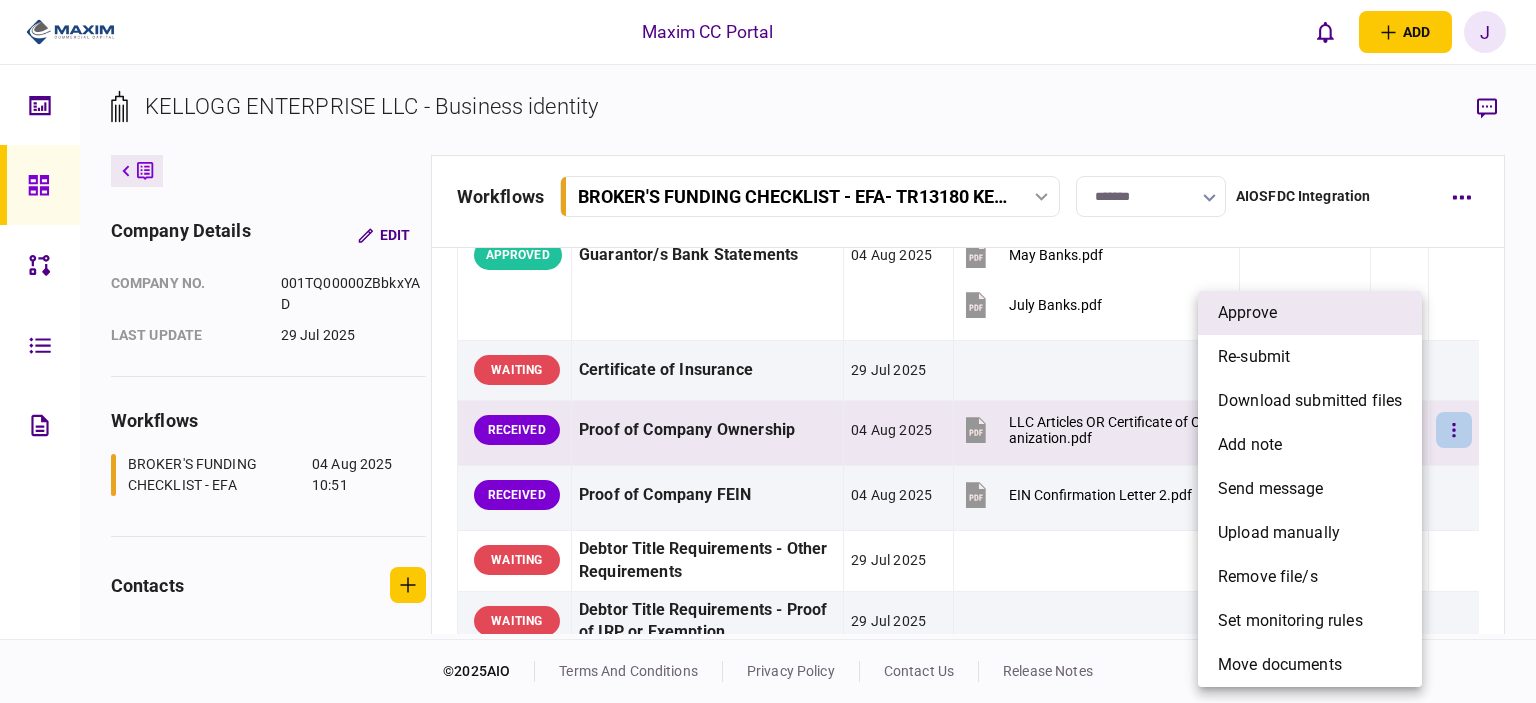 click on "approve" at bounding box center [1247, 313] 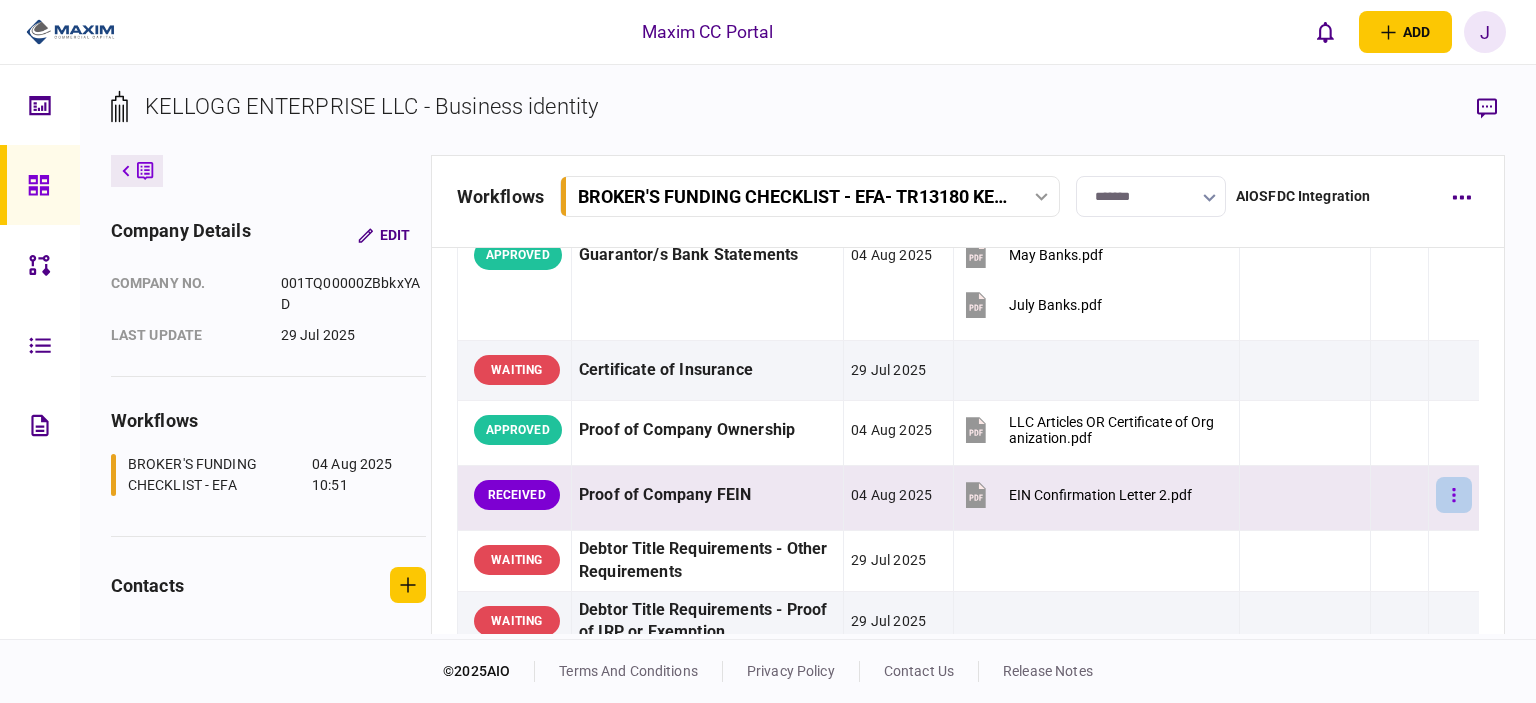 click at bounding box center (1454, 495) 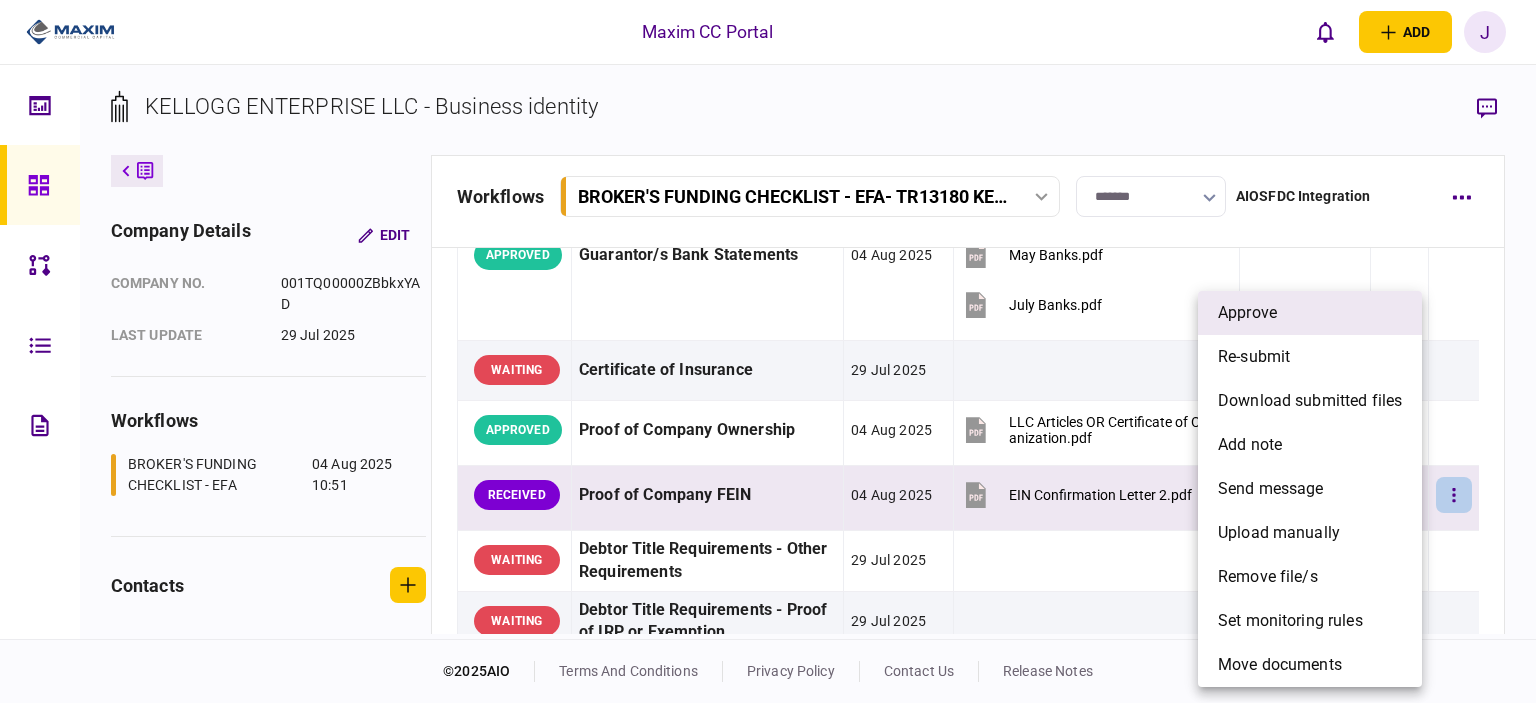 click on "approve" at bounding box center (1247, 313) 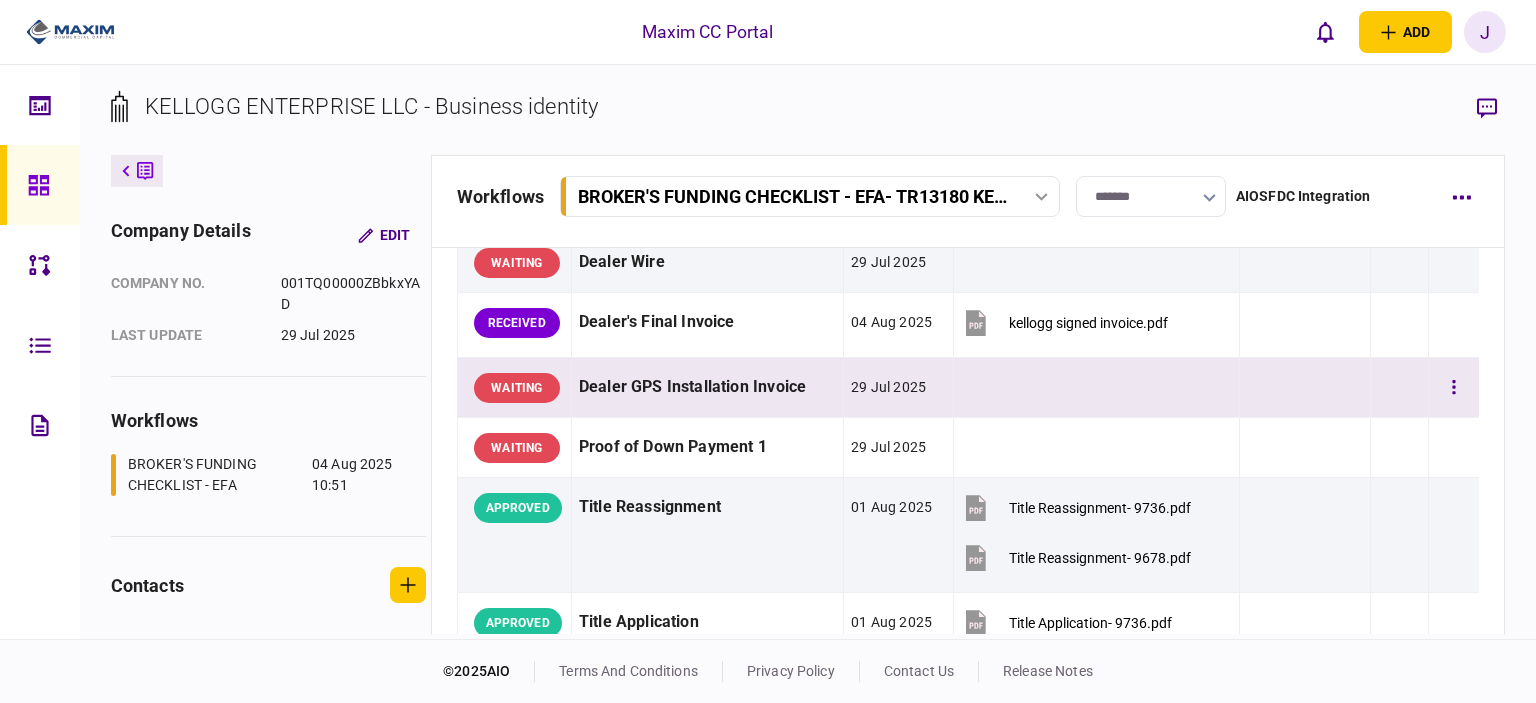 scroll, scrollTop: 1300, scrollLeft: 0, axis: vertical 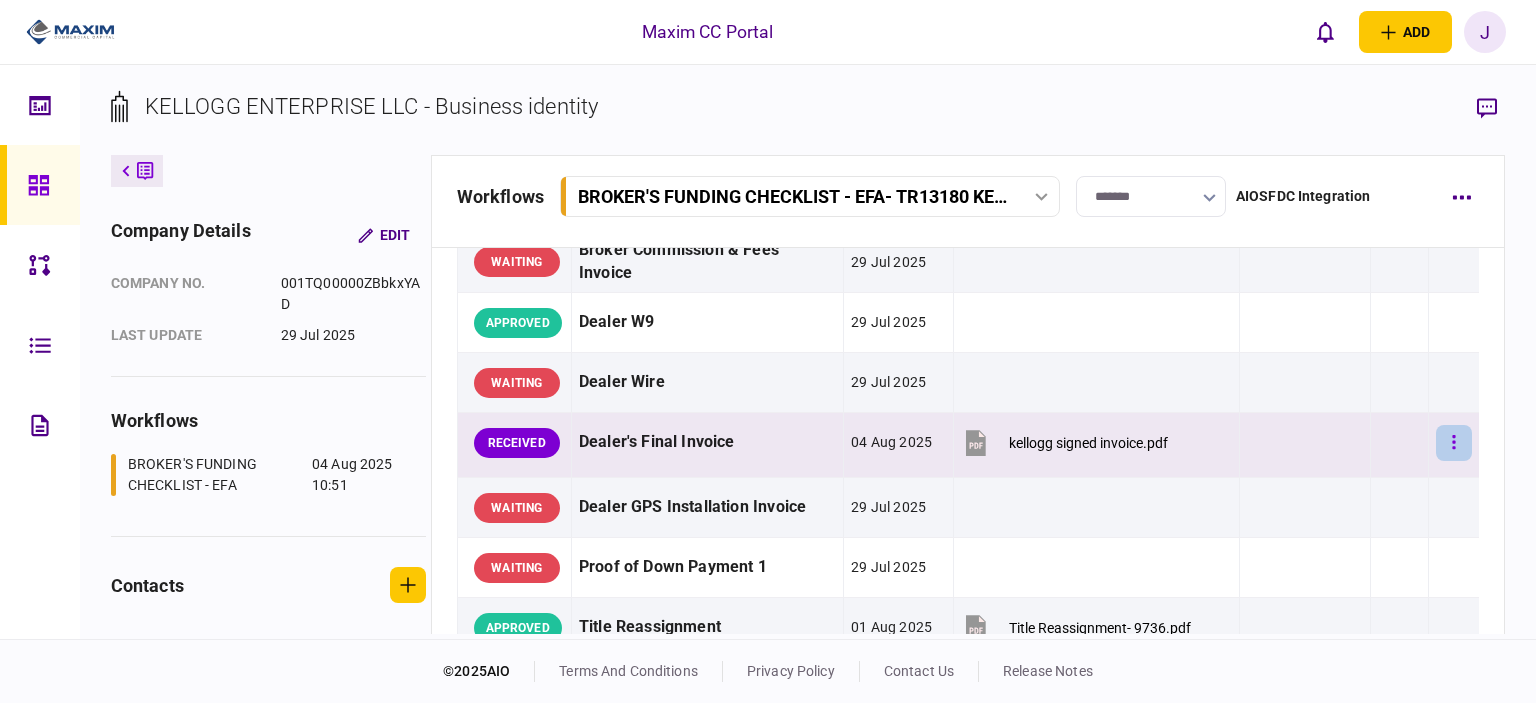 click at bounding box center [1454, 443] 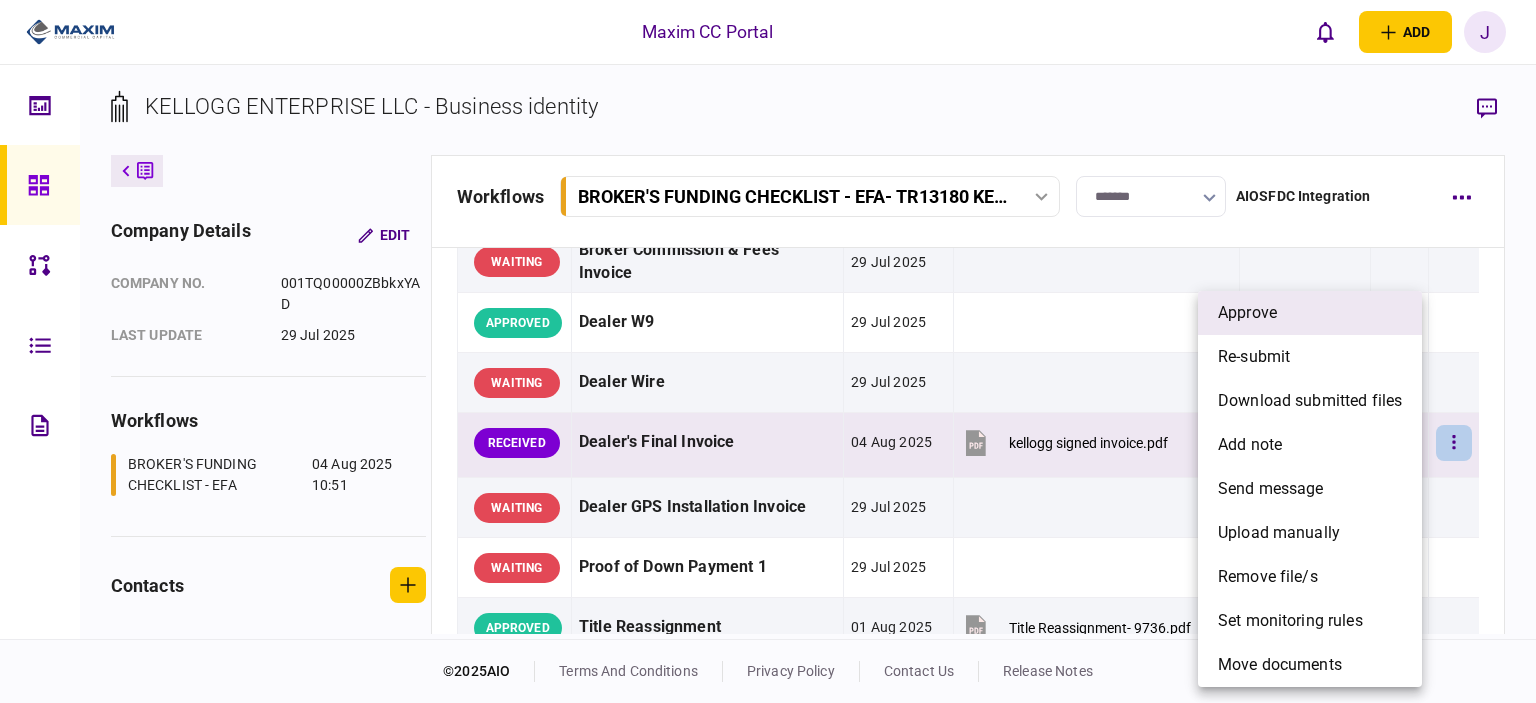 click on "approve" at bounding box center (1310, 313) 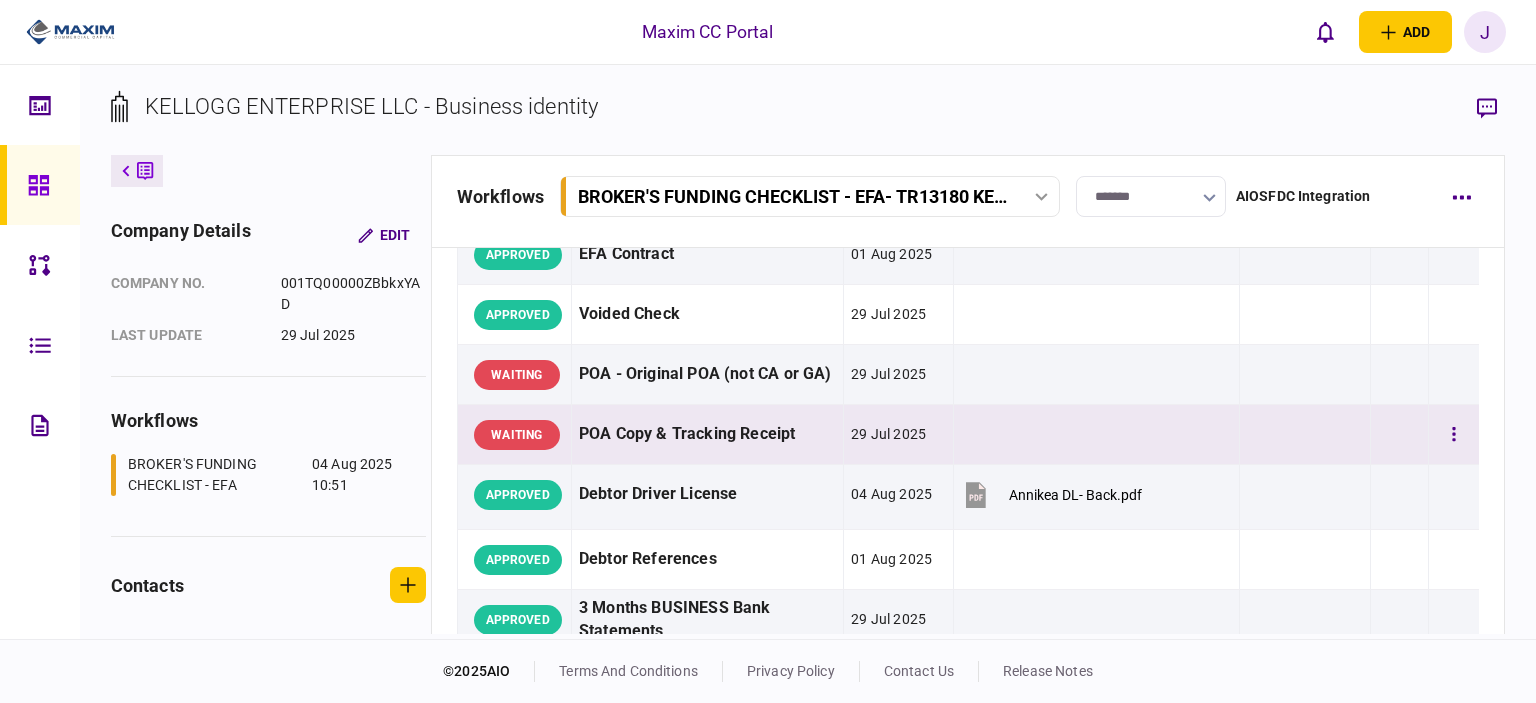 scroll, scrollTop: 0, scrollLeft: 0, axis: both 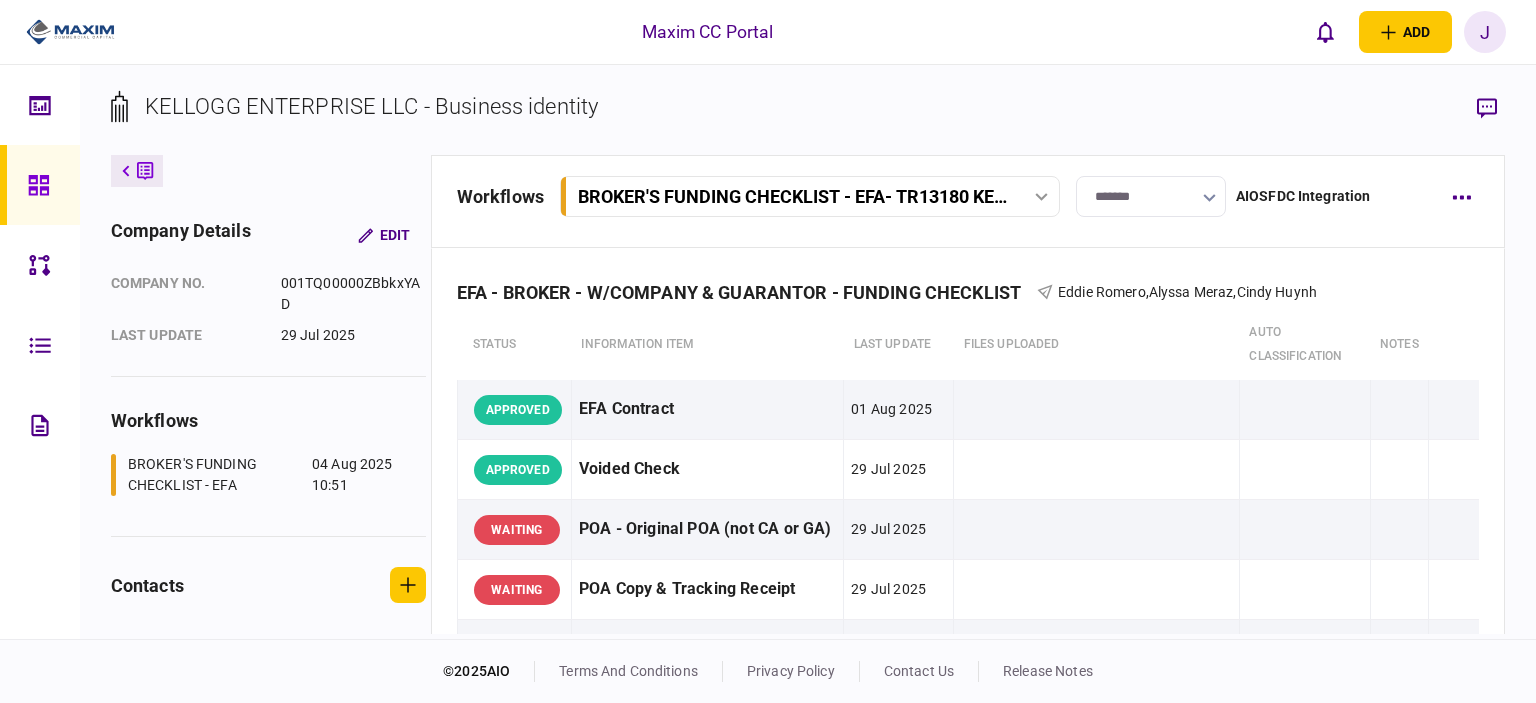 click at bounding box center [40, 185] 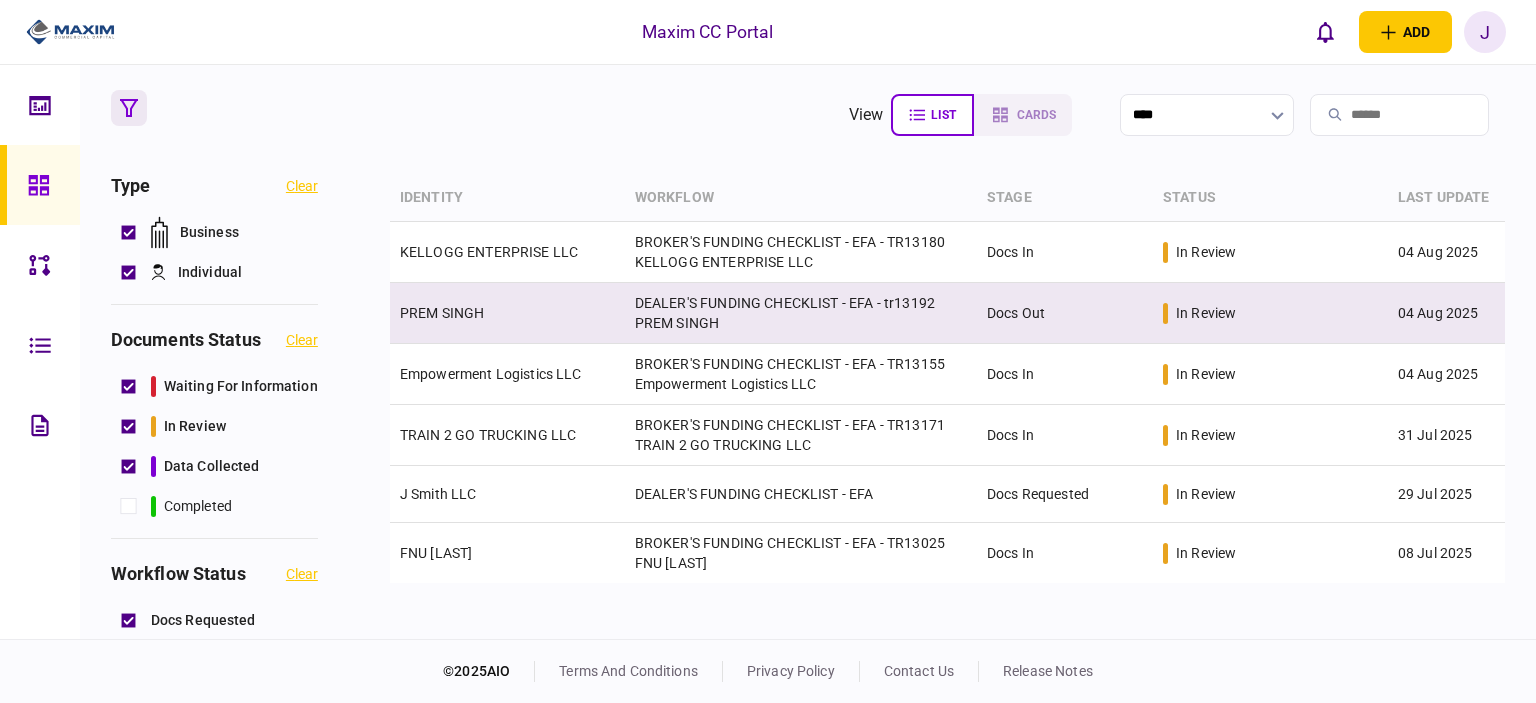 click on "PREM SINGH" at bounding box center (507, 313) 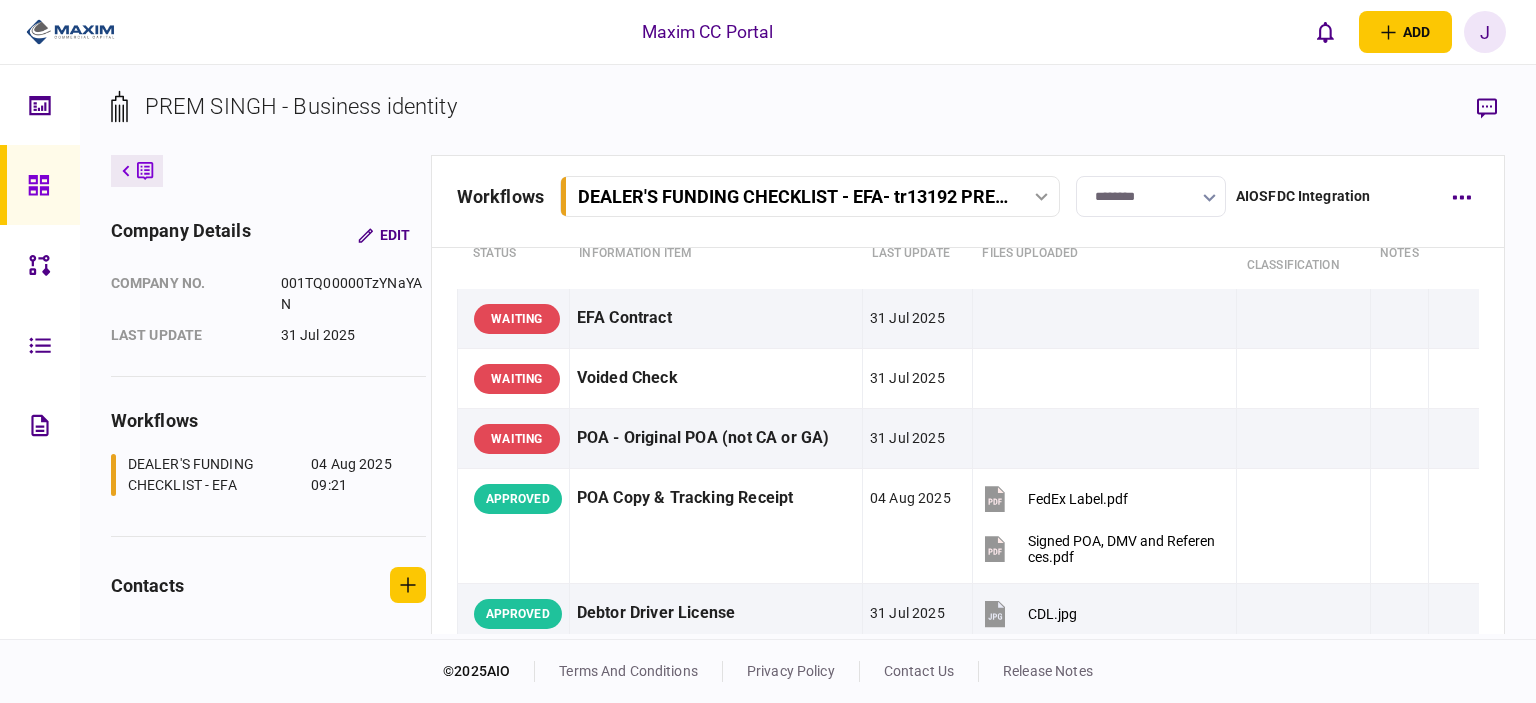 scroll, scrollTop: 0, scrollLeft: 0, axis: both 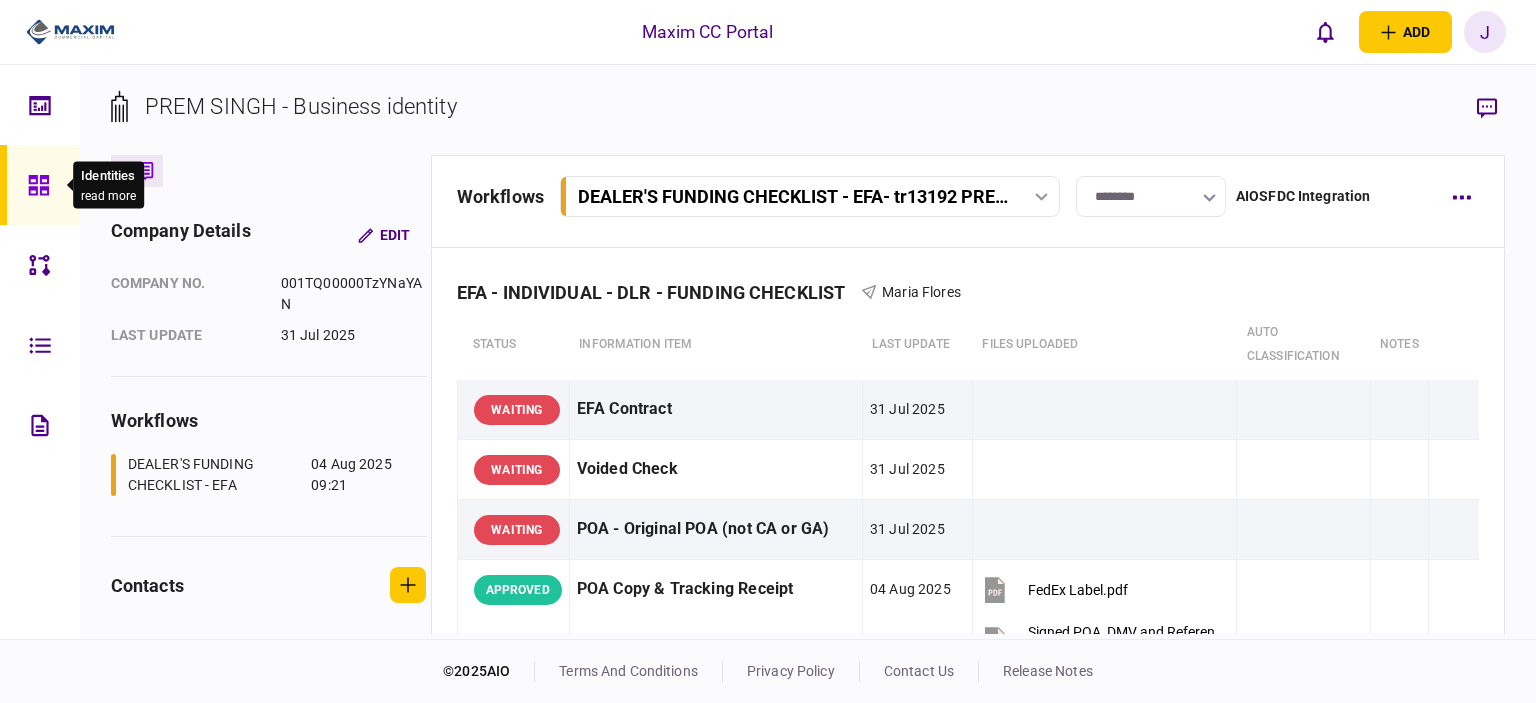 click at bounding box center (44, 185) 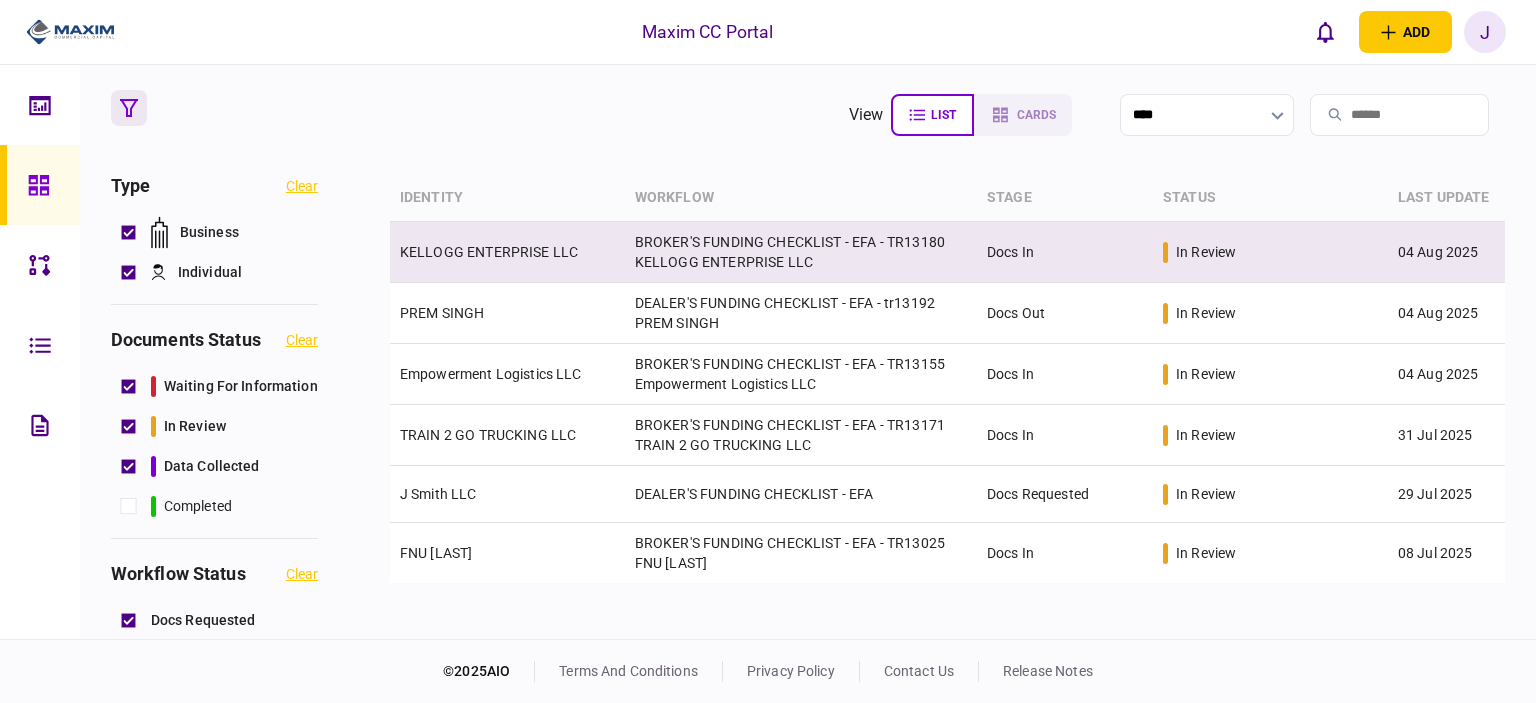 click on "KELLOGG ENTERPRISE LLC" at bounding box center (489, 252) 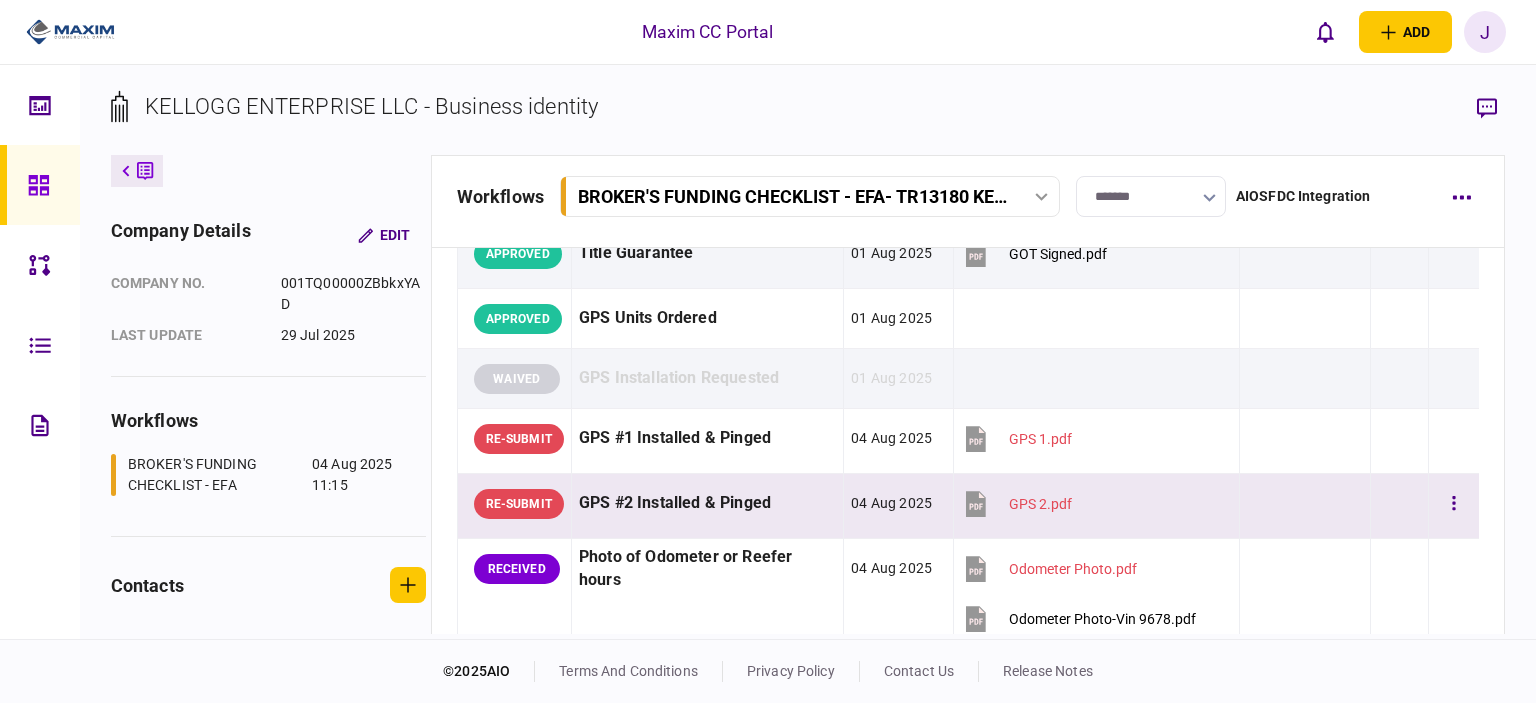 scroll, scrollTop: 2100, scrollLeft: 0, axis: vertical 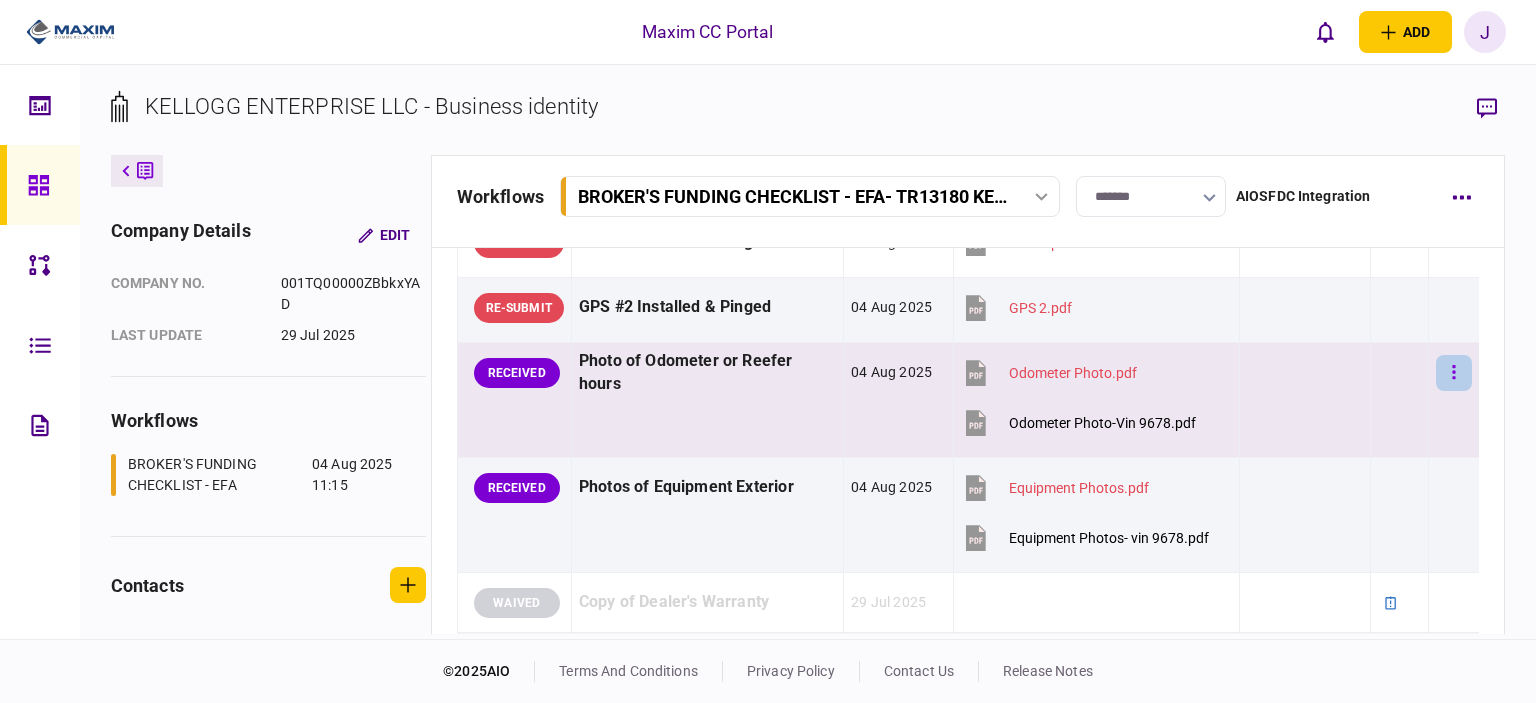 click at bounding box center (1454, 373) 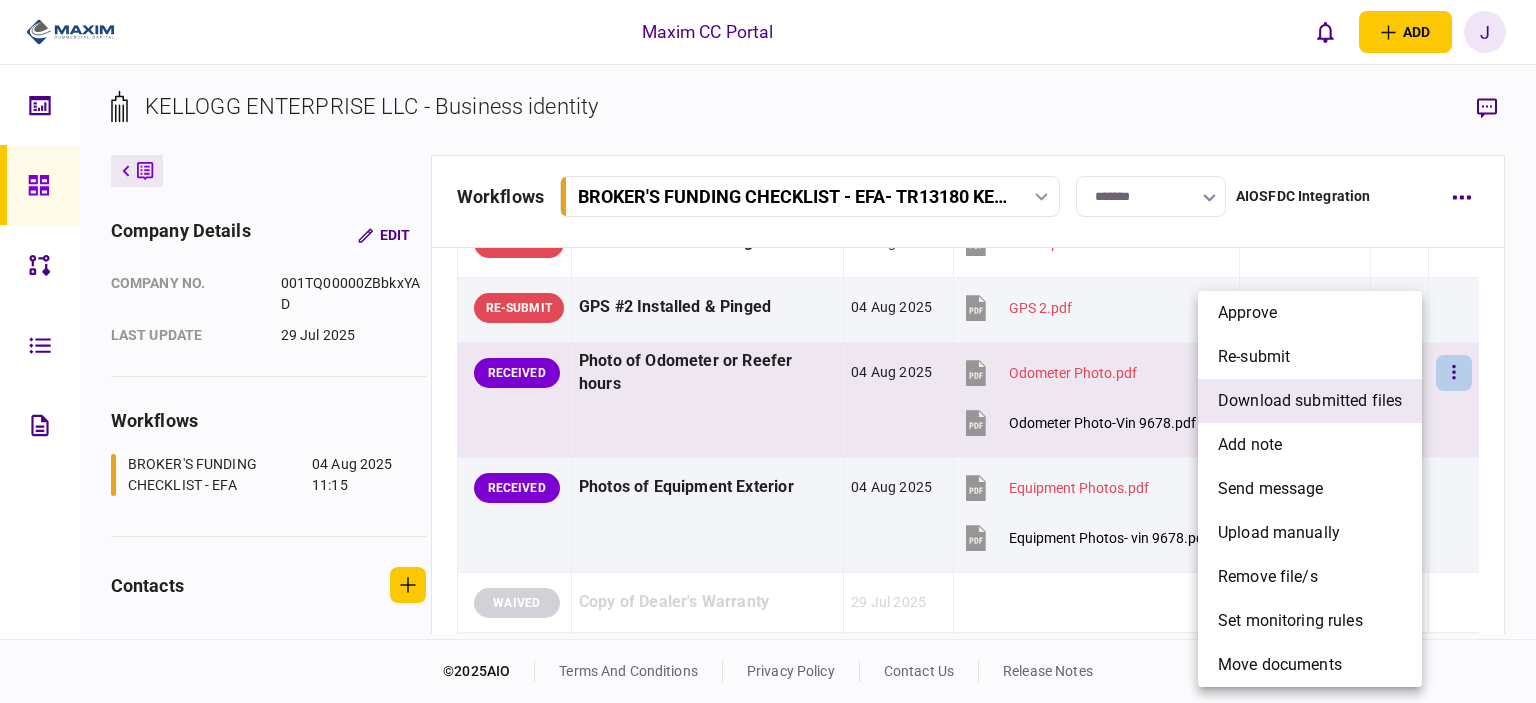 click on "download submitted files" at bounding box center [1310, 401] 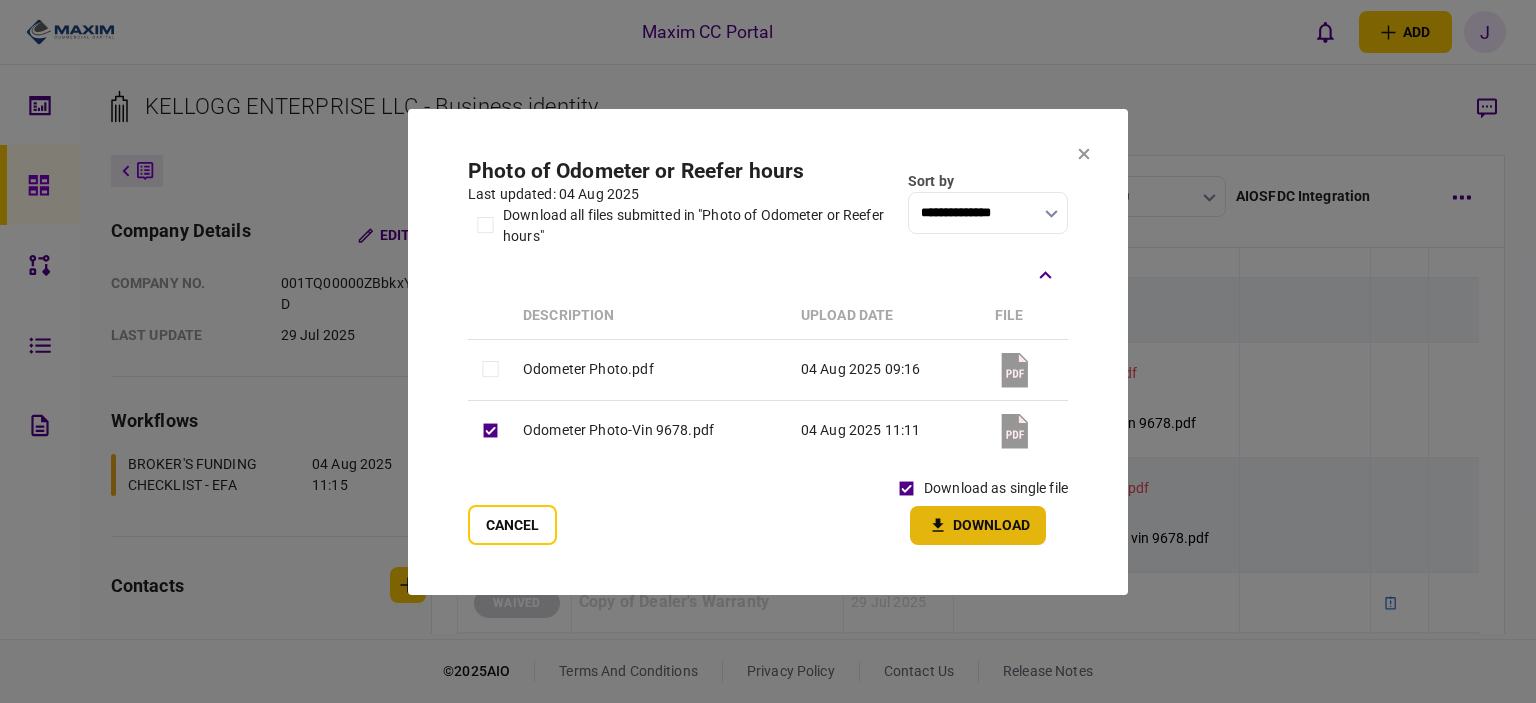 click on "Download" at bounding box center (978, 525) 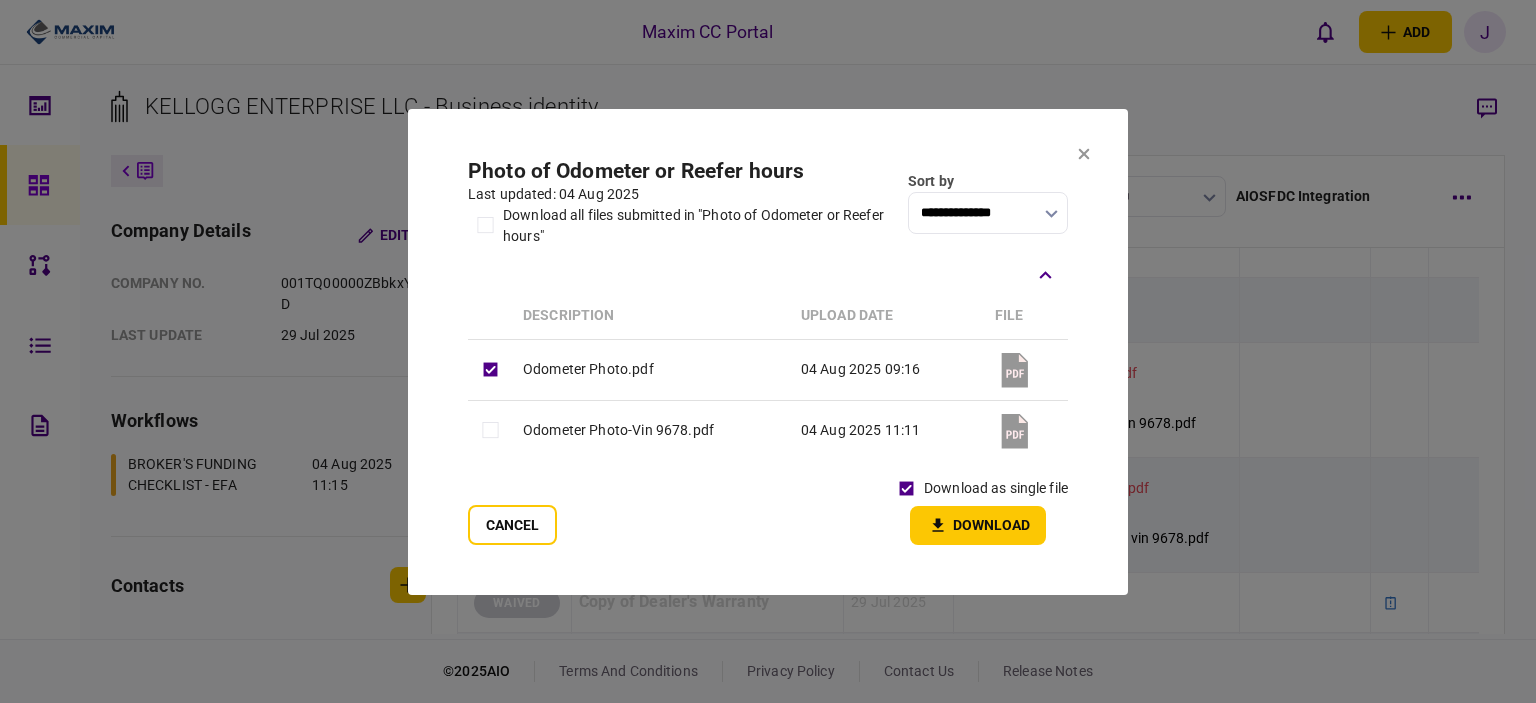 drag, startPoint x: 1008, startPoint y: 512, endPoint x: 1062, endPoint y: 511, distance: 54.00926 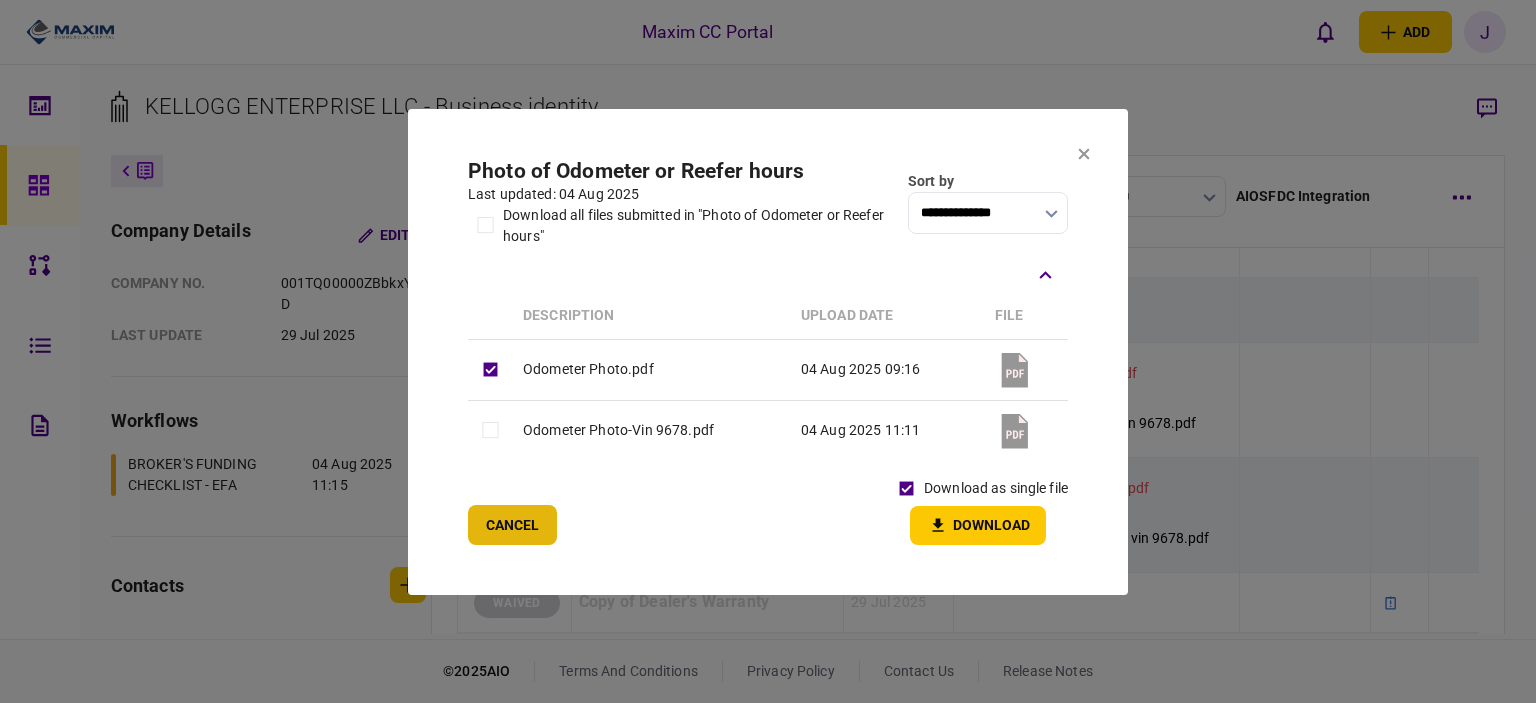 drag, startPoint x: 508, startPoint y: 533, endPoint x: 528, endPoint y: 511, distance: 29.732138 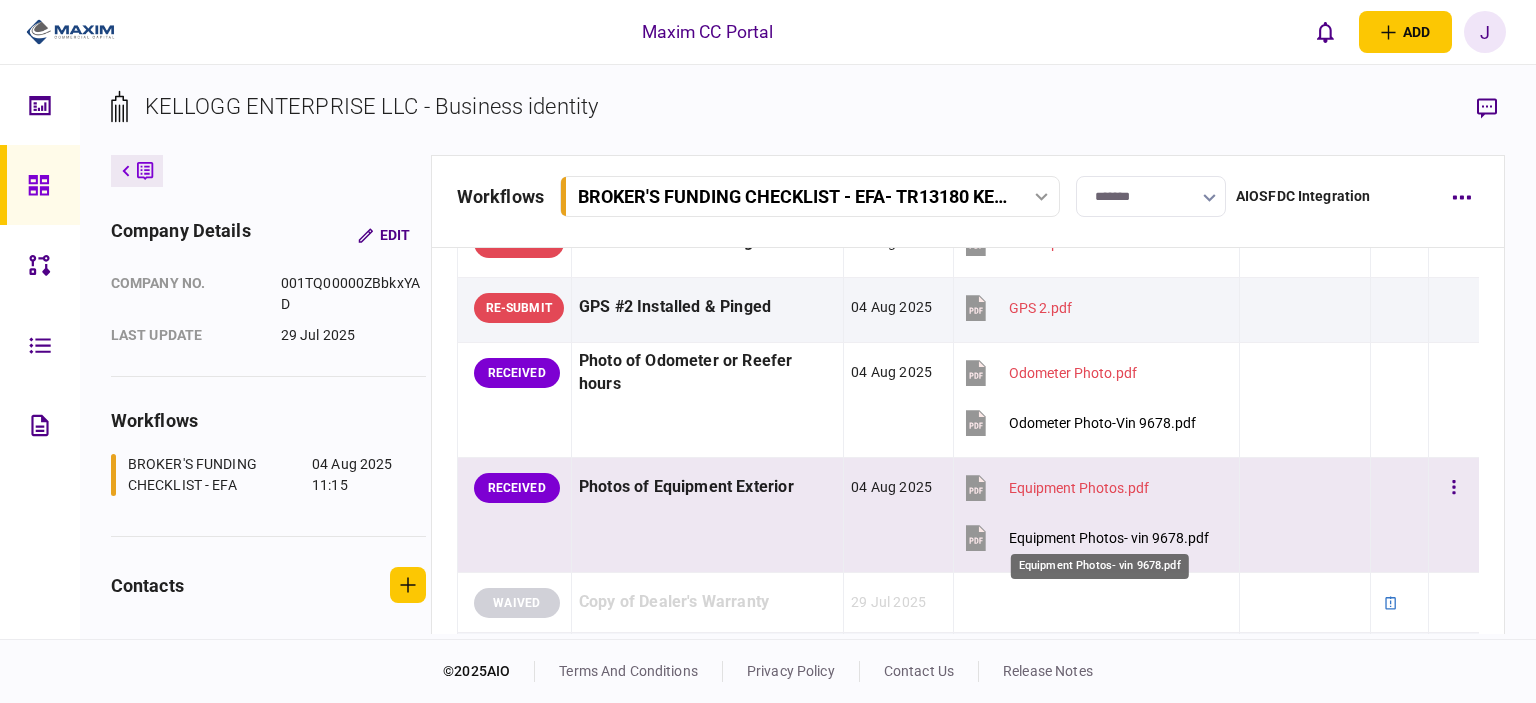 click on "Equipment Photos- vin 9678.pdf" at bounding box center (1109, 538) 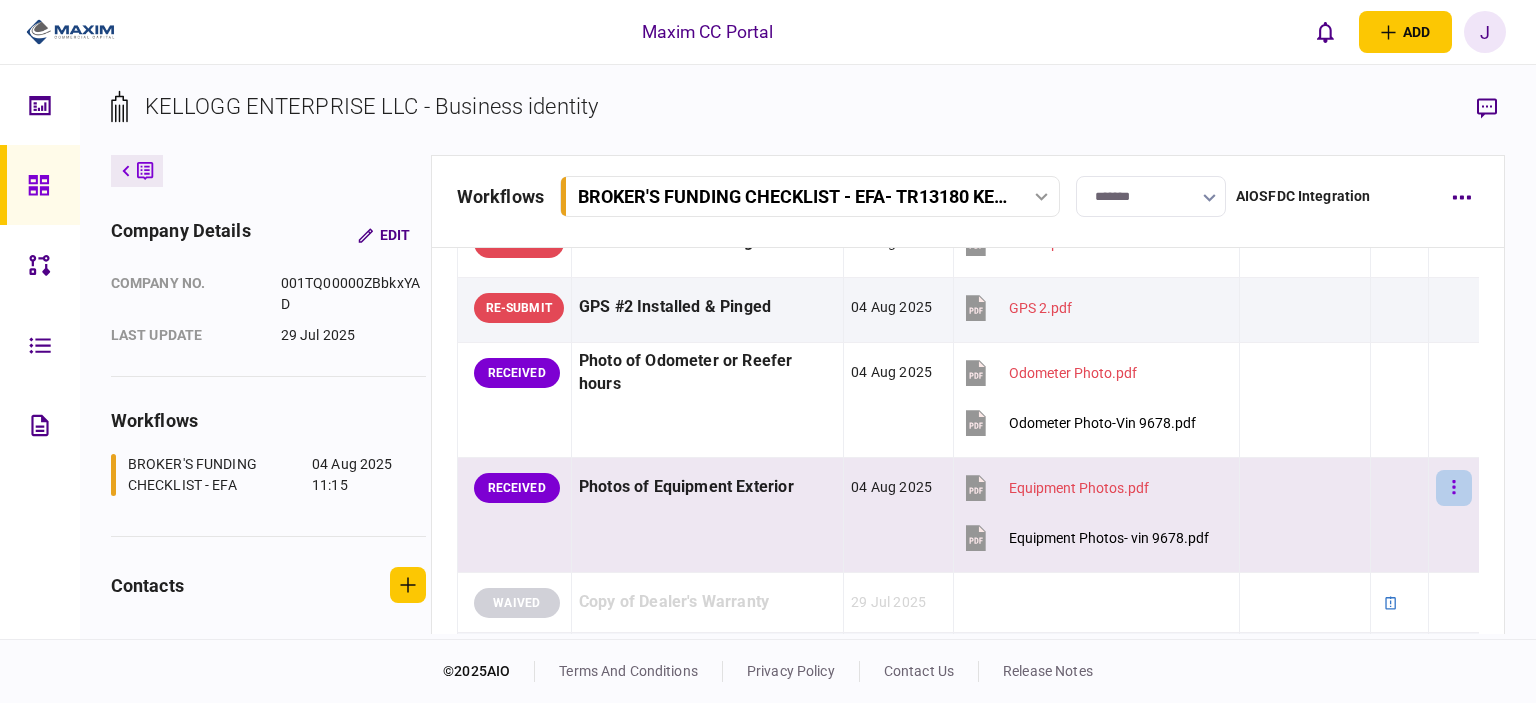 click 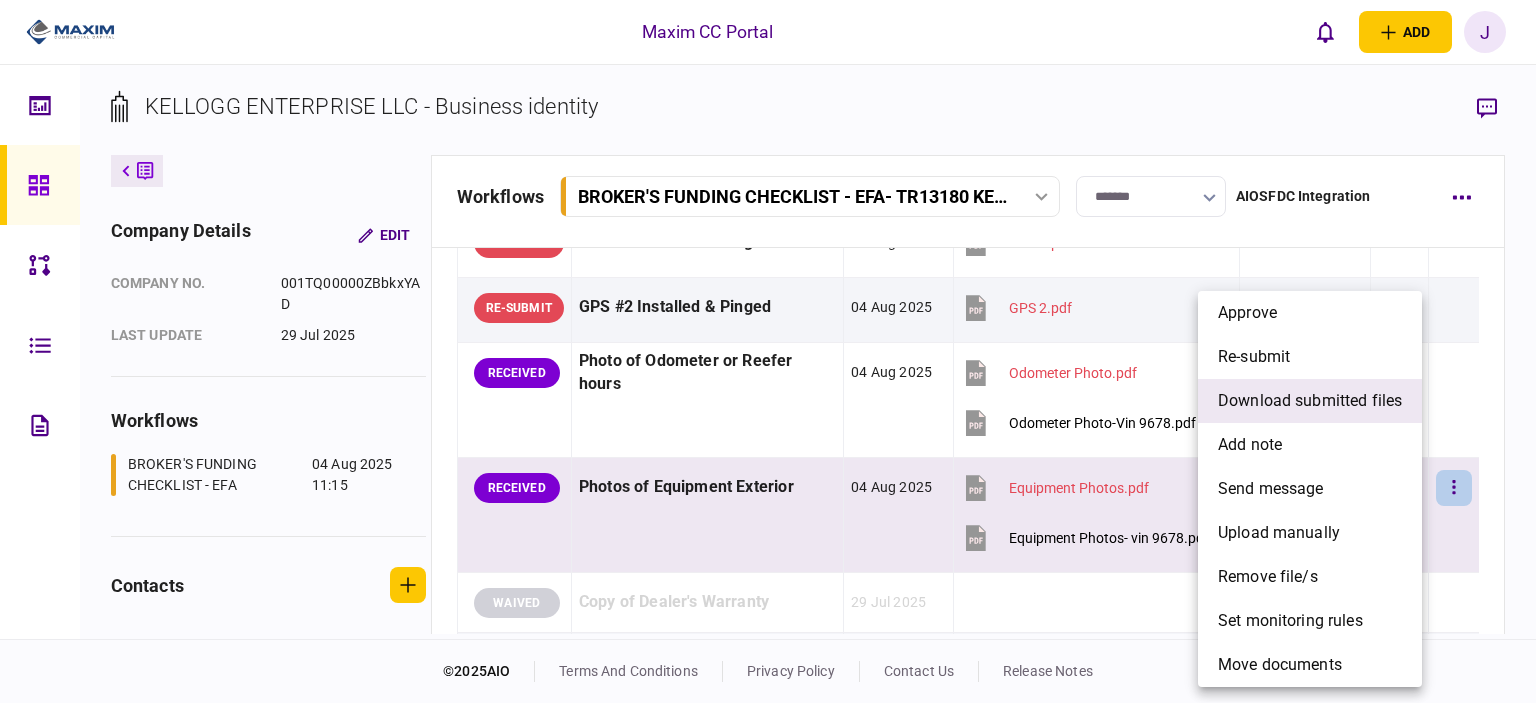 click on "download submitted files" at bounding box center [1310, 401] 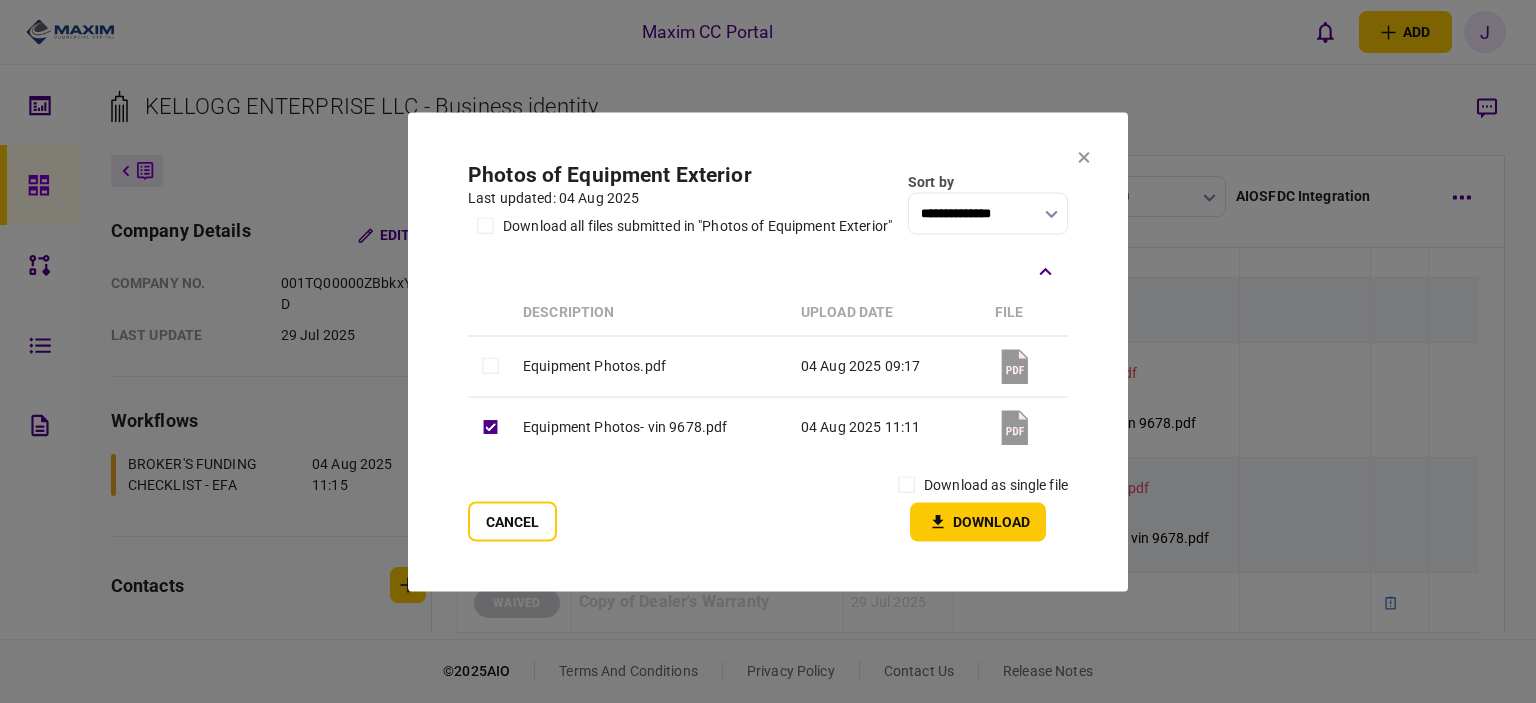 click 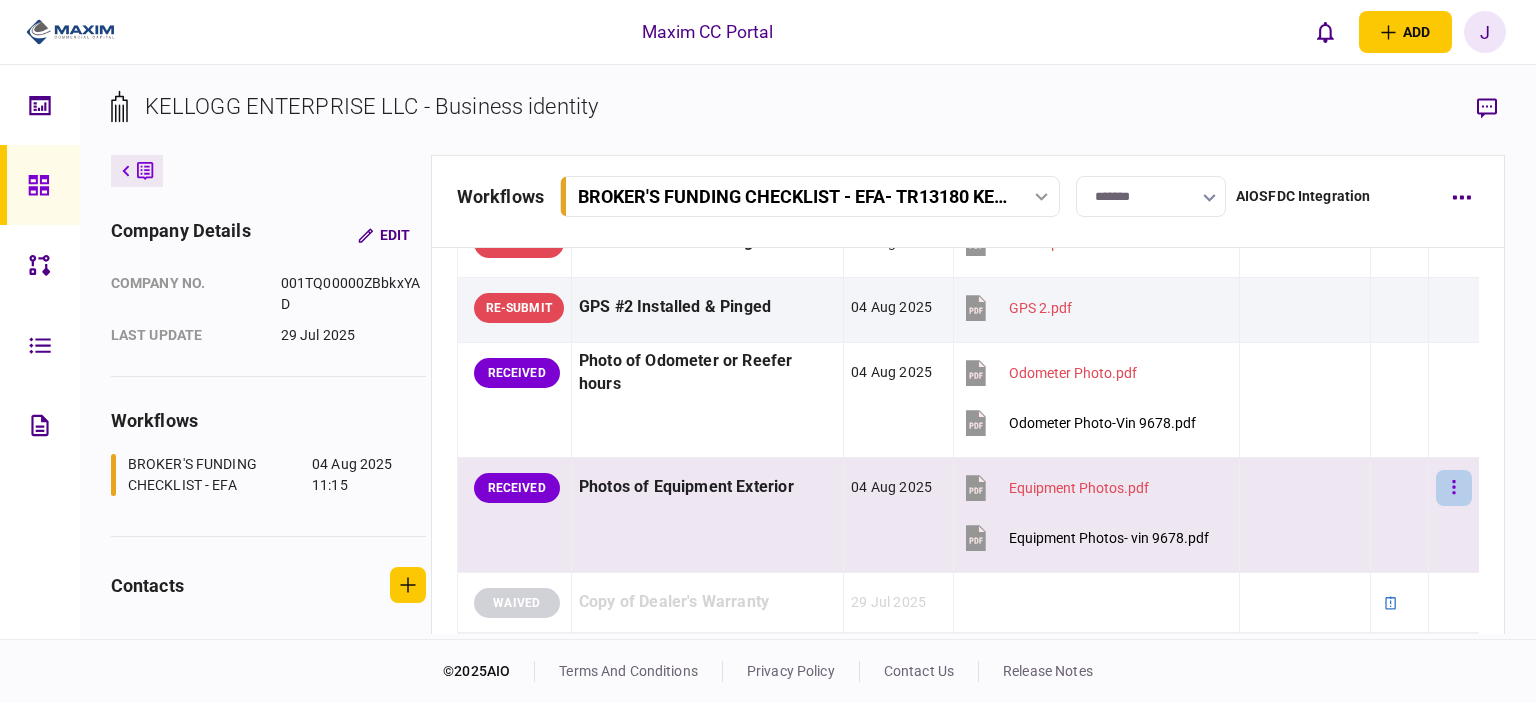 click at bounding box center [1454, 488] 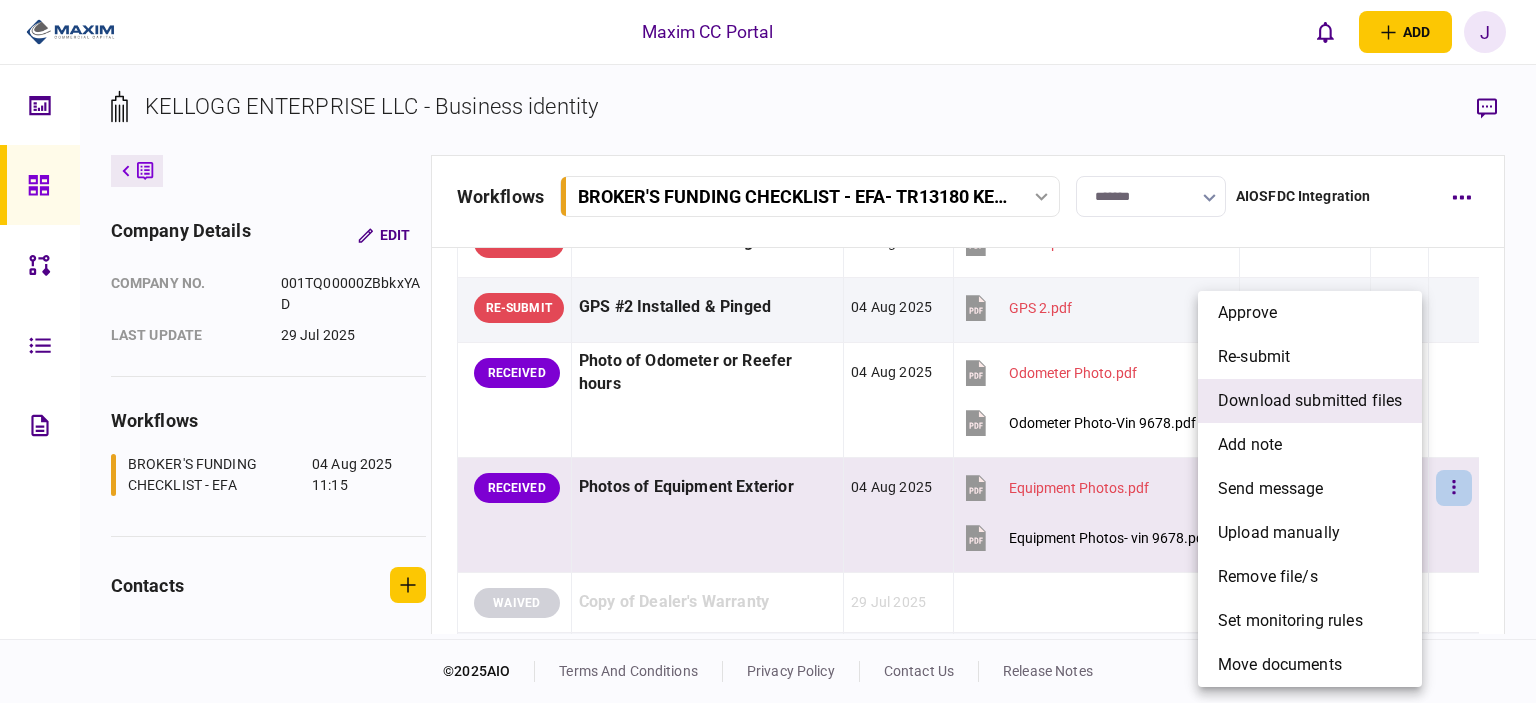 click on "download submitted files" at bounding box center [1310, 401] 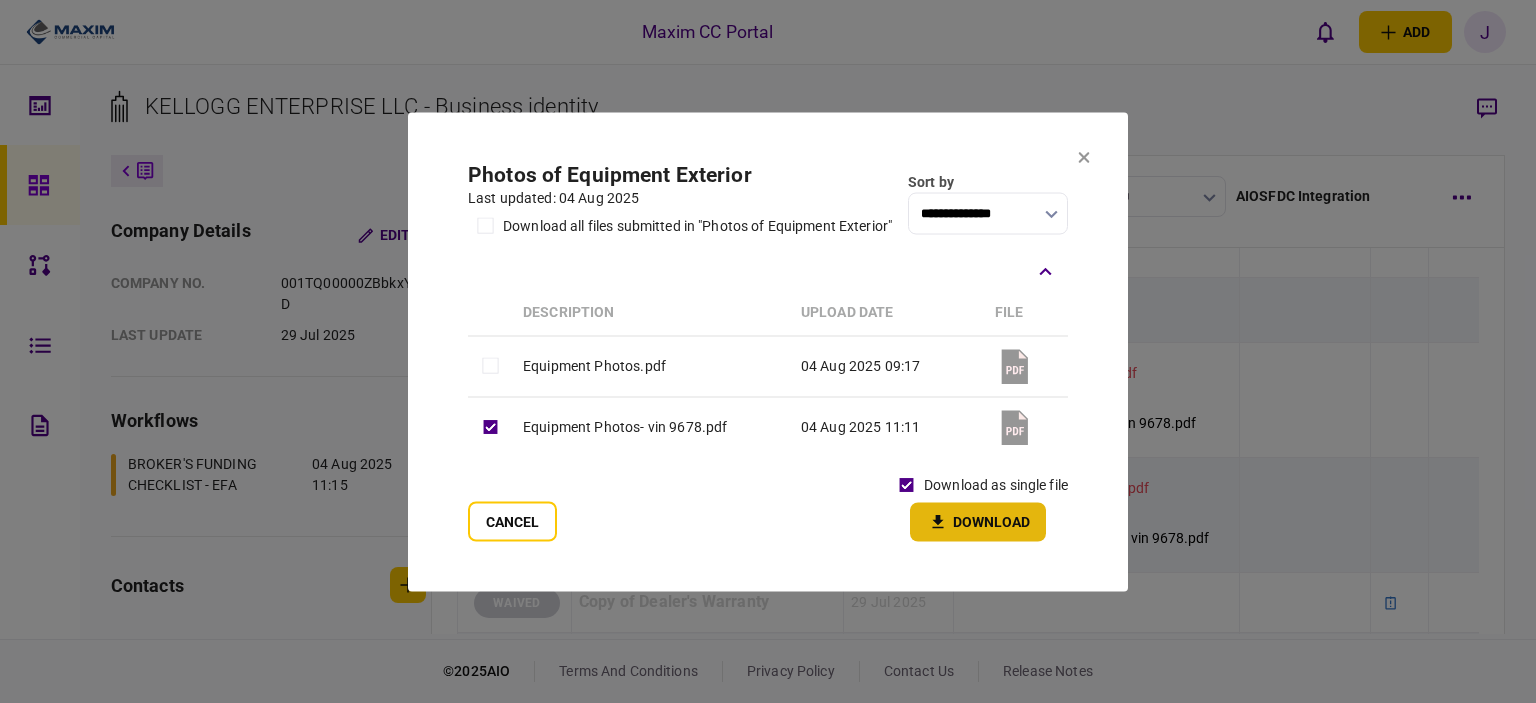 click on "Download" at bounding box center (978, 521) 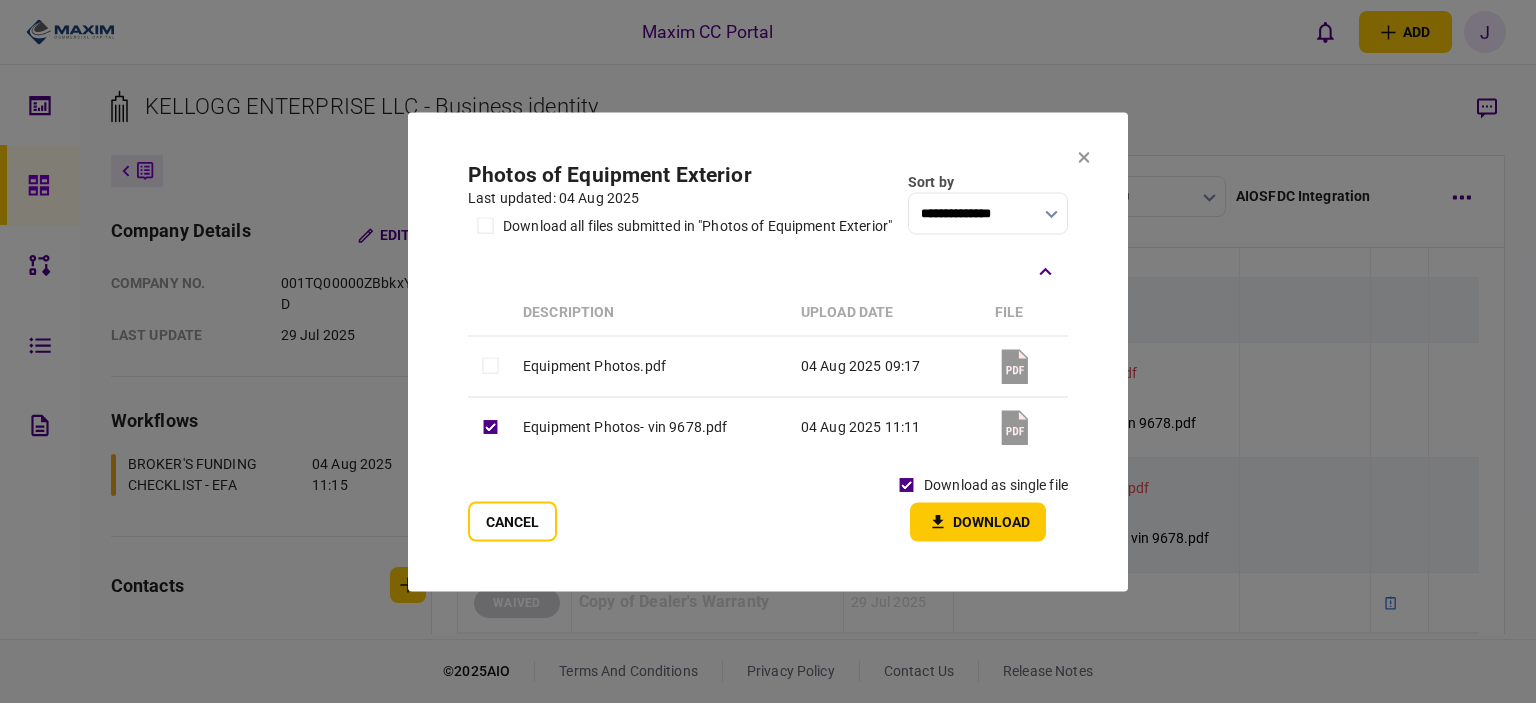 click 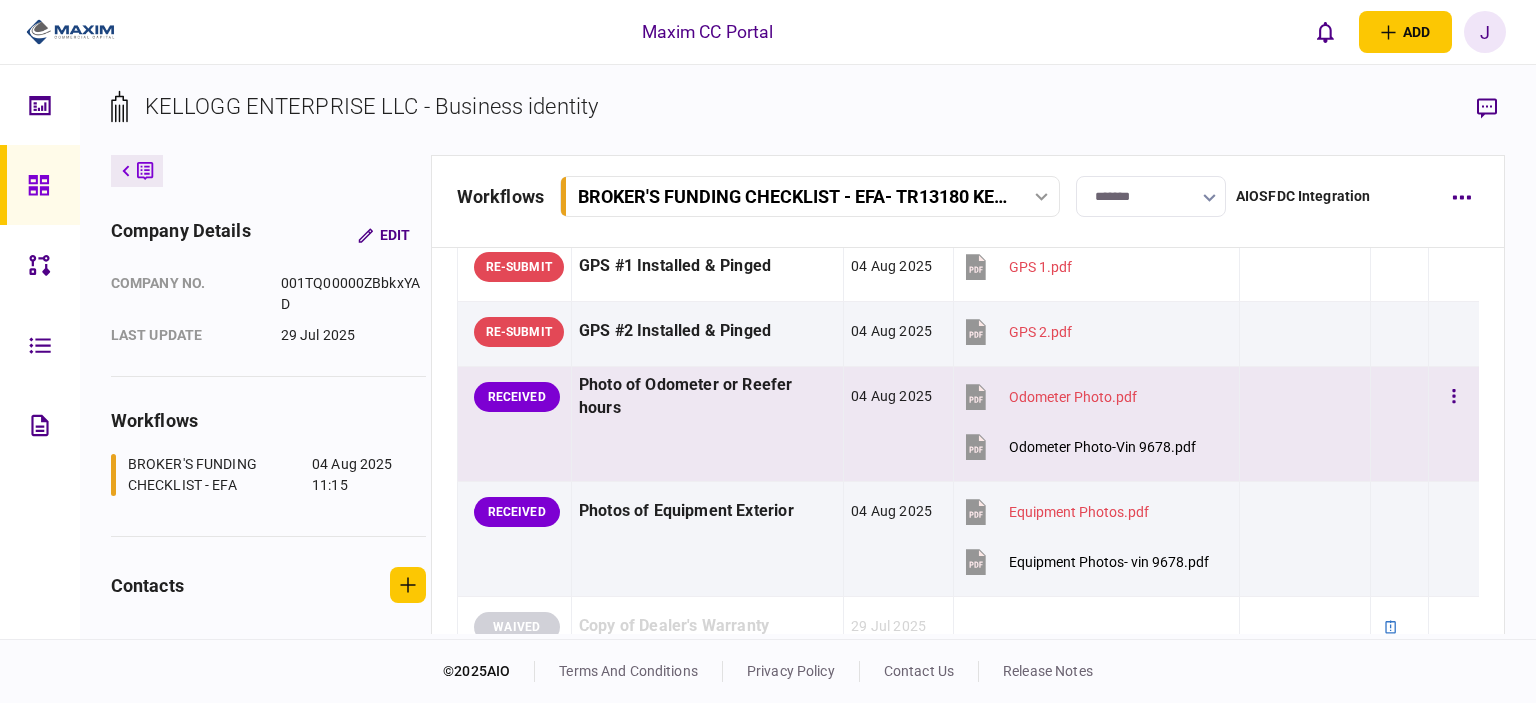 scroll, scrollTop: 2100, scrollLeft: 0, axis: vertical 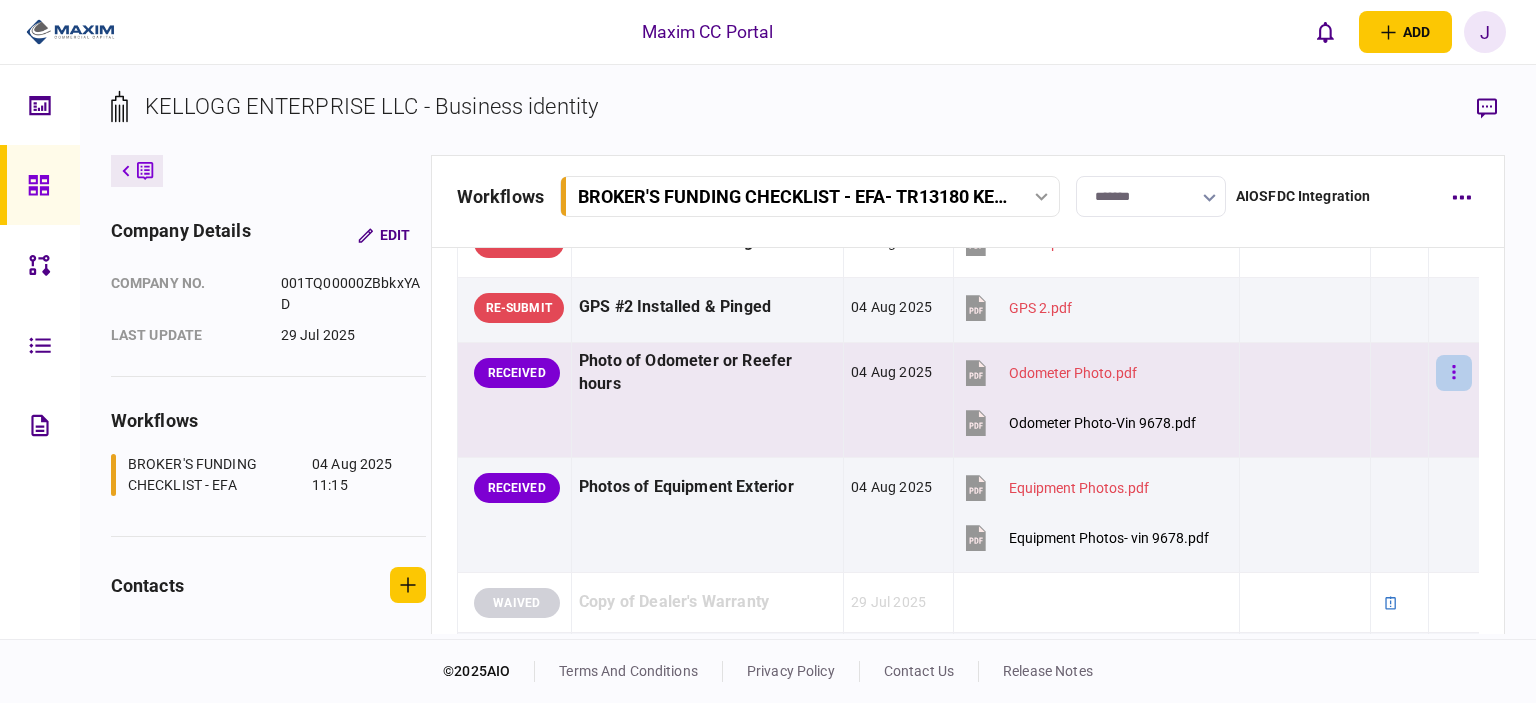 click at bounding box center (1454, 373) 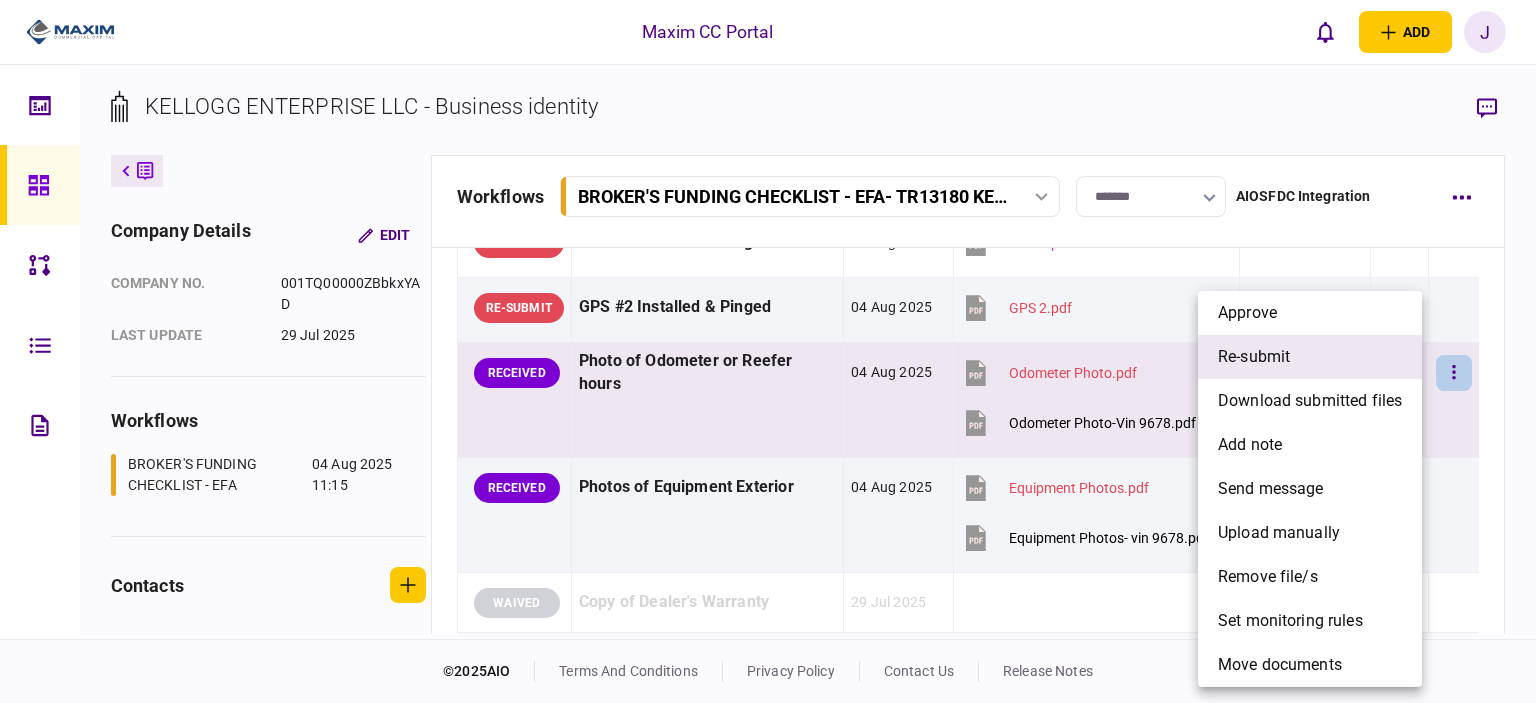 click on "re-submit" at bounding box center [1310, 357] 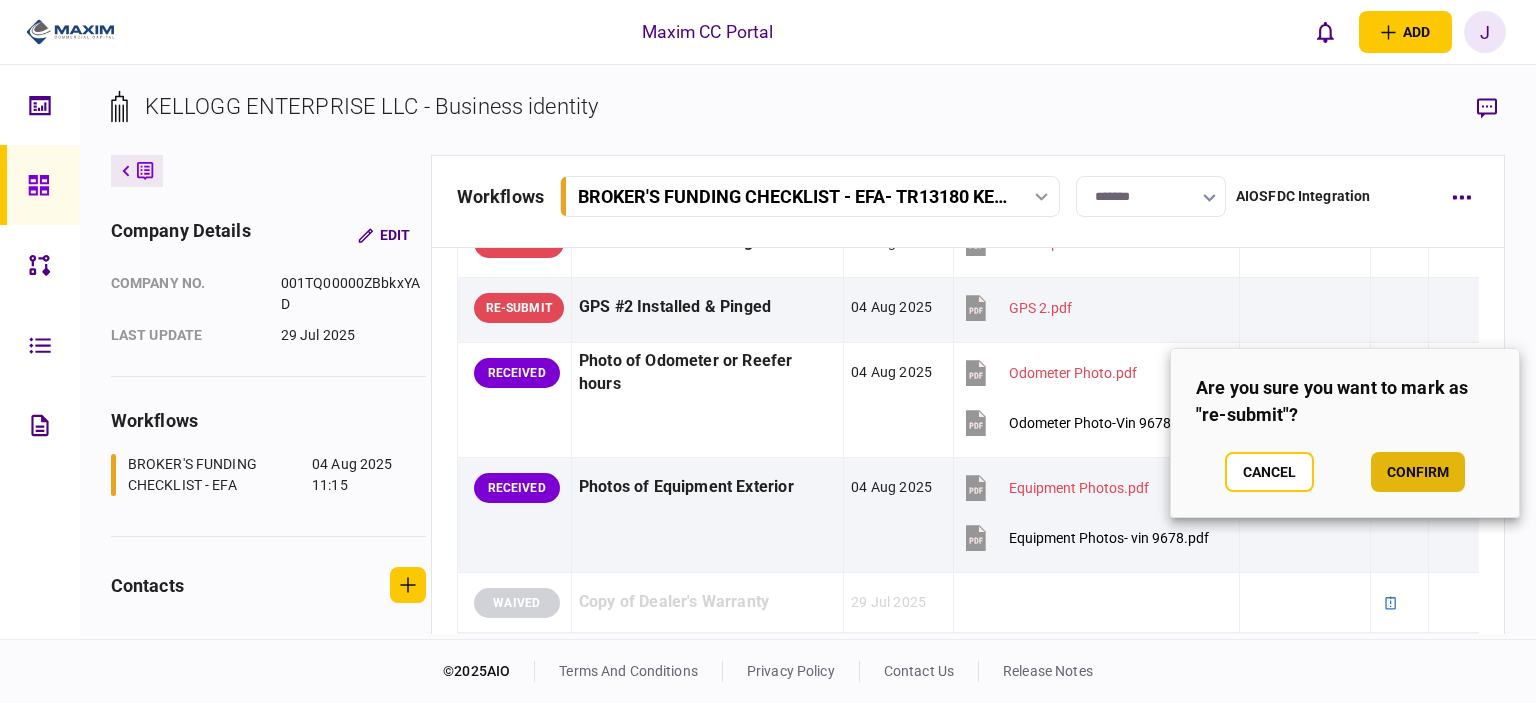 click on "confirm" at bounding box center (1418, 472) 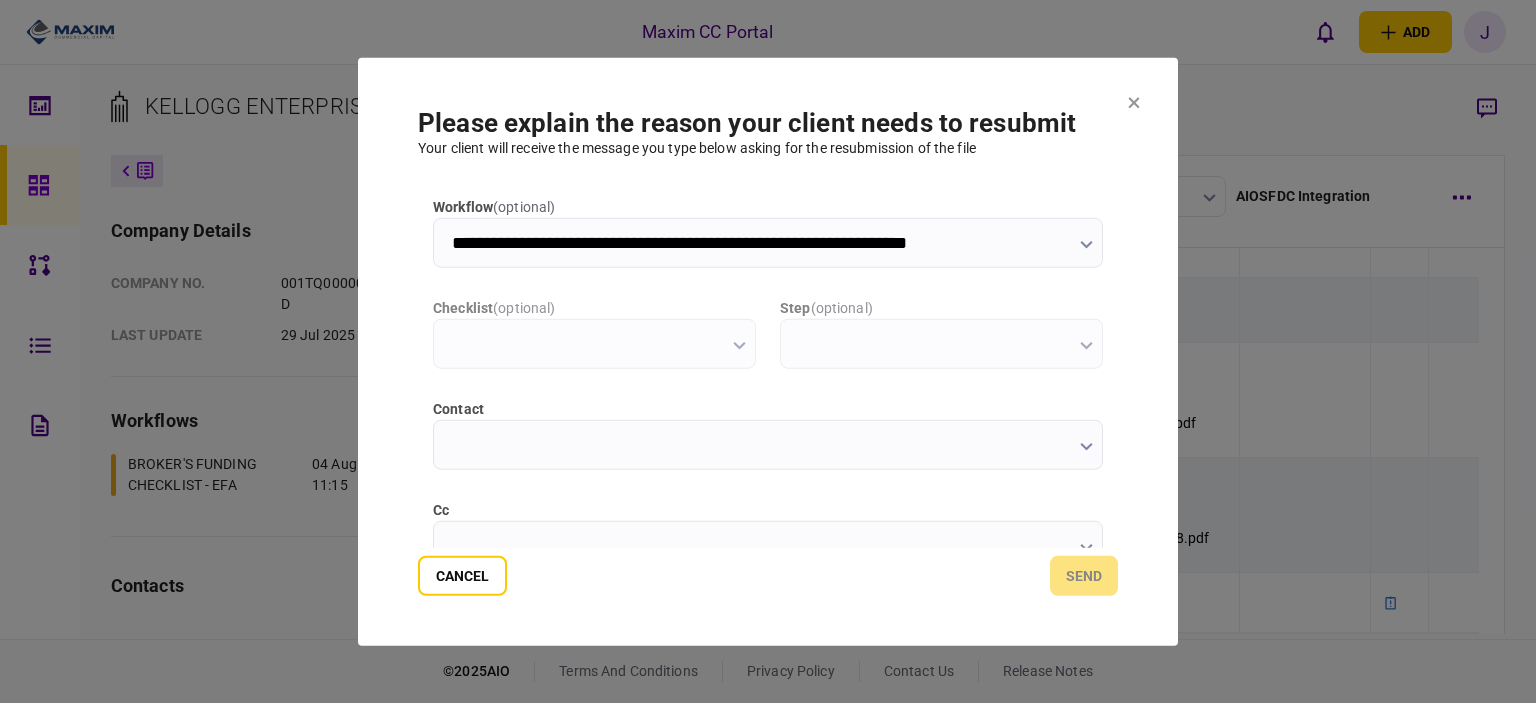 scroll, scrollTop: 0, scrollLeft: 0, axis: both 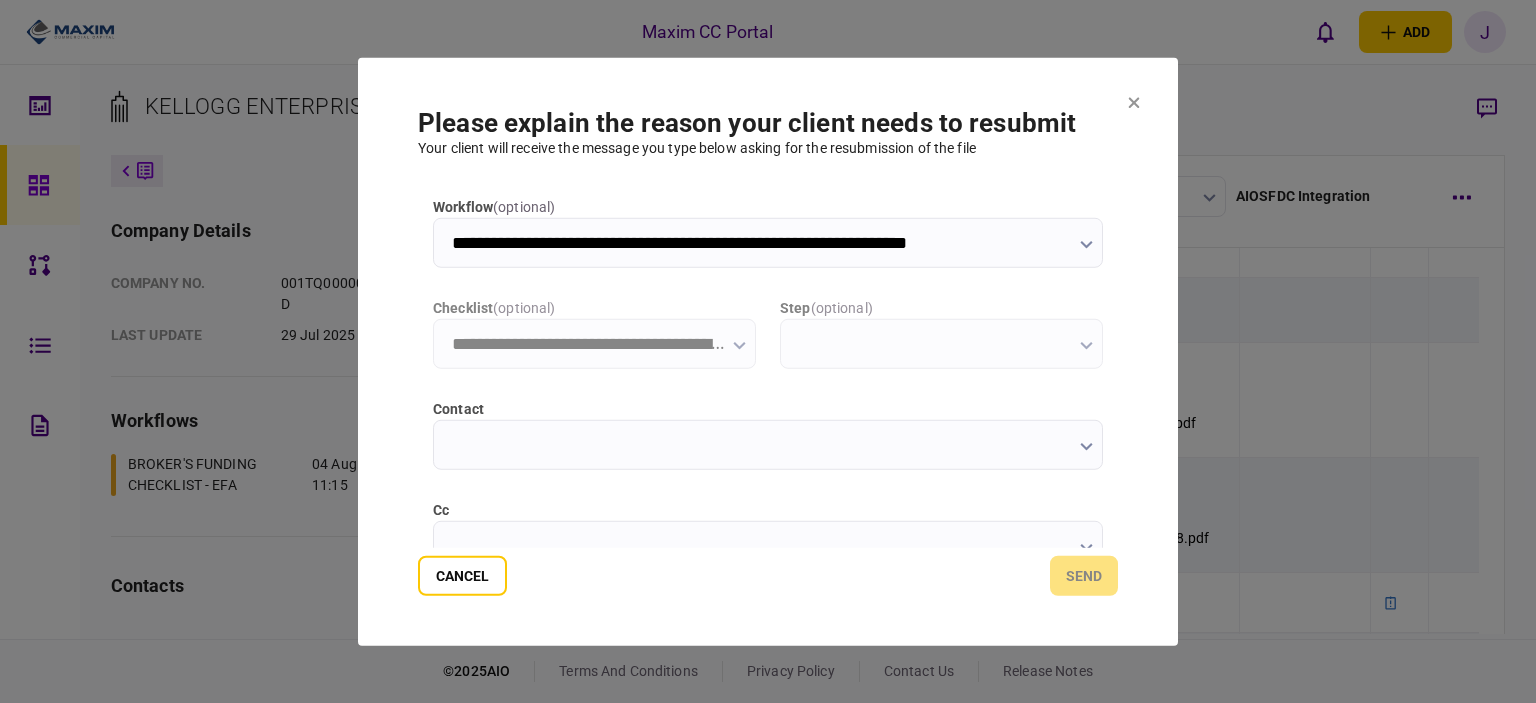 type on "**********" 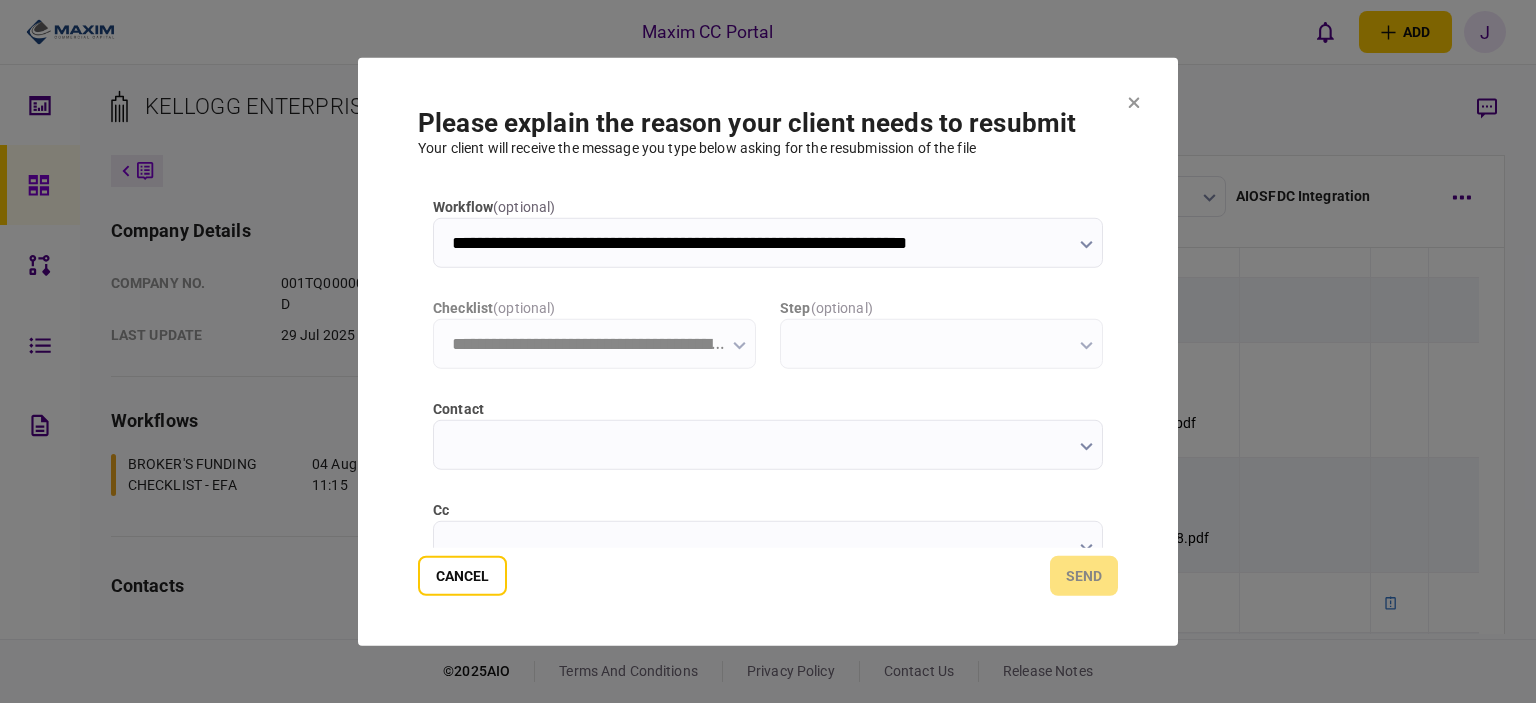 type on "**********" 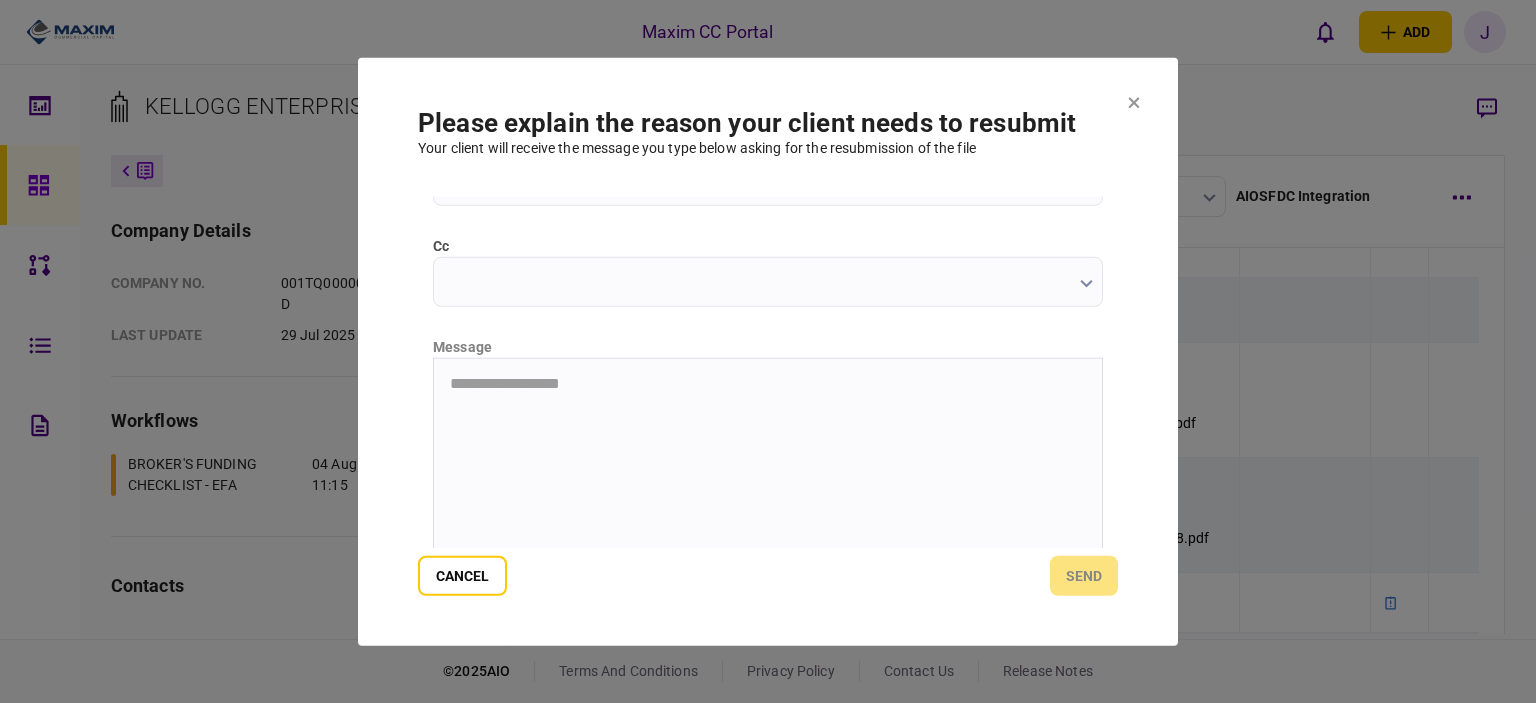 scroll, scrollTop: 300, scrollLeft: 0, axis: vertical 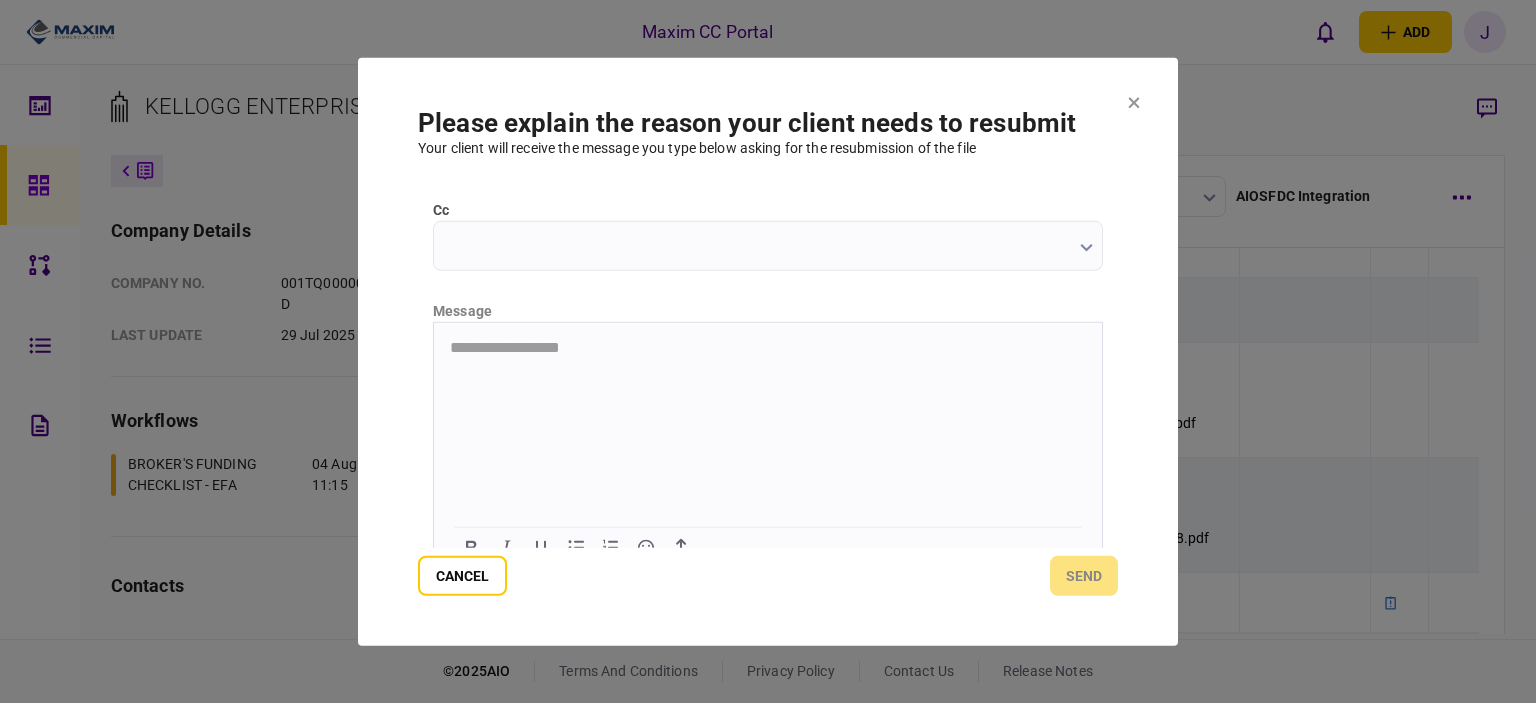 click on "cc" at bounding box center (768, 245) 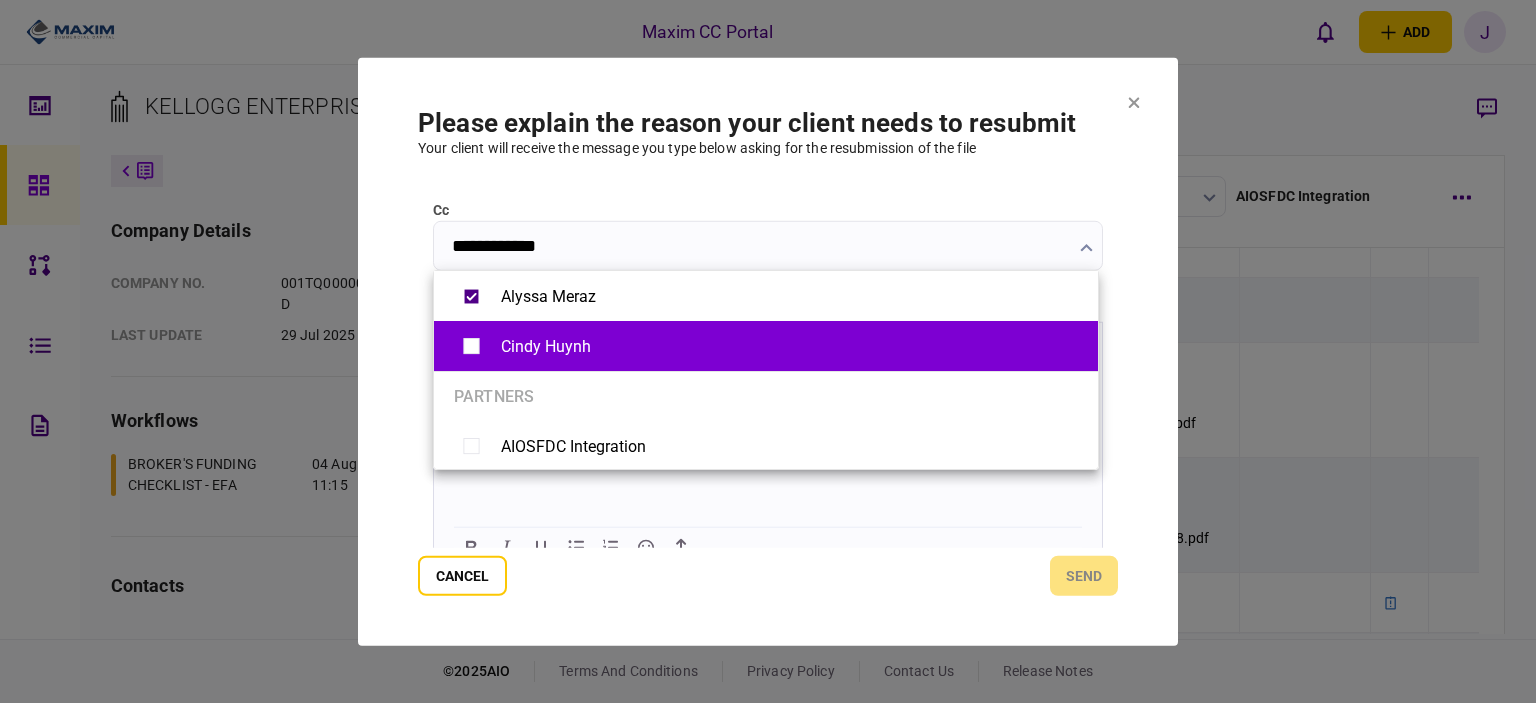 type on "**********" 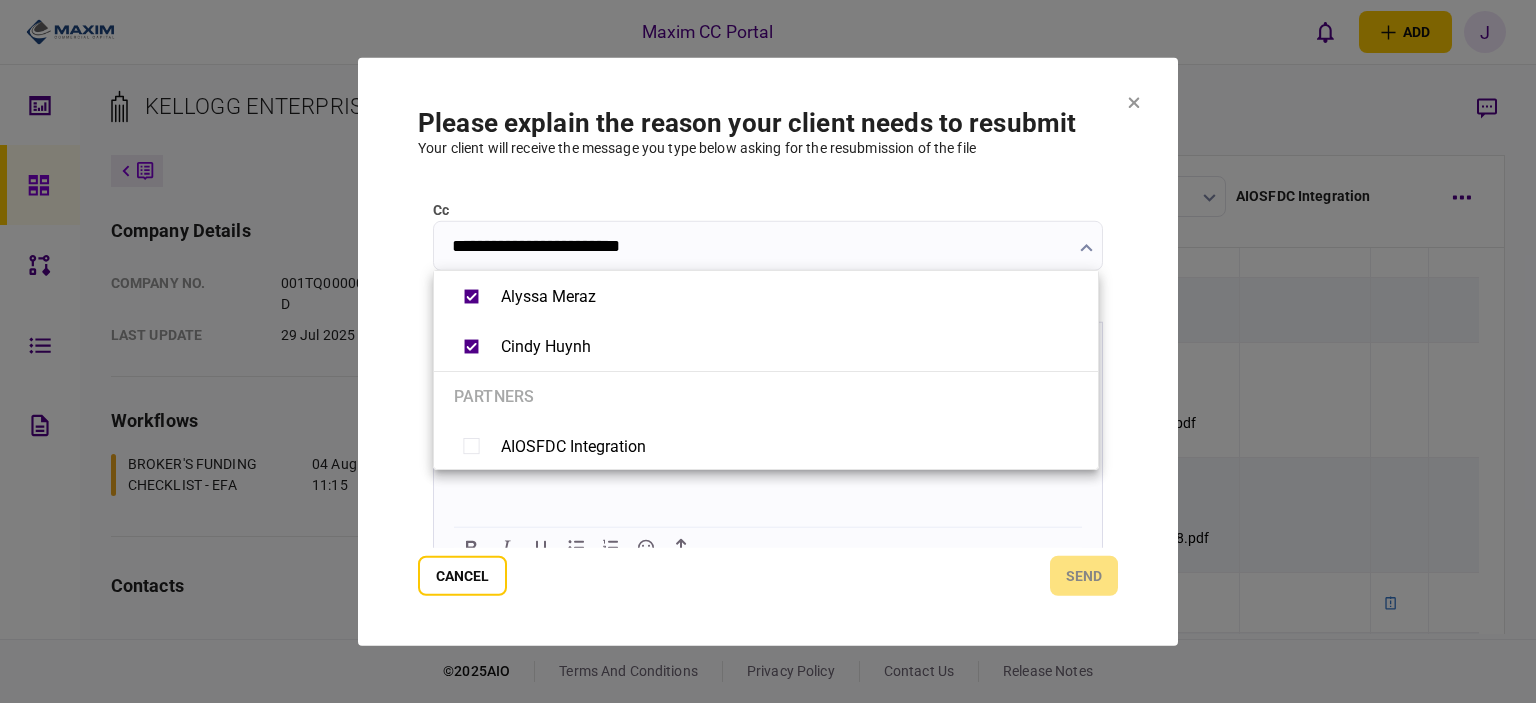 click at bounding box center (768, 351) 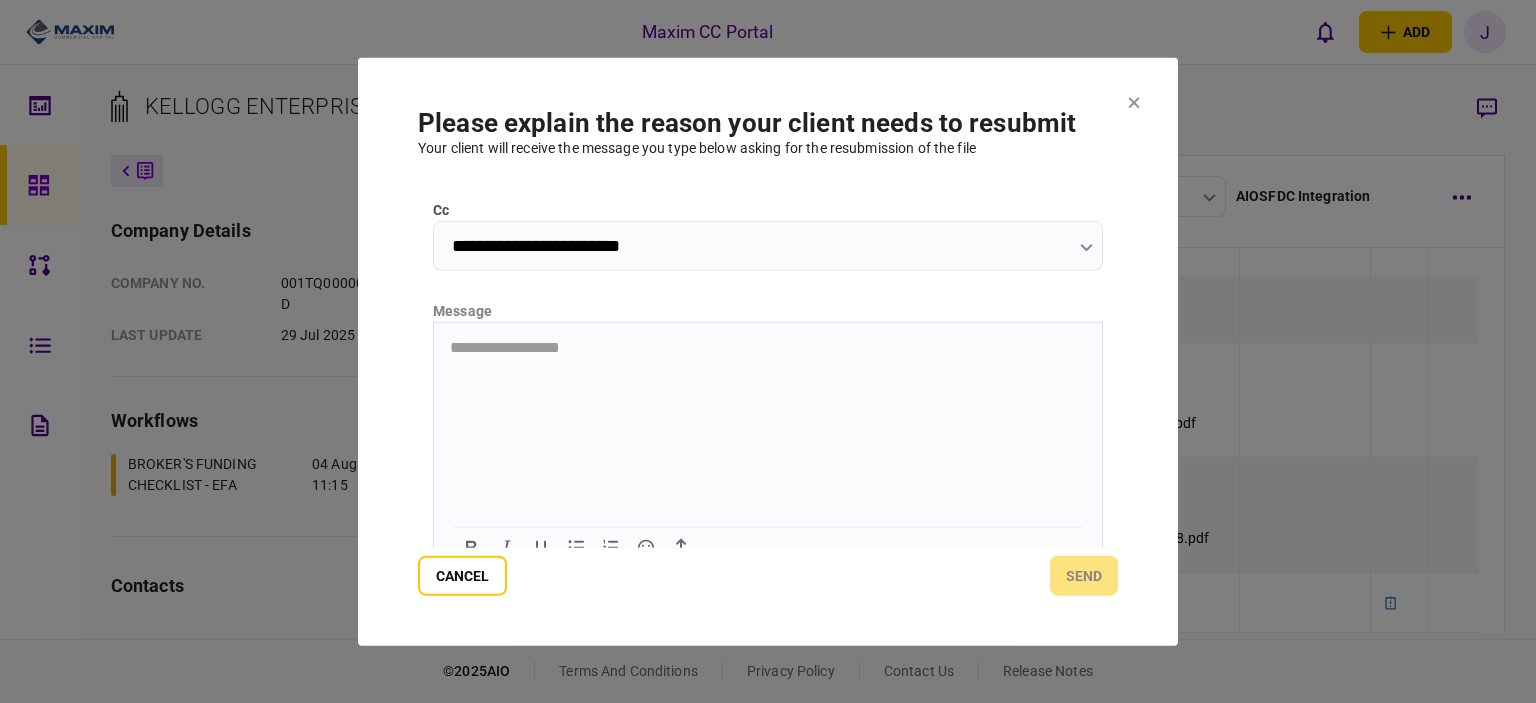 click on "**********" at bounding box center (768, 347) 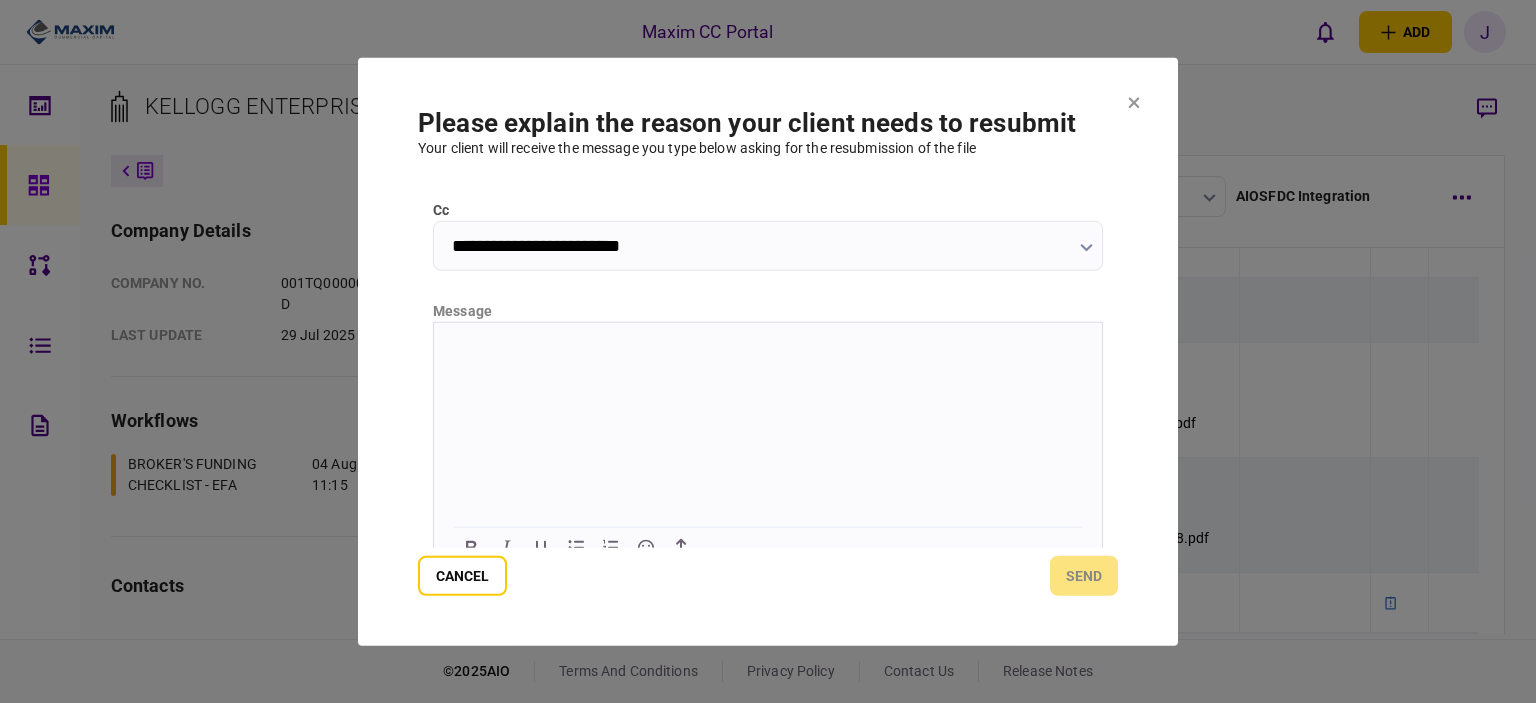 type 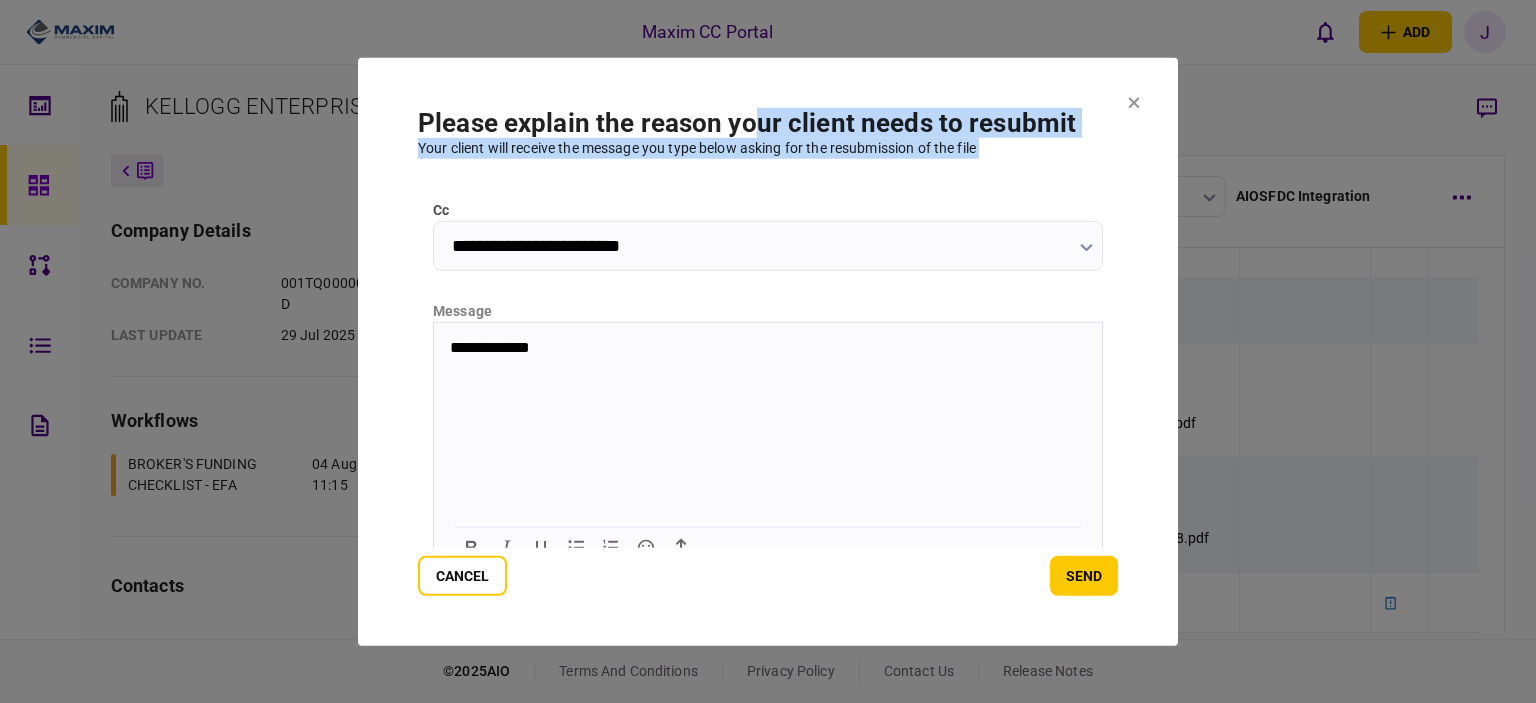 drag, startPoint x: 759, startPoint y: 69, endPoint x: 763, endPoint y: 206, distance: 137.05838 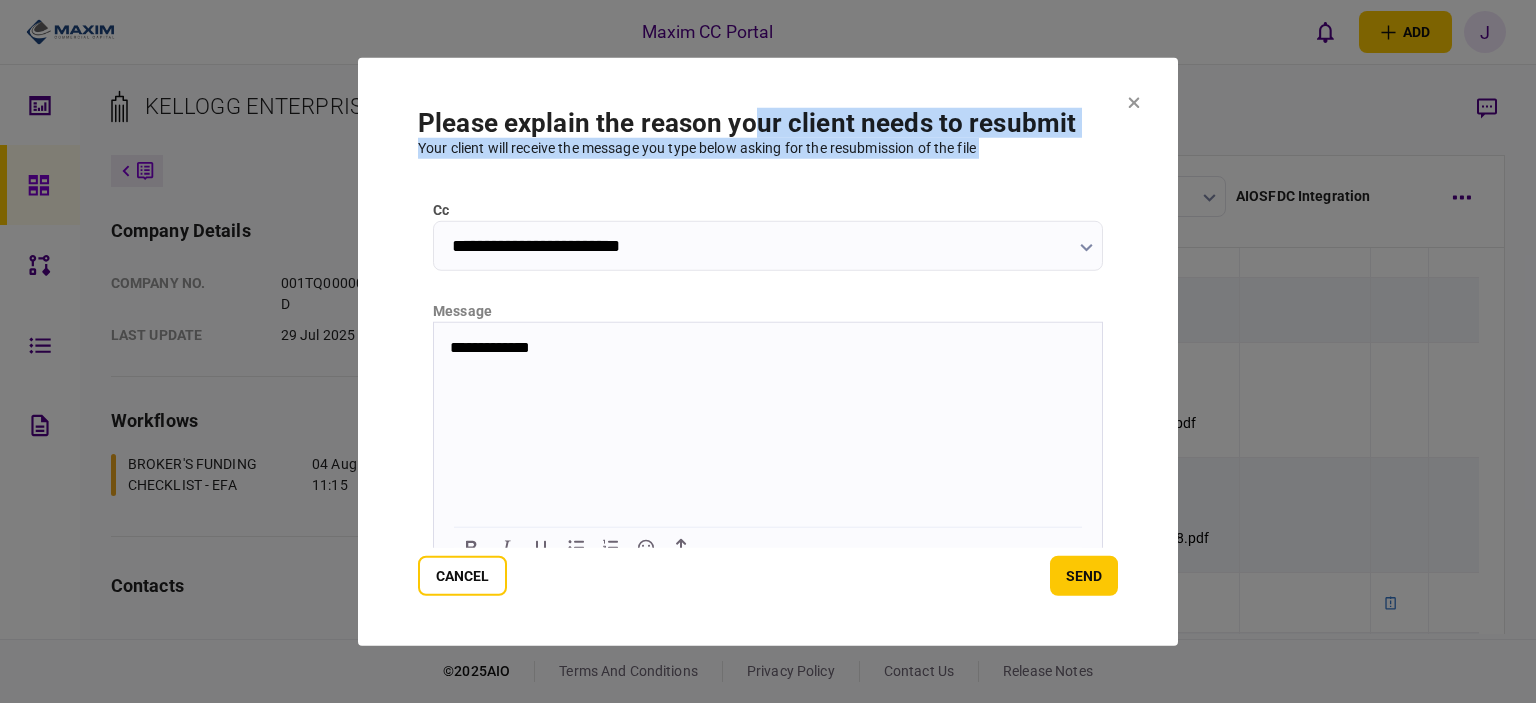 click on "Your client will receive the message you type below asking for the resubmission of the file" at bounding box center (768, 147) 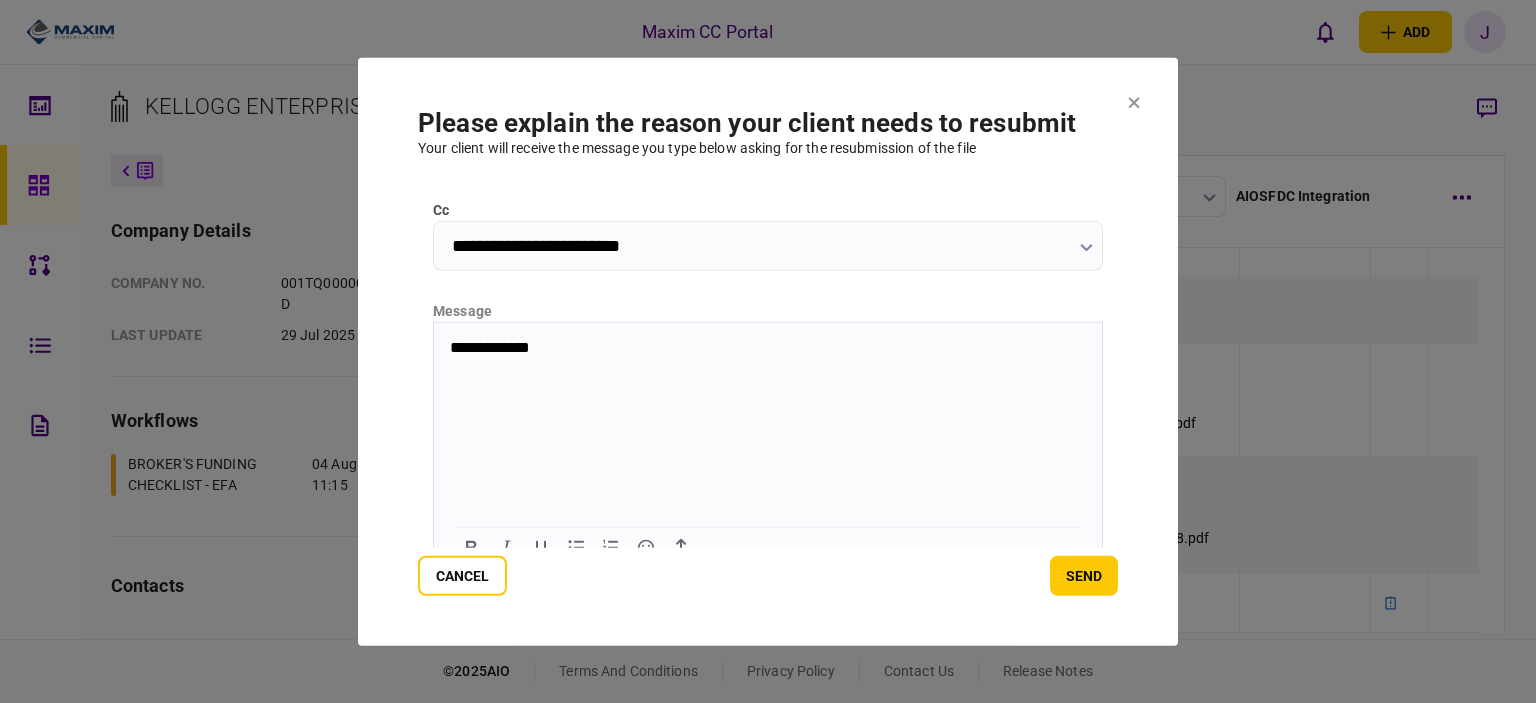 click on "Your client will receive the message you type below asking for the resubmission of the file" at bounding box center [768, 147] 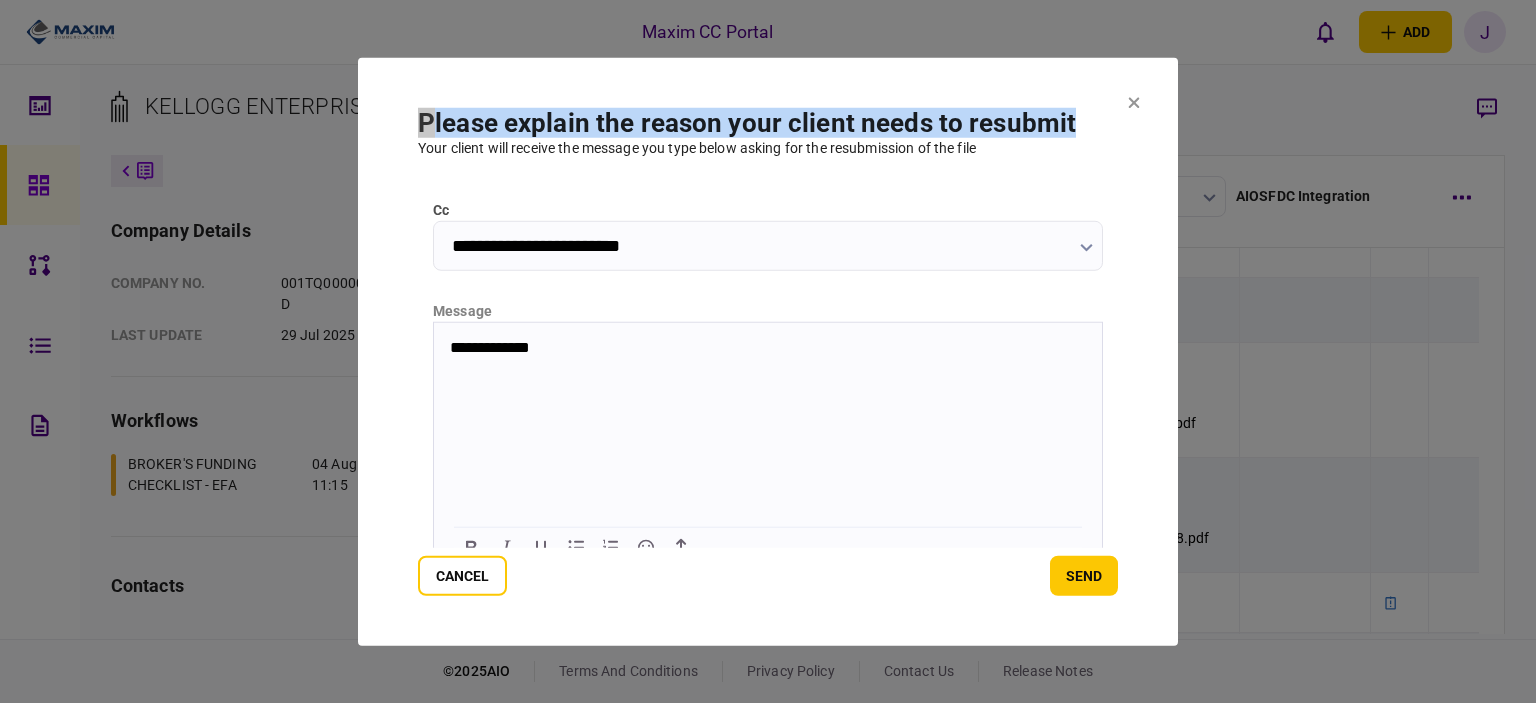 click on "**********" at bounding box center (768, 351) 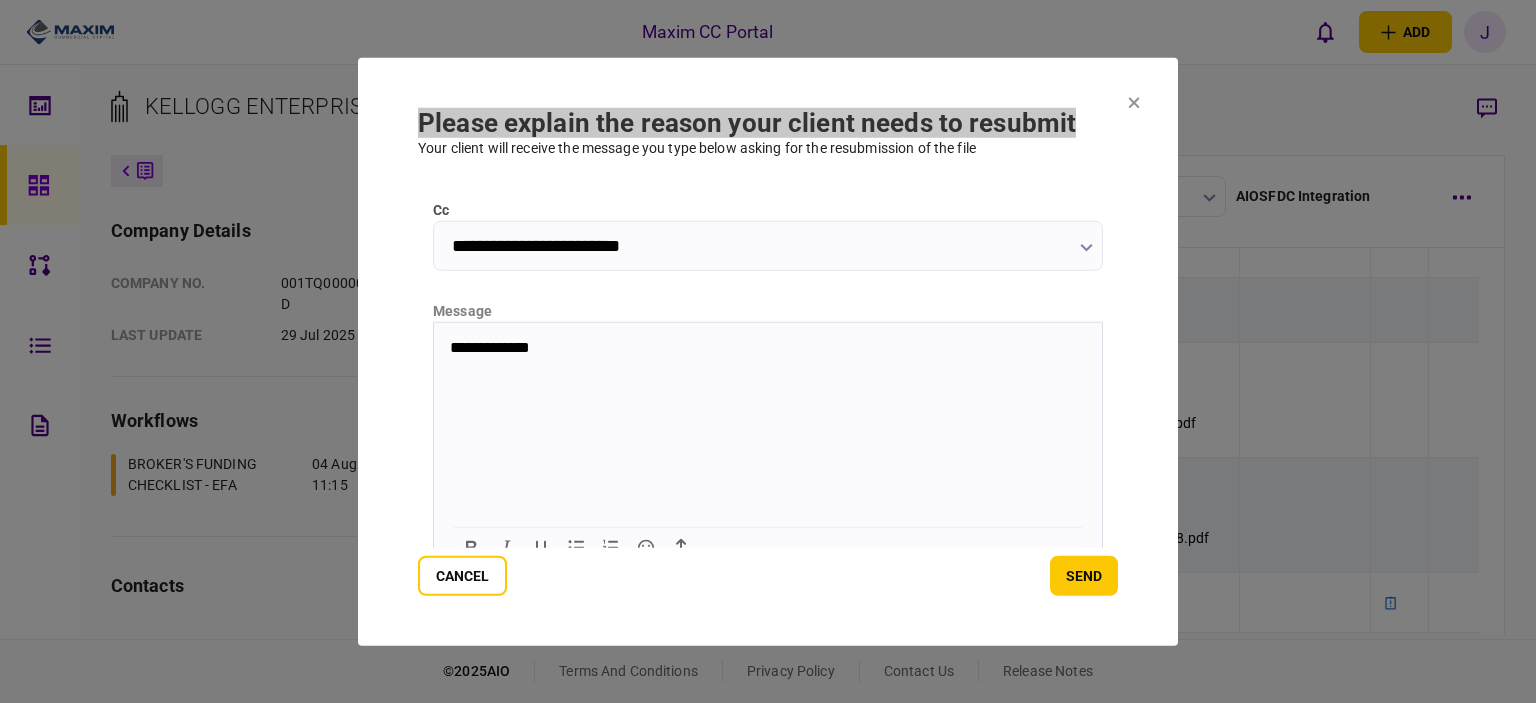 click on "**********" at bounding box center [768, 347] 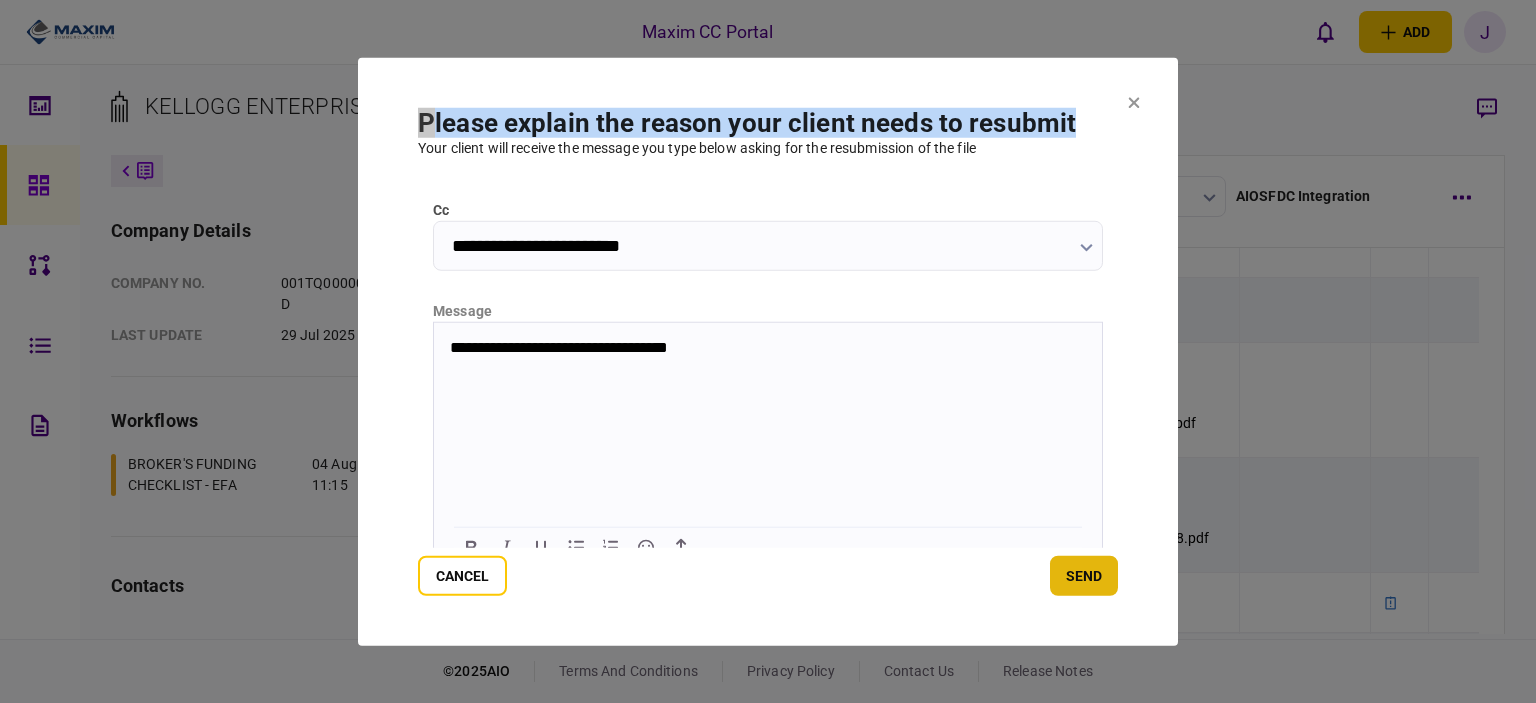 click on "send" at bounding box center (1084, 576) 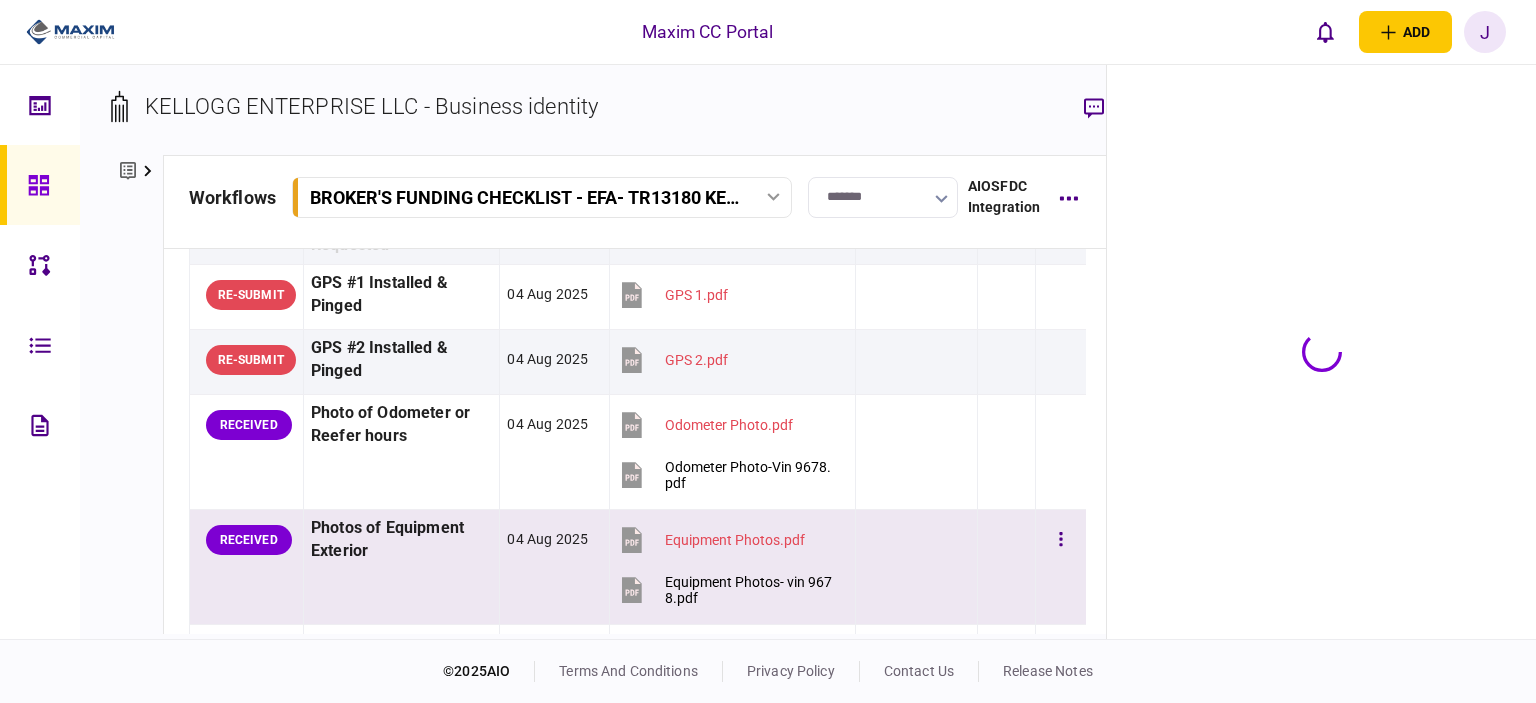 scroll, scrollTop: 2152, scrollLeft: 0, axis: vertical 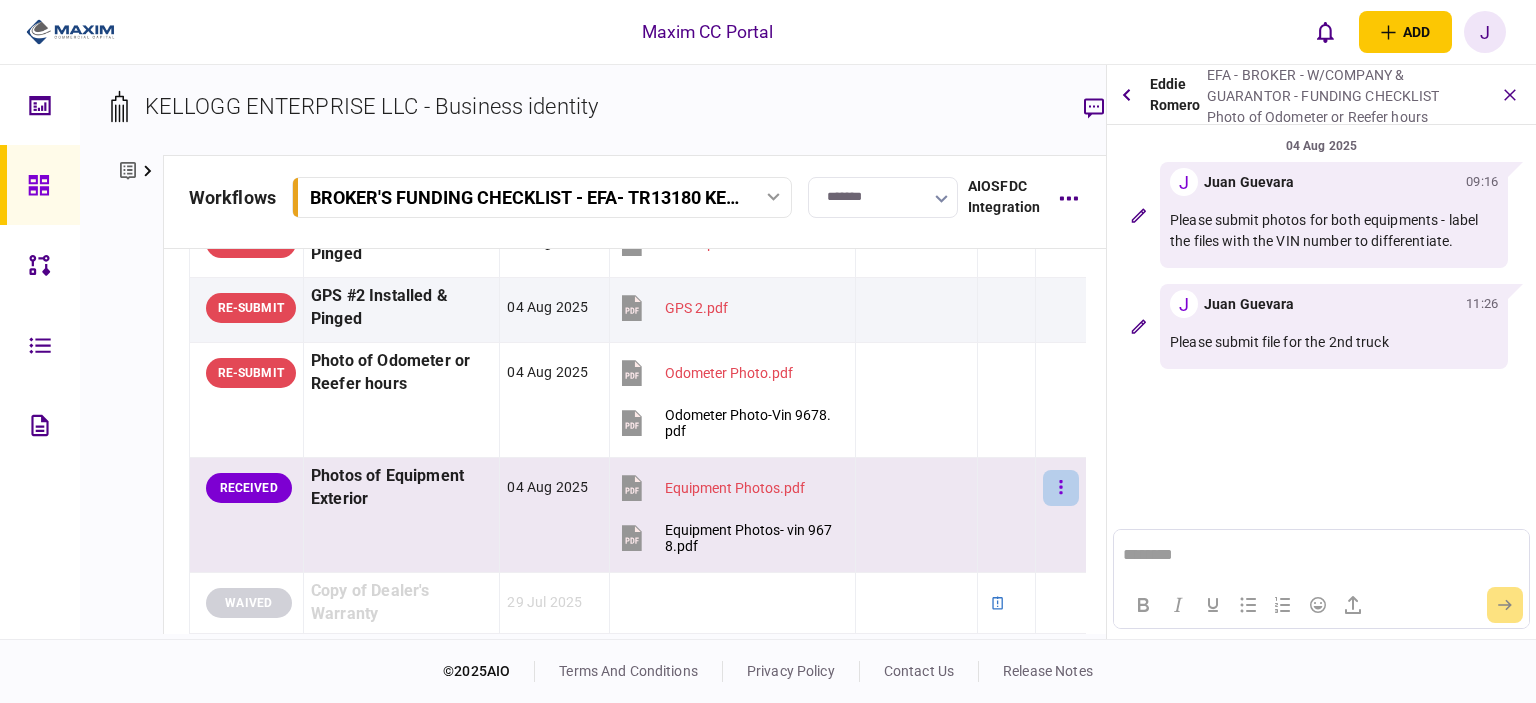 click at bounding box center [1061, 515] 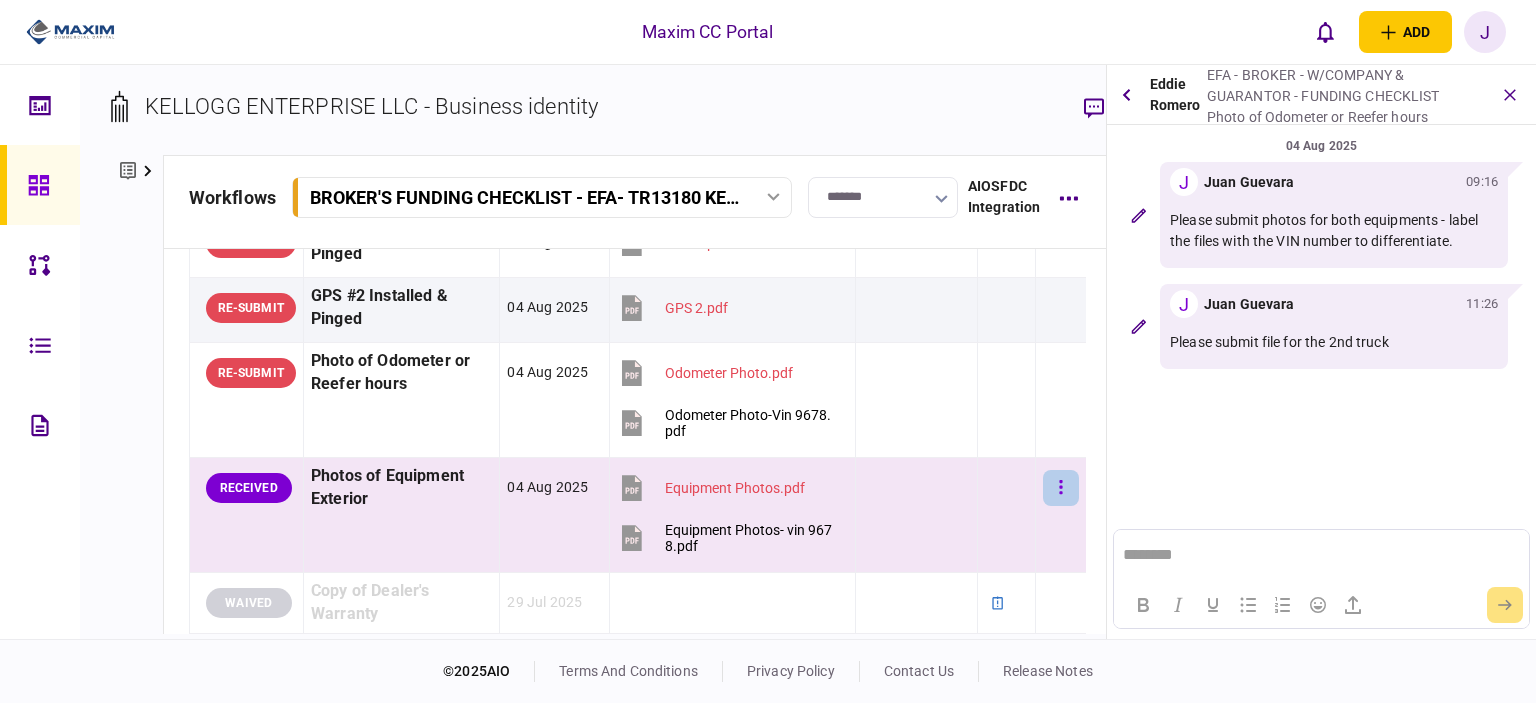 click at bounding box center (1061, 488) 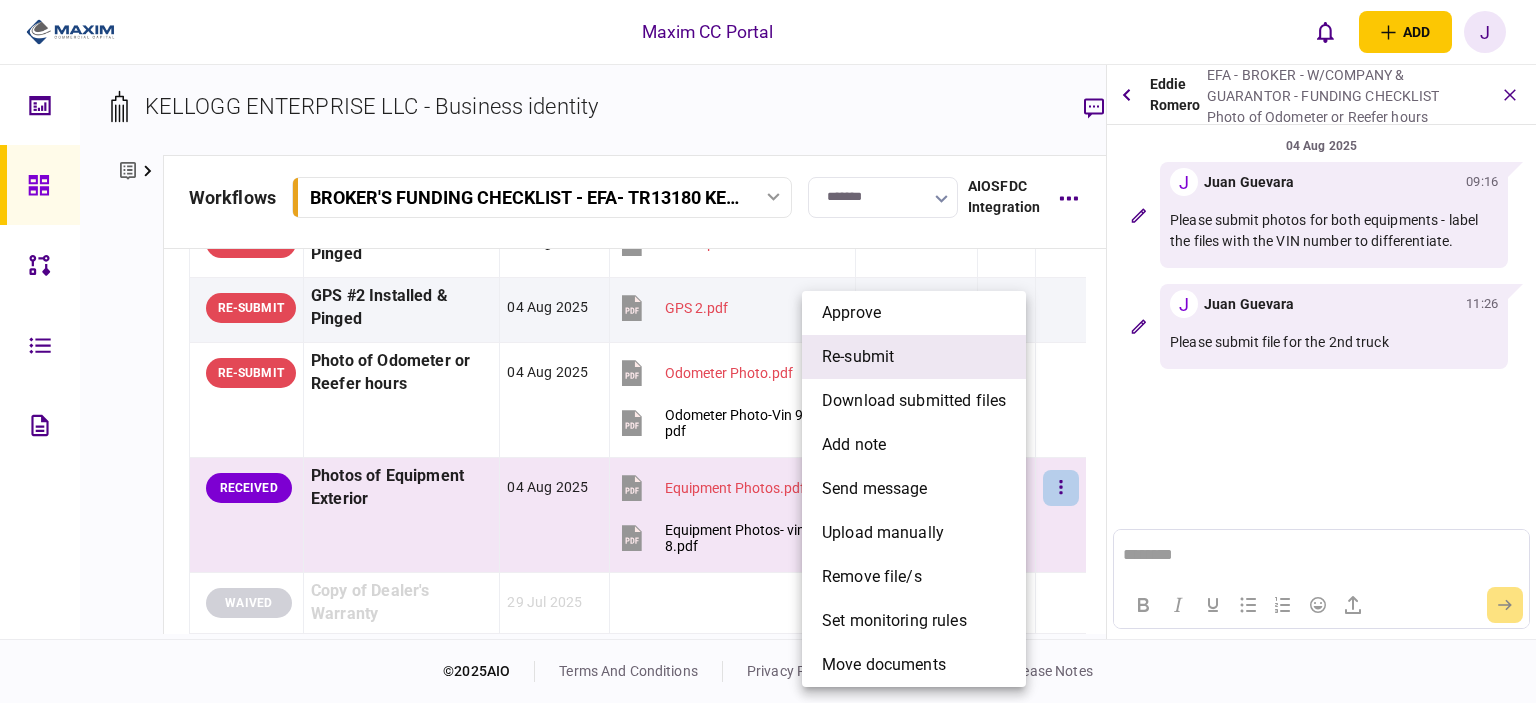 click on "re-submit" at bounding box center [914, 357] 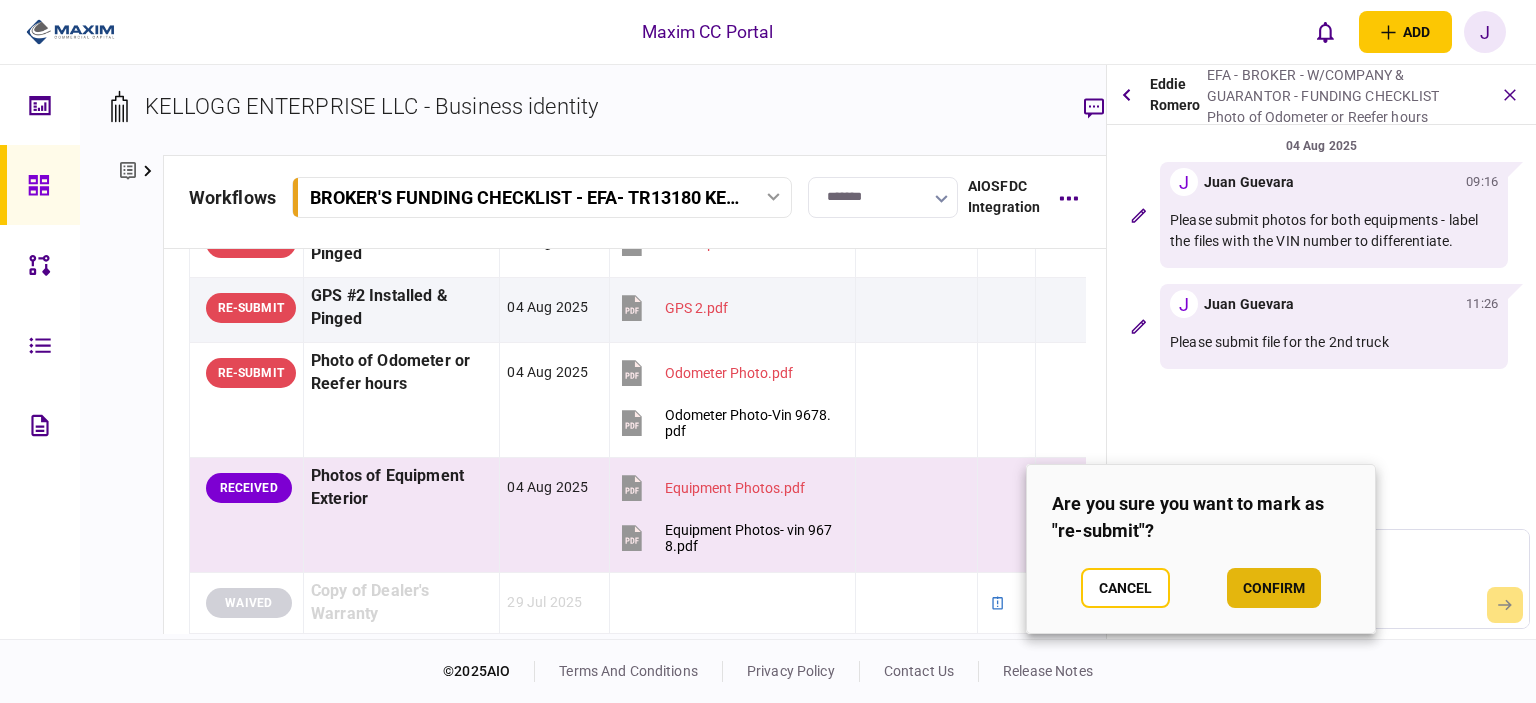 click on "confirm" at bounding box center [1274, 588] 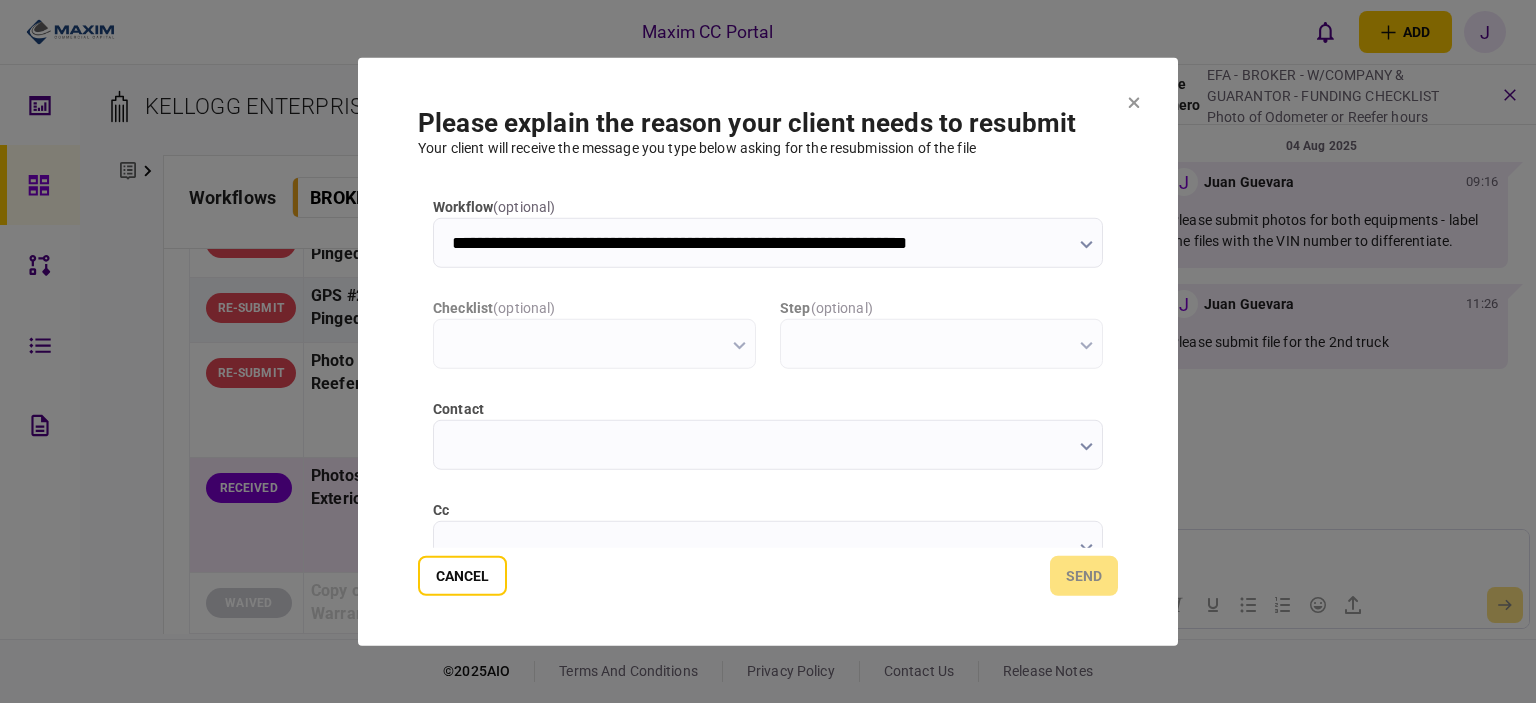 scroll, scrollTop: 0, scrollLeft: 0, axis: both 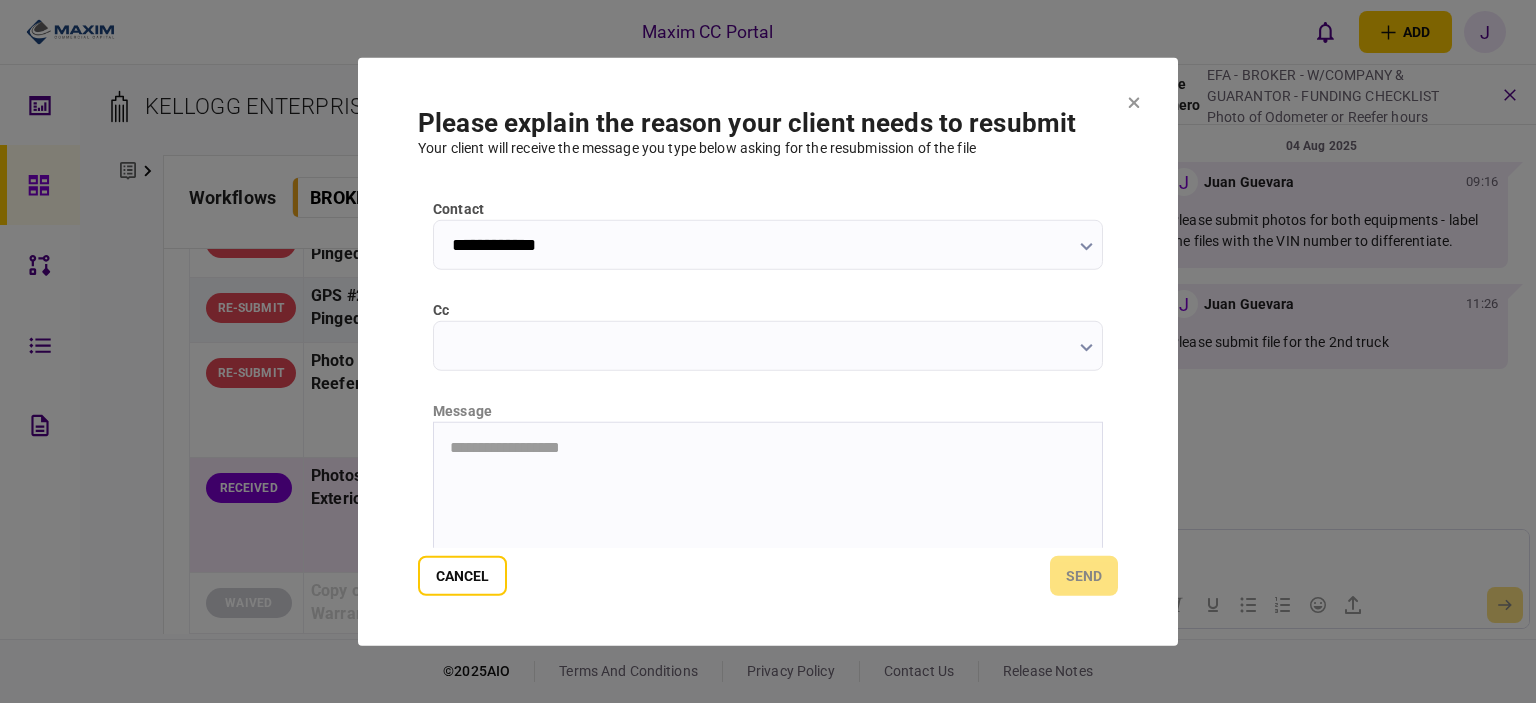 click on "cc" at bounding box center (768, 345) 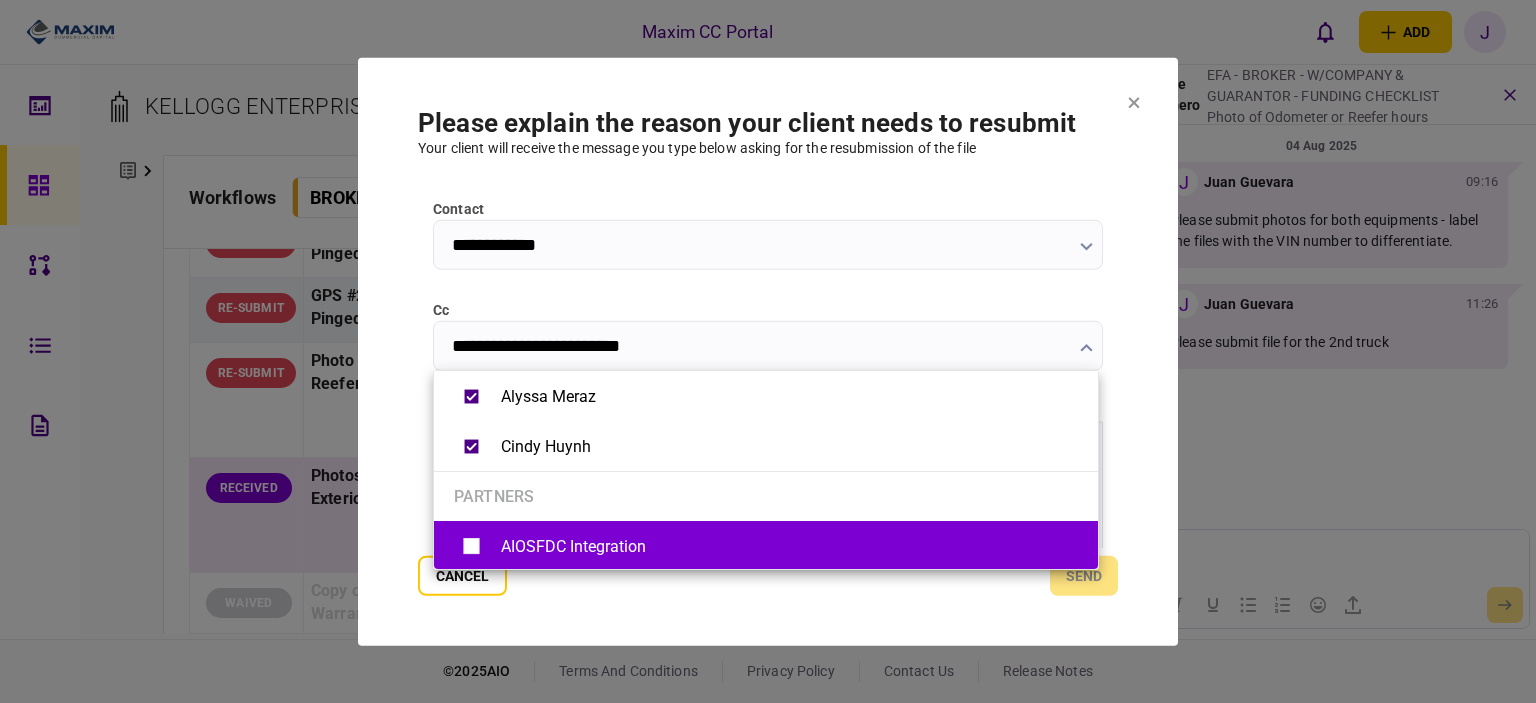 click on "AIOSFDC Integration" at bounding box center (766, 546) 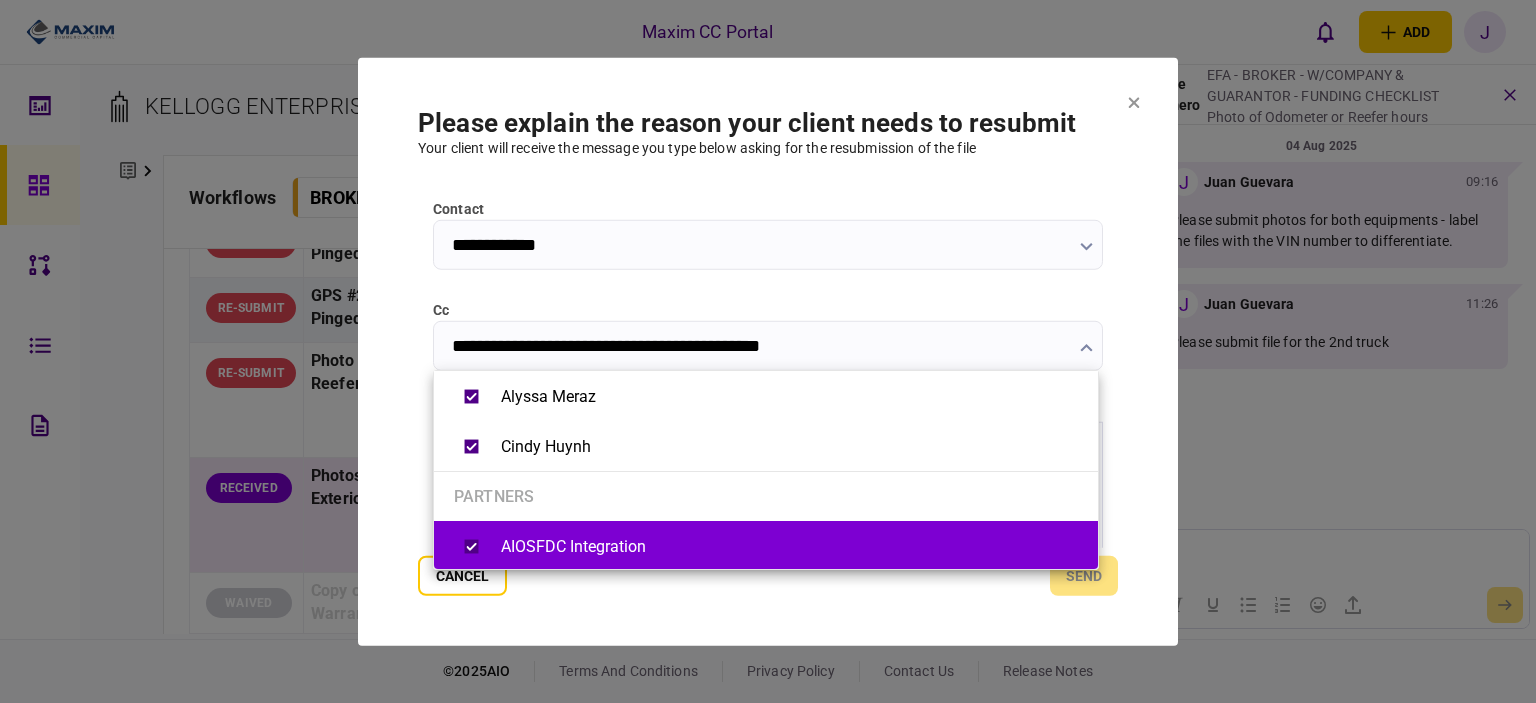 type on "**********" 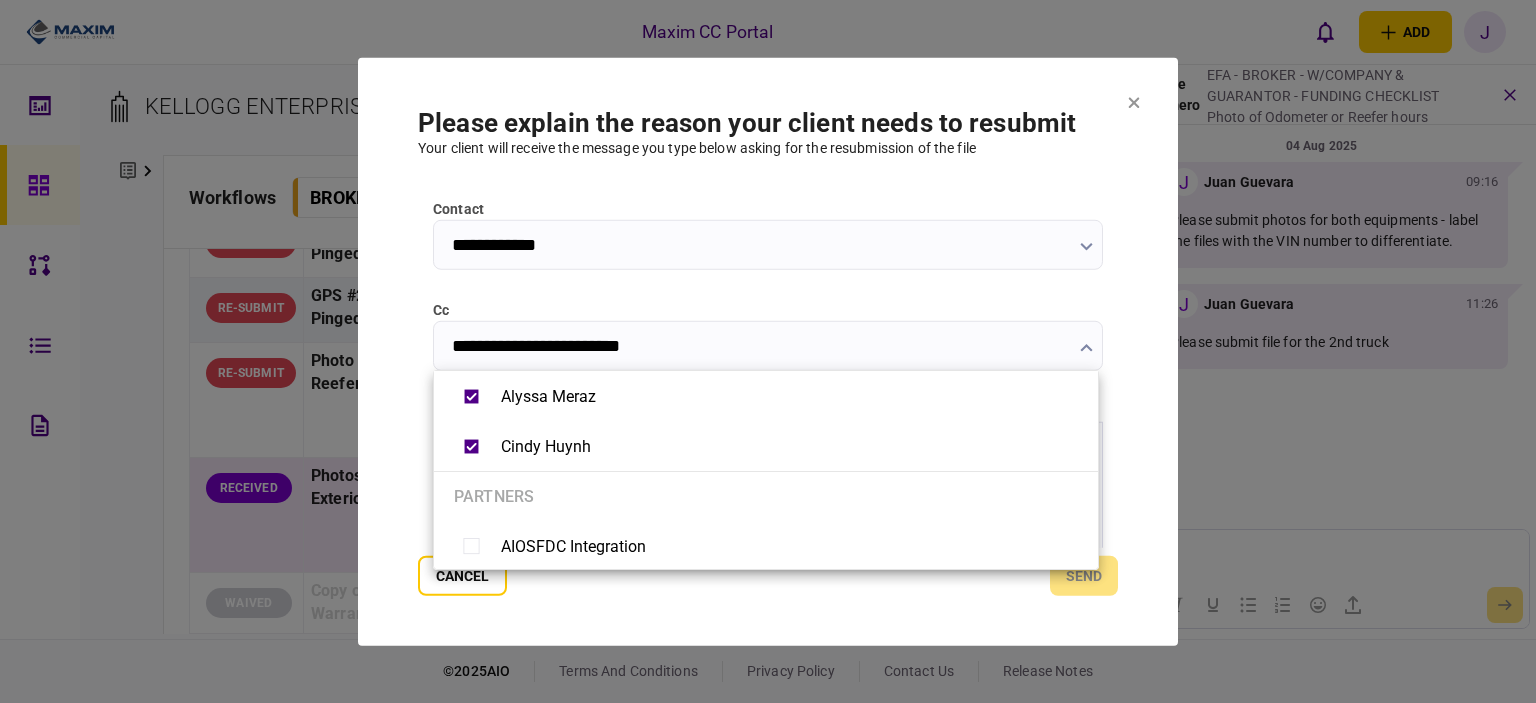 click at bounding box center [768, 351] 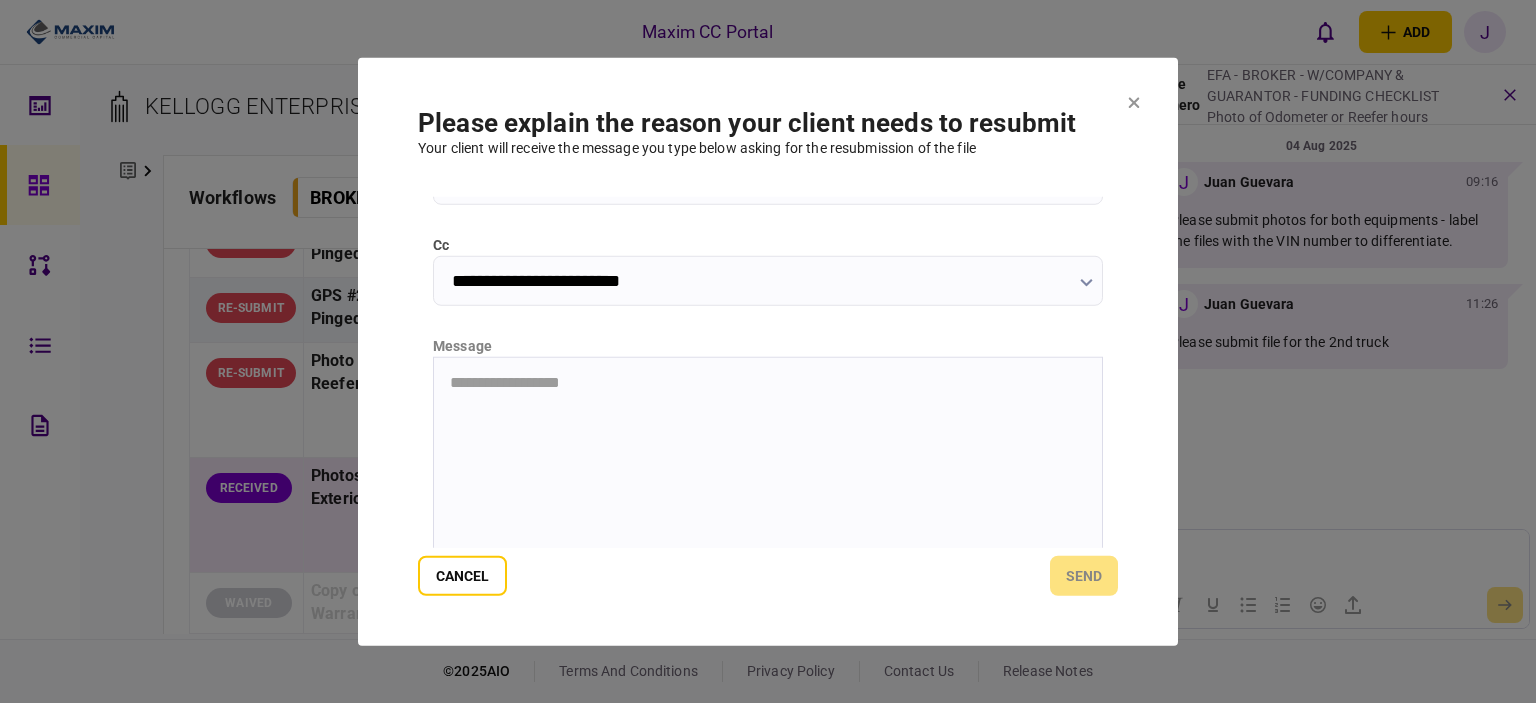 scroll, scrollTop: 300, scrollLeft: 0, axis: vertical 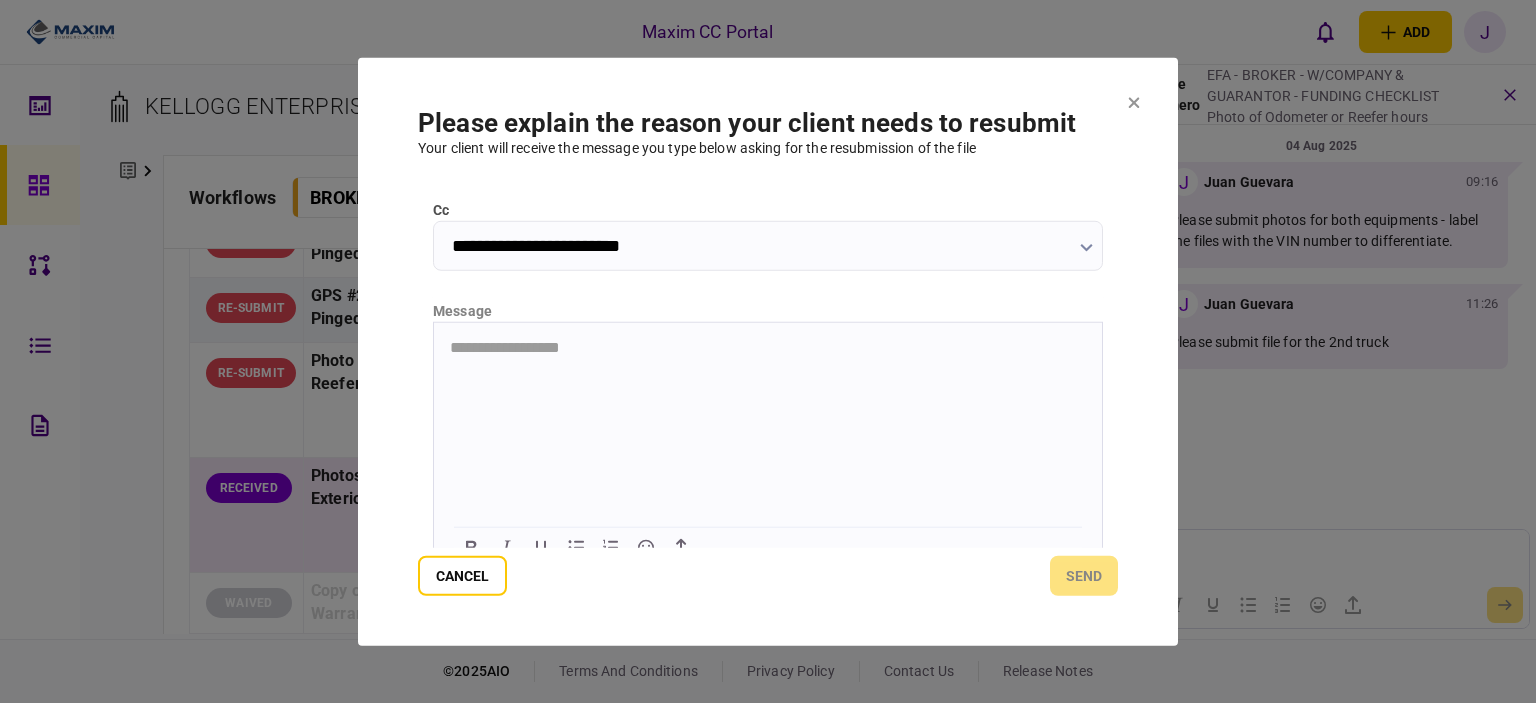 click on "**********" at bounding box center [768, 347] 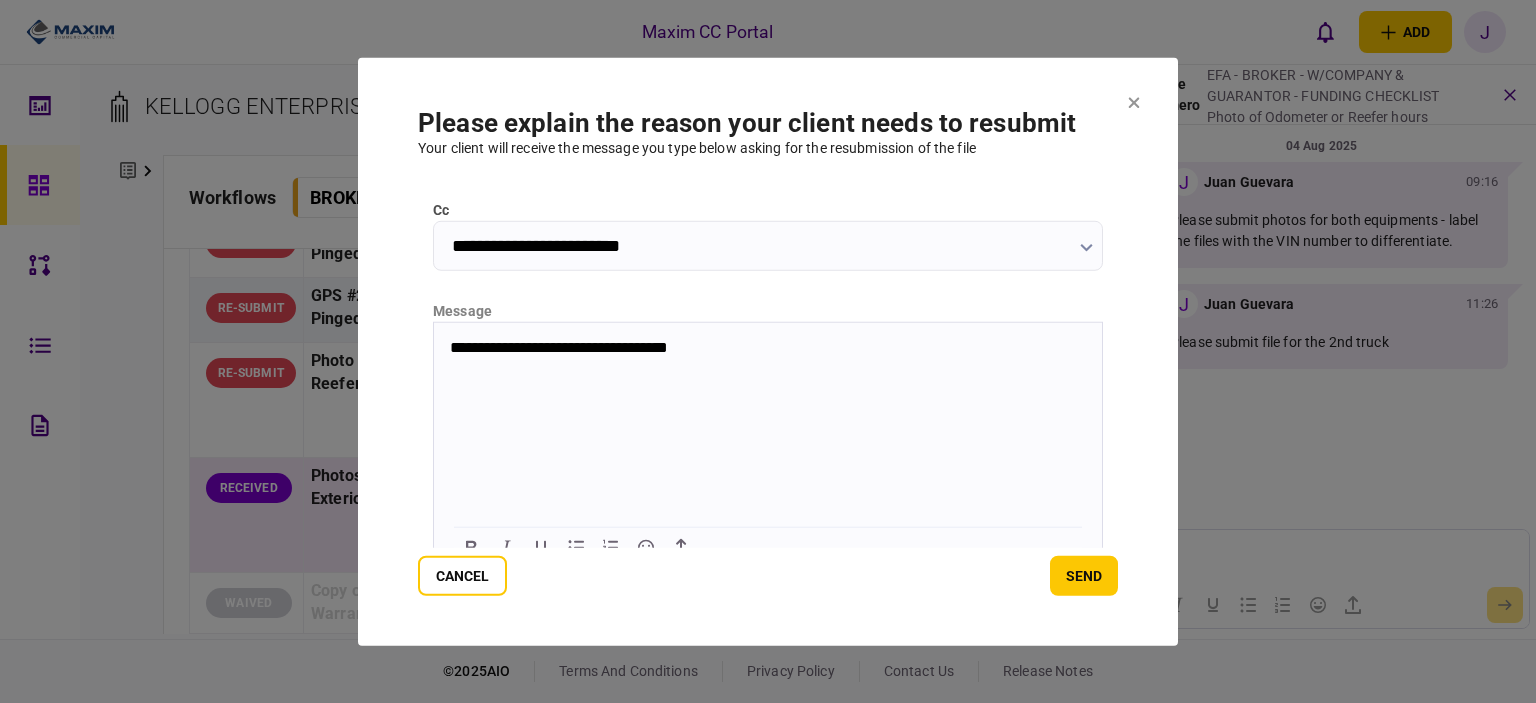 click on "Cancel send" at bounding box center (768, 576) 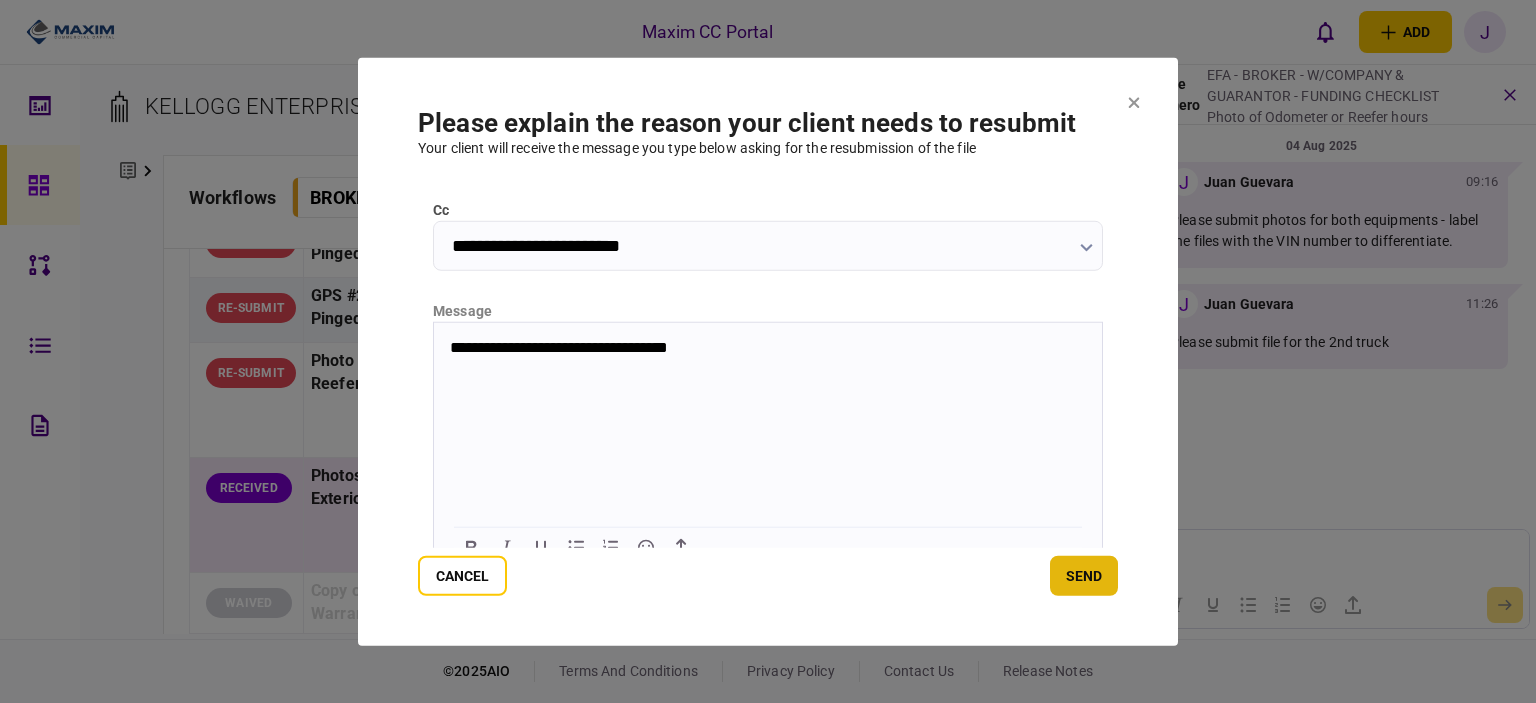 click on "send" at bounding box center [1084, 576] 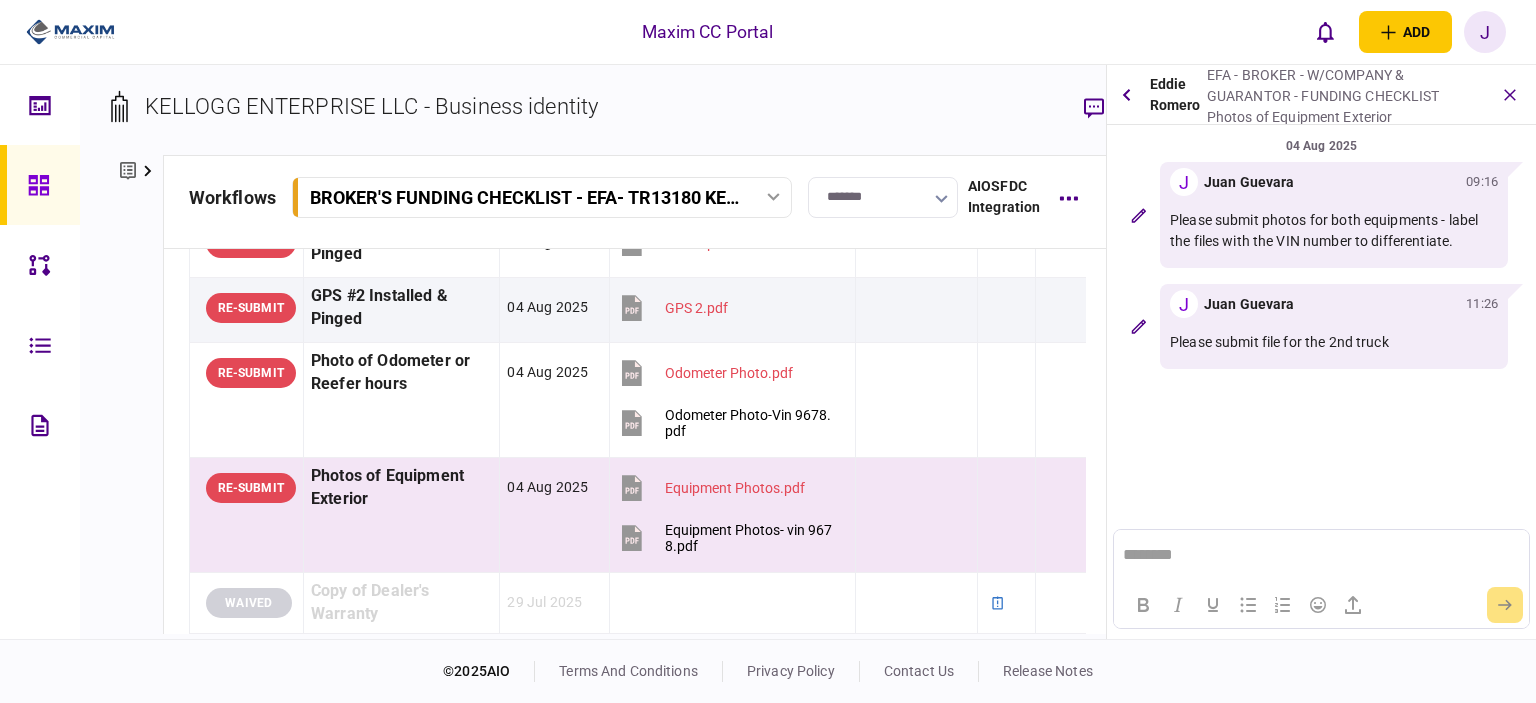 scroll, scrollTop: 0, scrollLeft: 0, axis: both 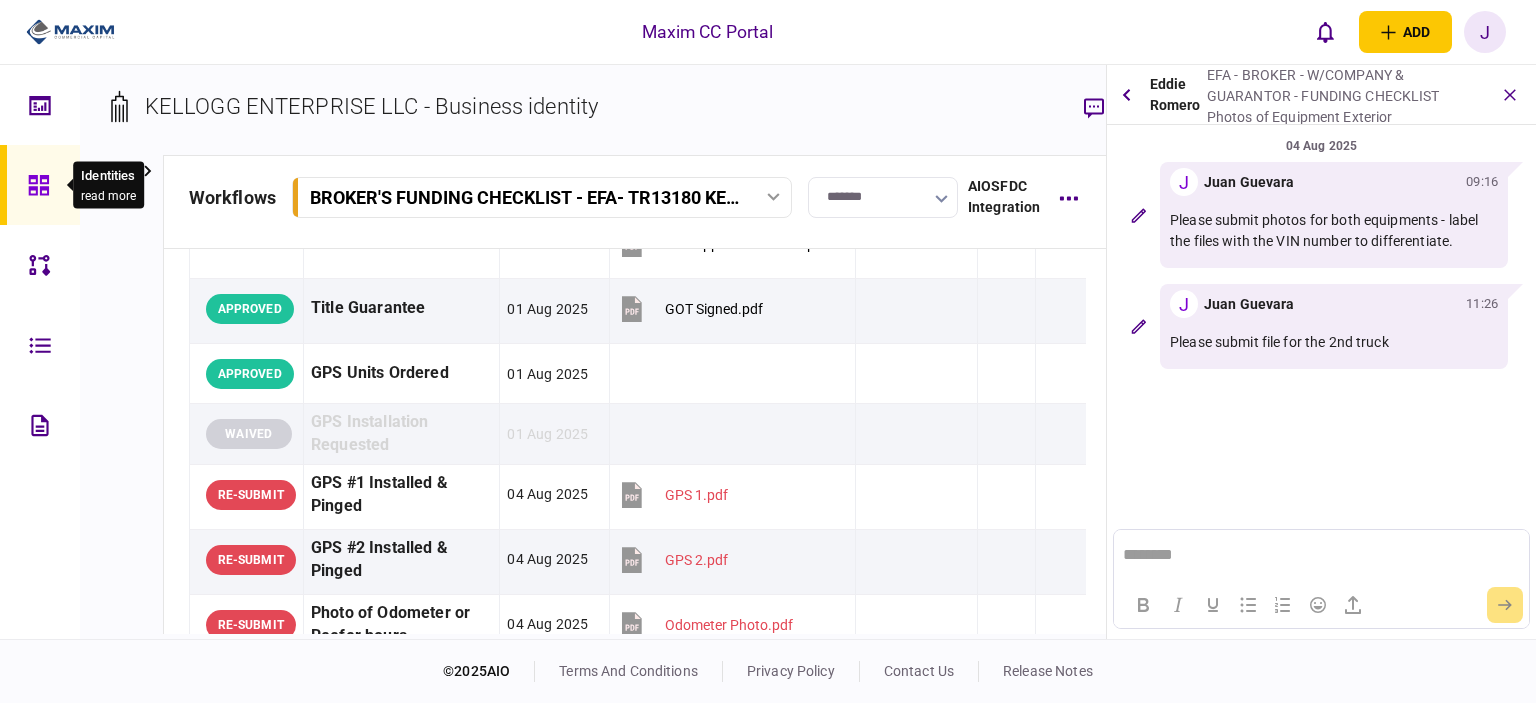 click 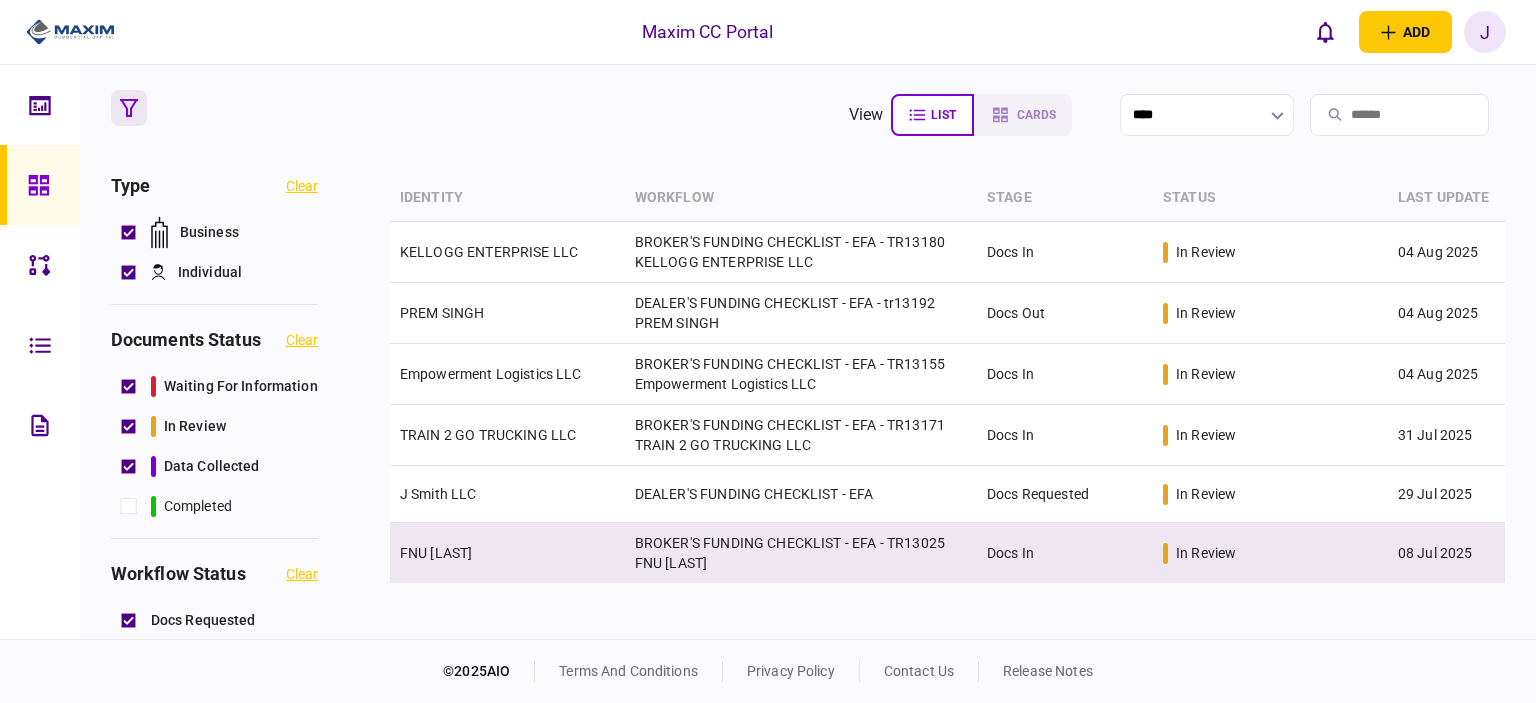 click on "FNU [LAST]" at bounding box center (436, 553) 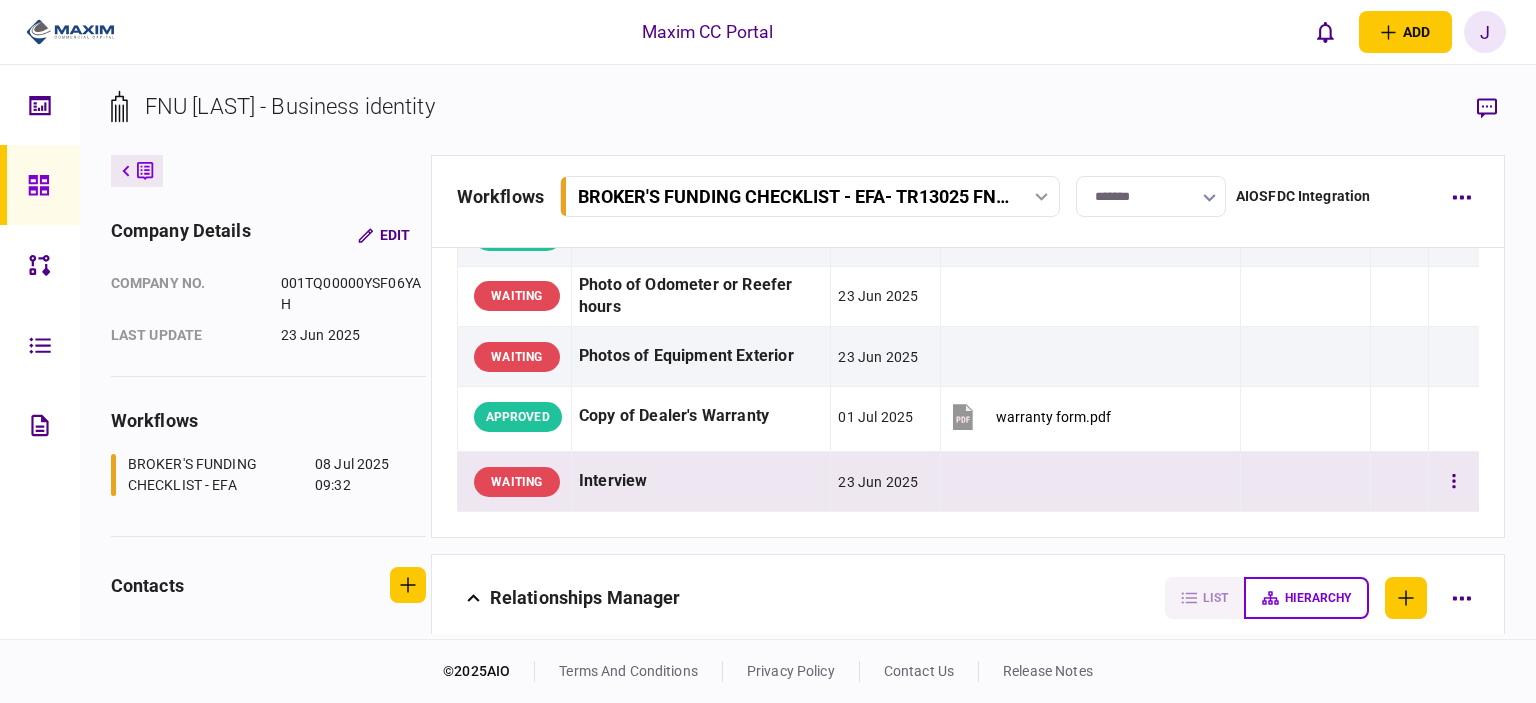 scroll, scrollTop: 2564, scrollLeft: 0, axis: vertical 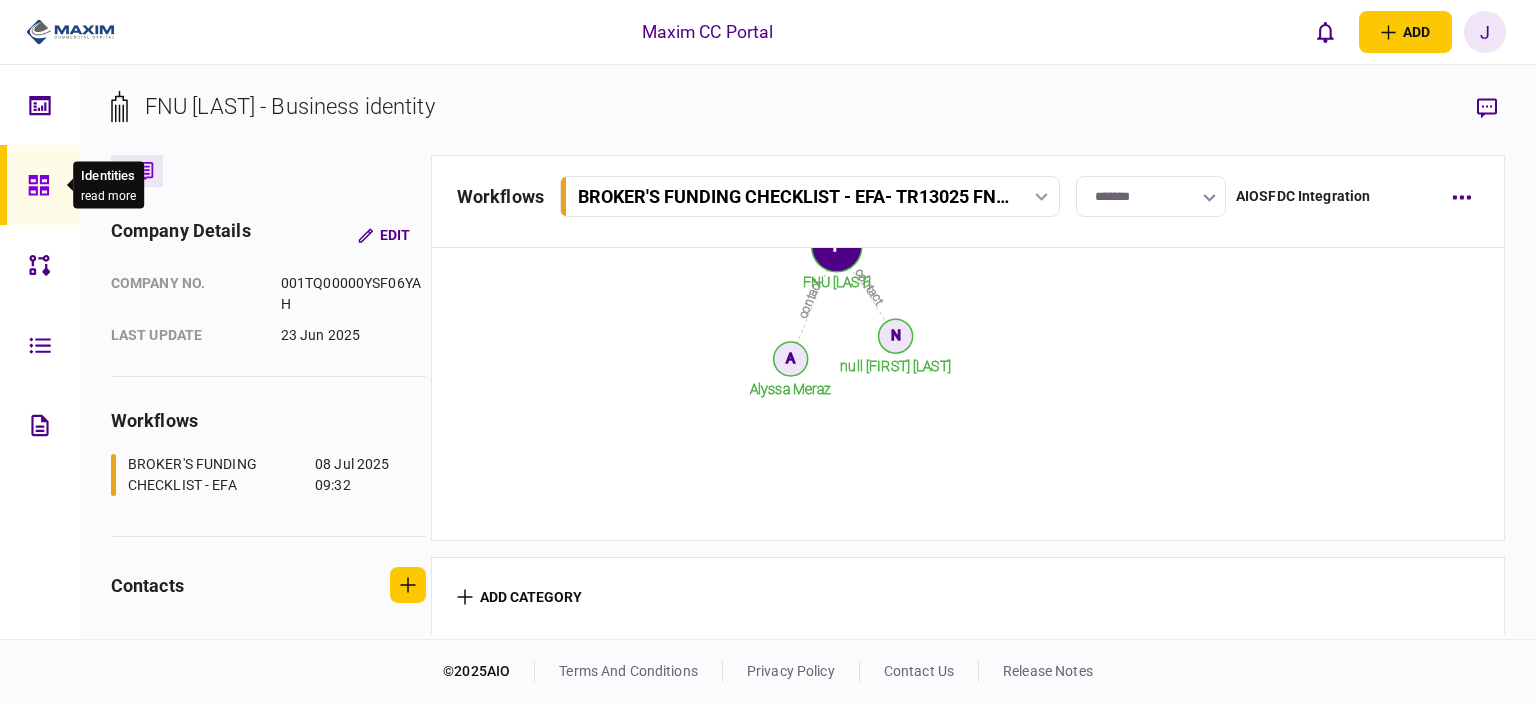 click 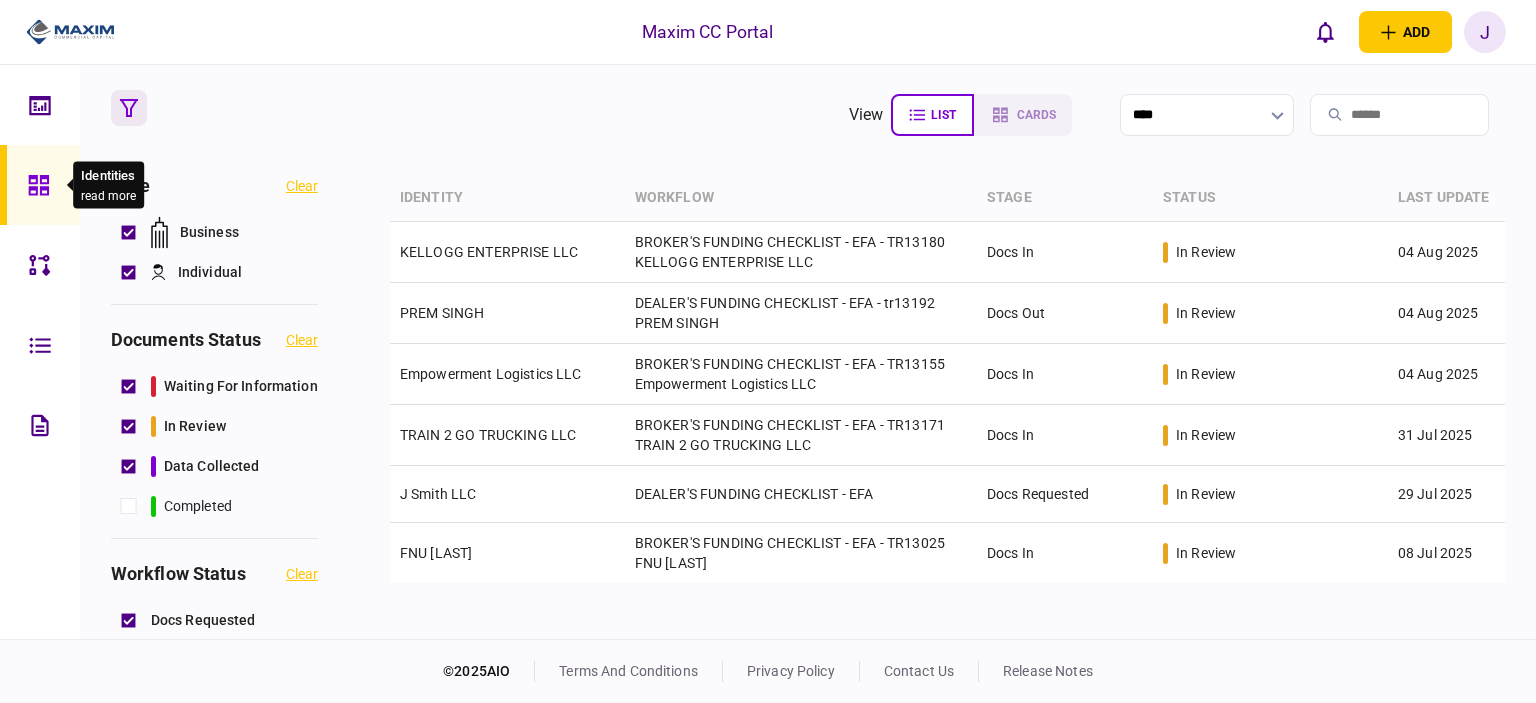 click 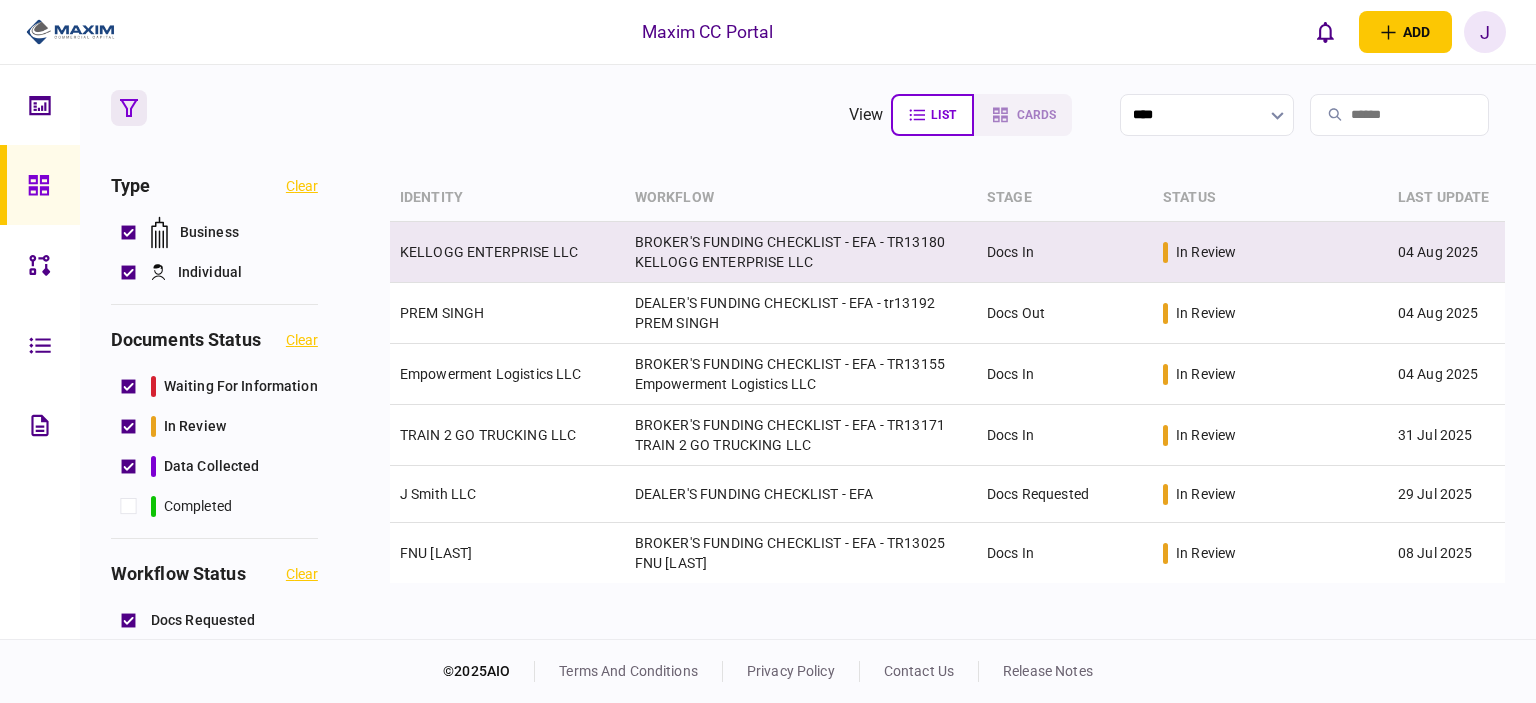 click on "KELLOGG ENTERPRISE LLC" at bounding box center [489, 252] 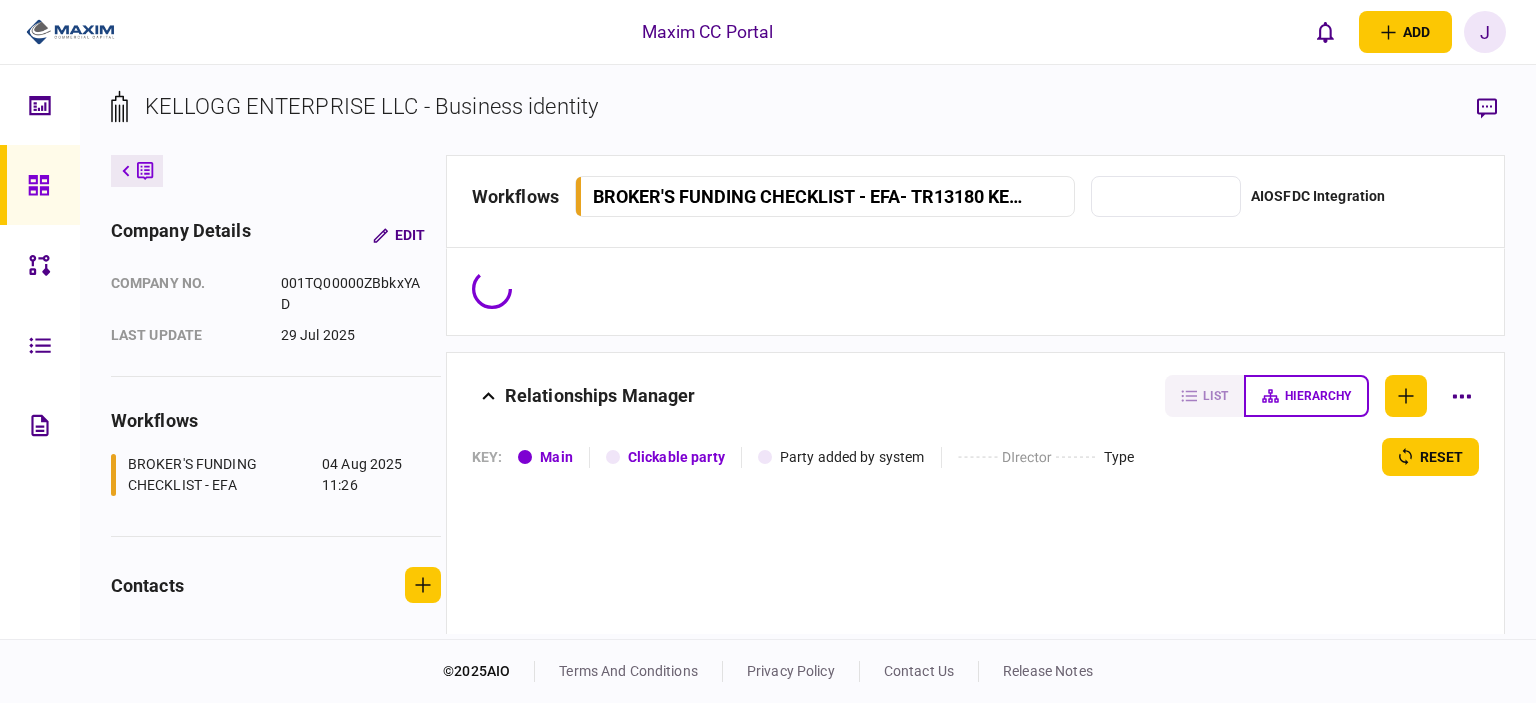 type on "*******" 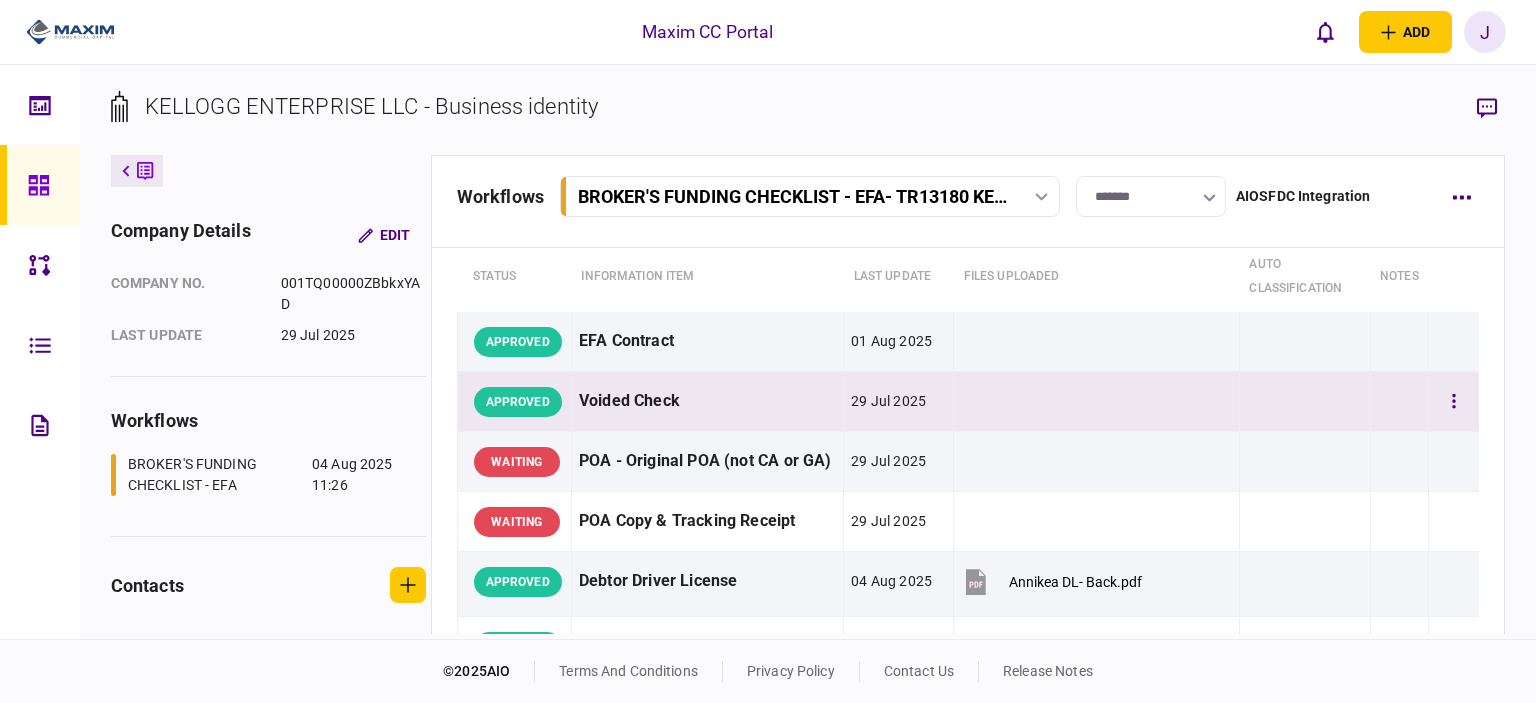 scroll, scrollTop: 0, scrollLeft: 0, axis: both 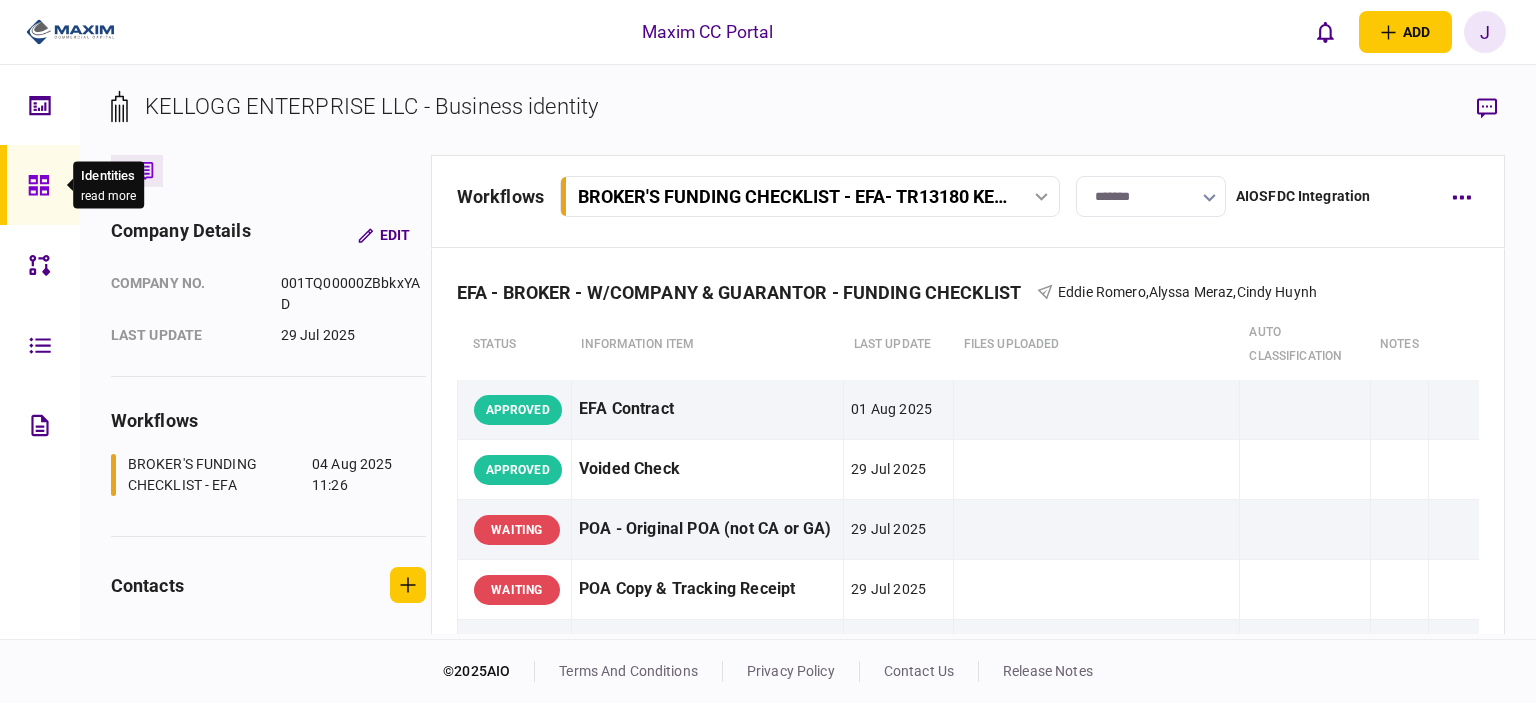 click 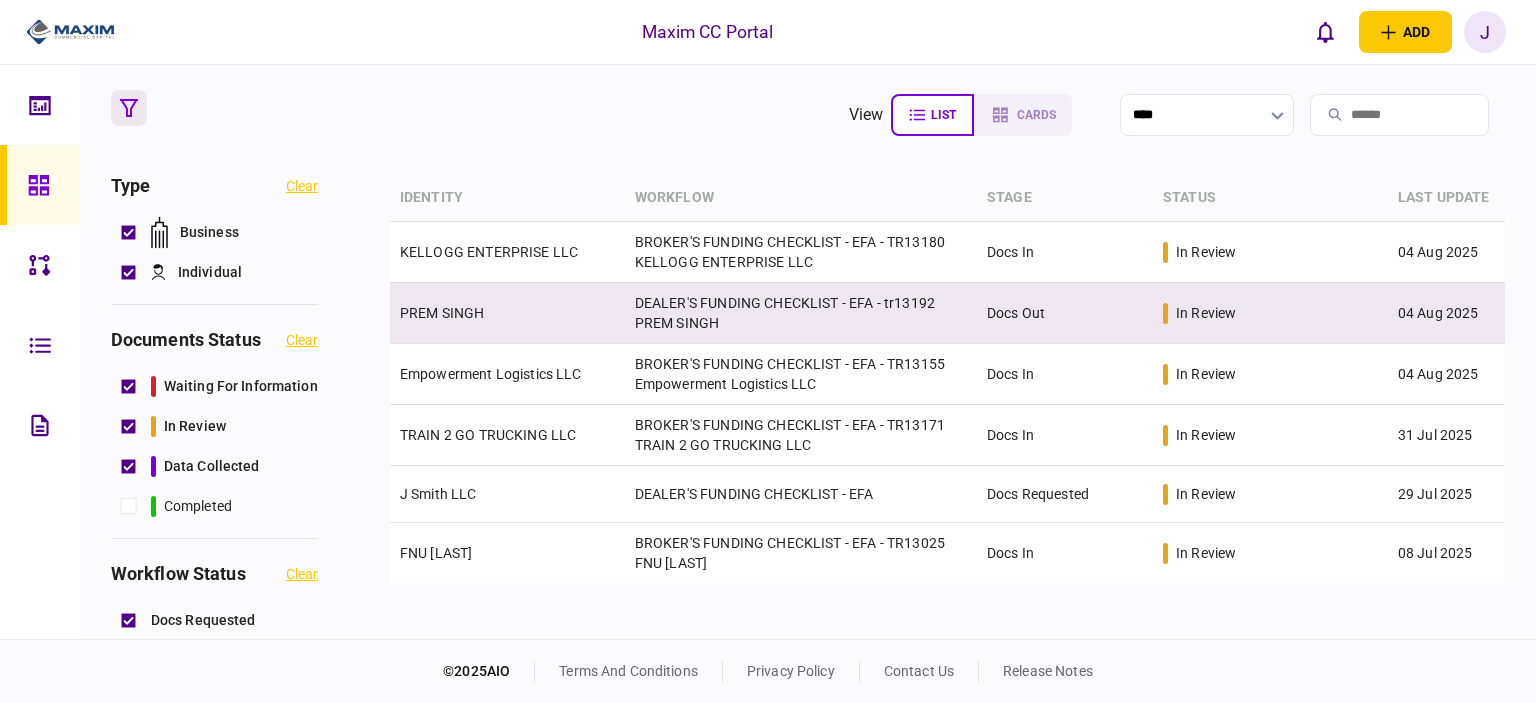 click on "PREM SINGH" at bounding box center [442, 313] 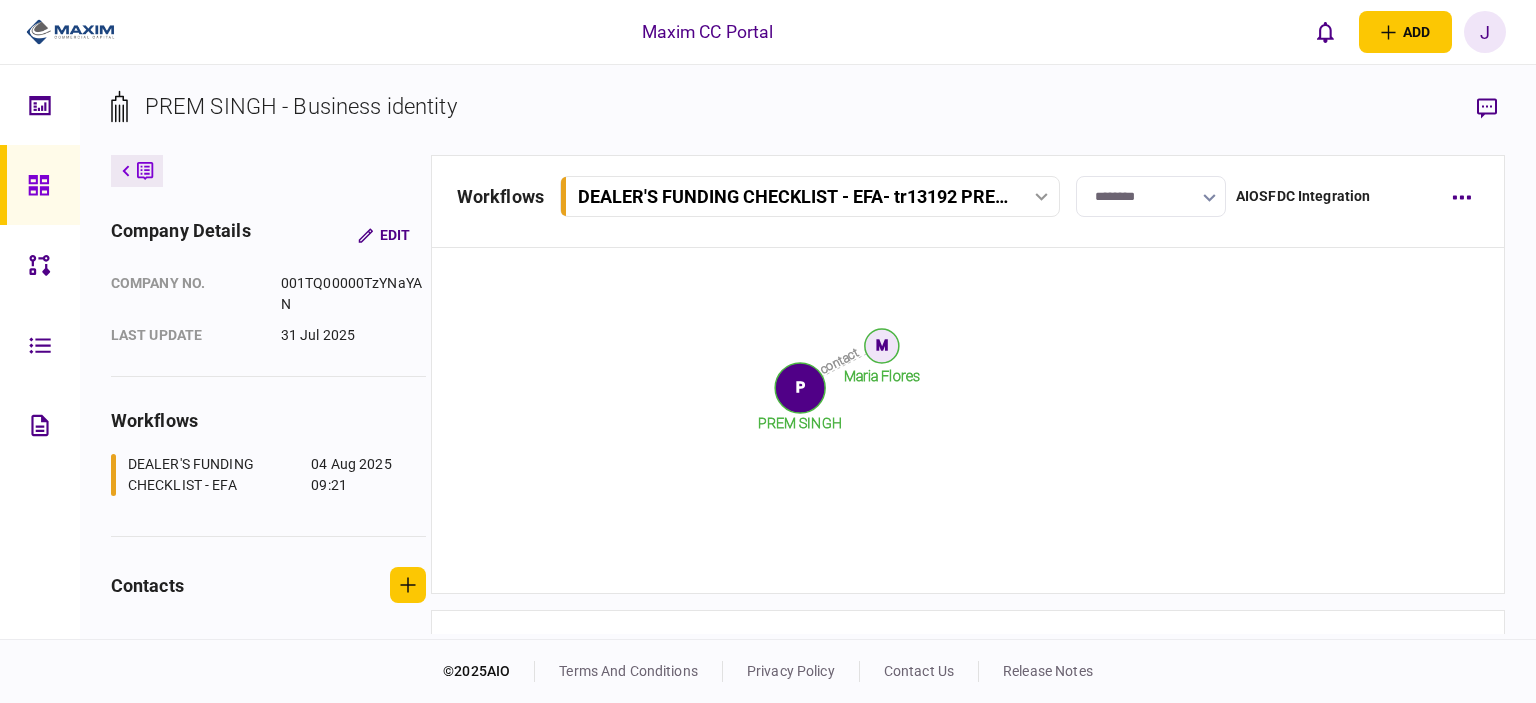 scroll, scrollTop: 2315, scrollLeft: 0, axis: vertical 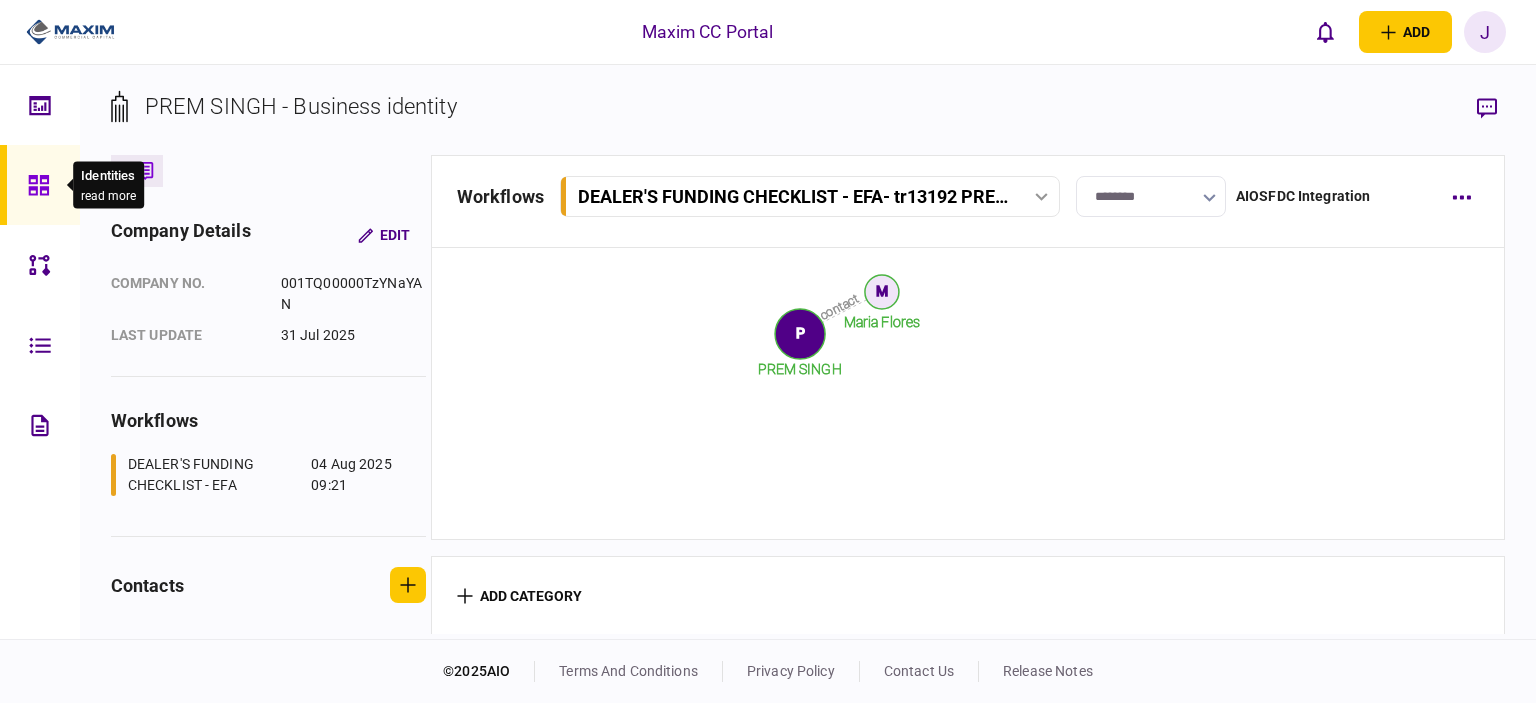 click 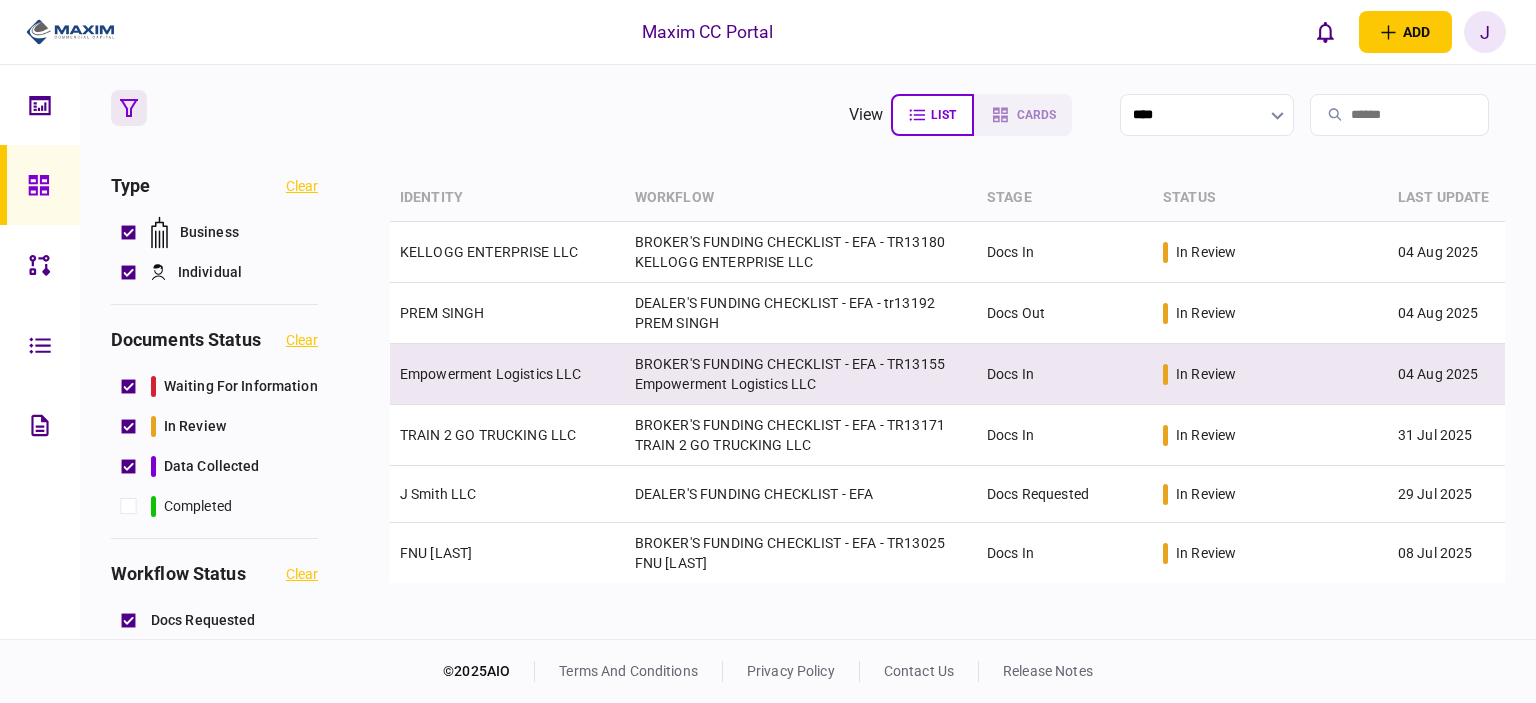 click on "BROKER'S FUNDING CHECKLIST - EFA - TR13155 Empowerment Logistics LLC" at bounding box center [801, 374] 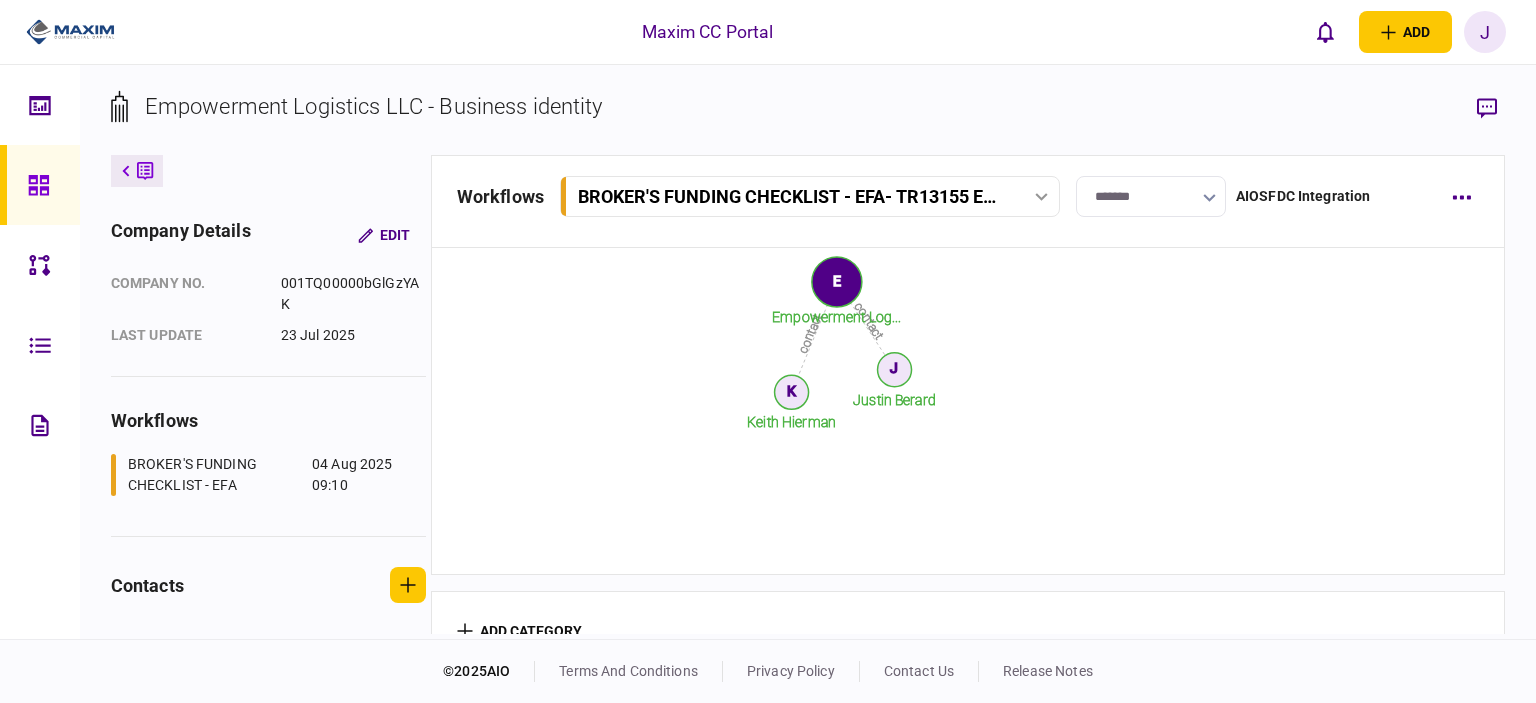 scroll, scrollTop: 2591, scrollLeft: 0, axis: vertical 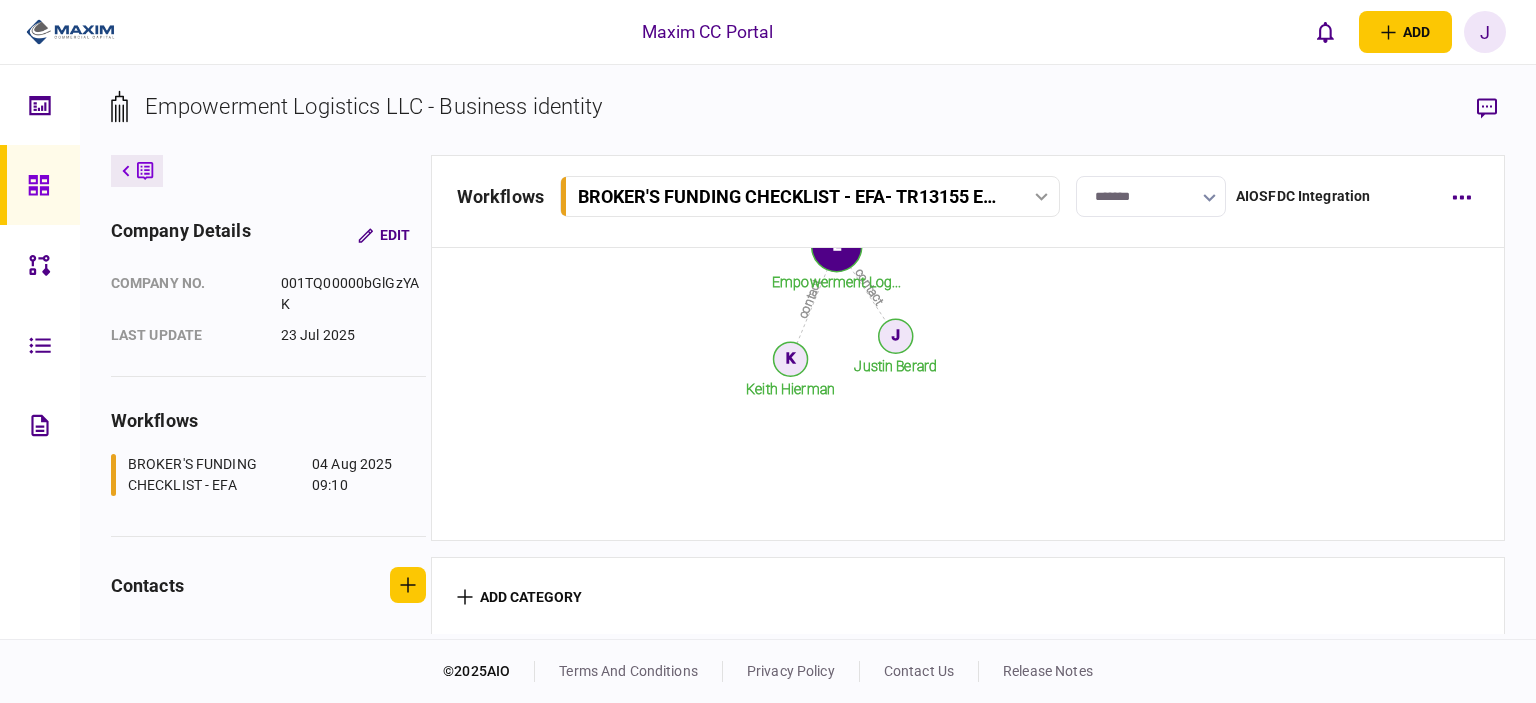 click 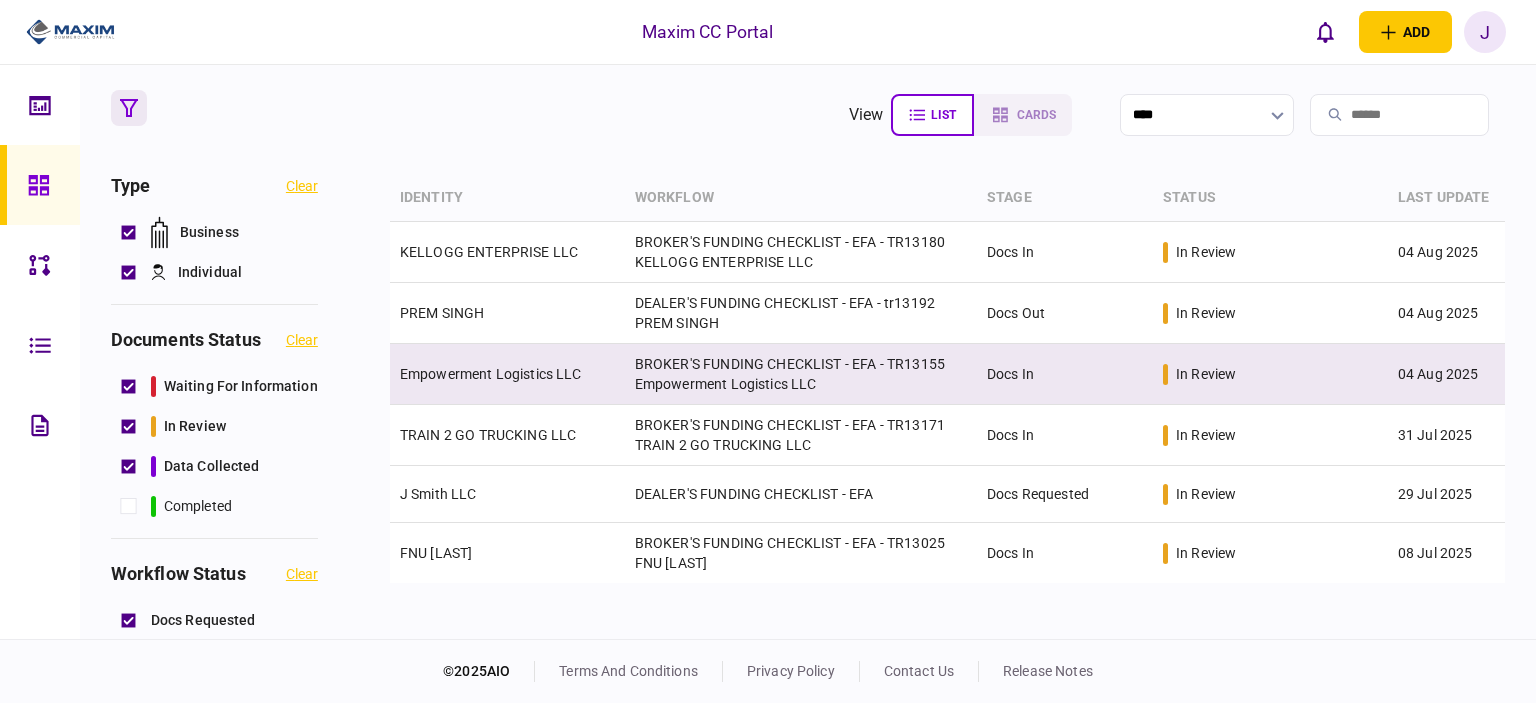 click on "BROKER'S FUNDING CHECKLIST - EFA - TR13155 Empowerment Logistics LLC" at bounding box center [801, 374] 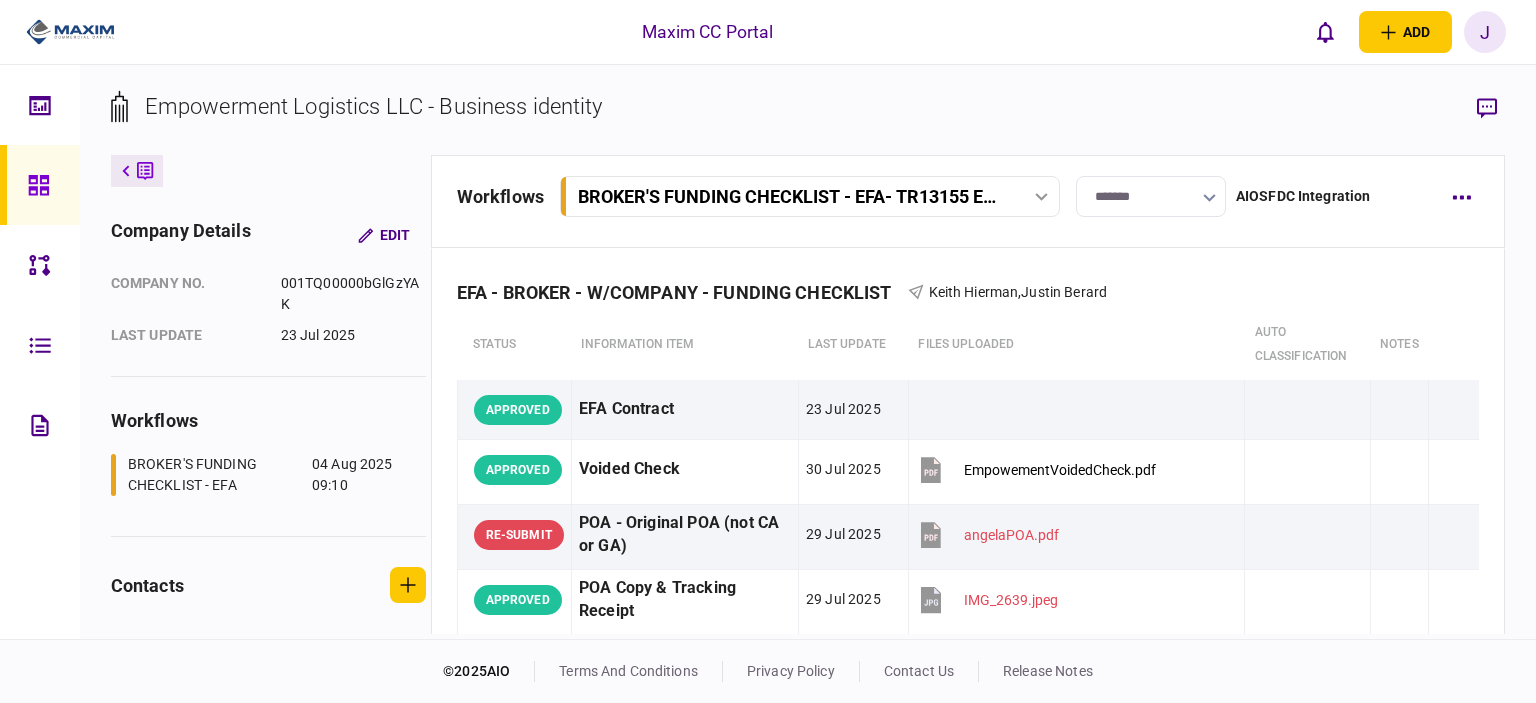 click at bounding box center (40, 185) 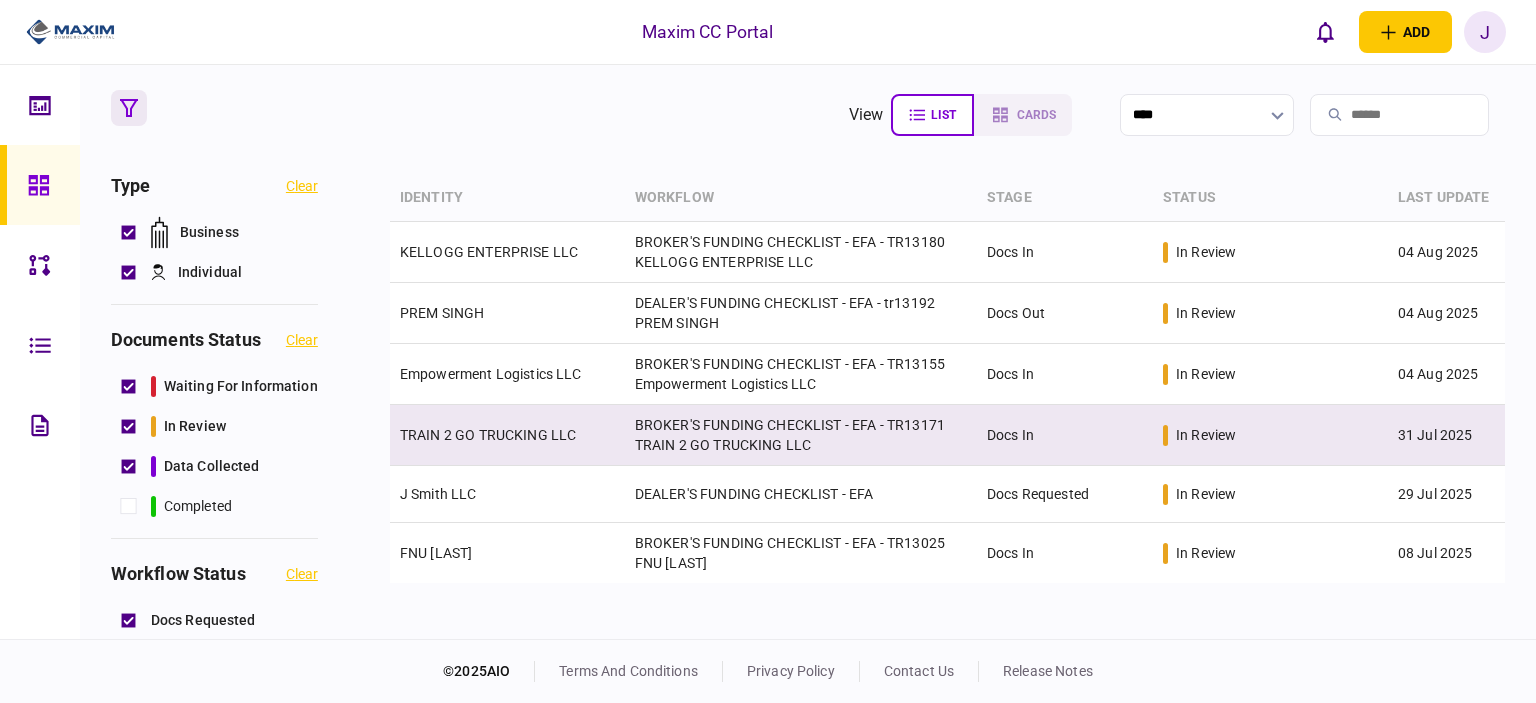 click on "TRAIN 2 GO TRUCKING LLC" at bounding box center [507, 435] 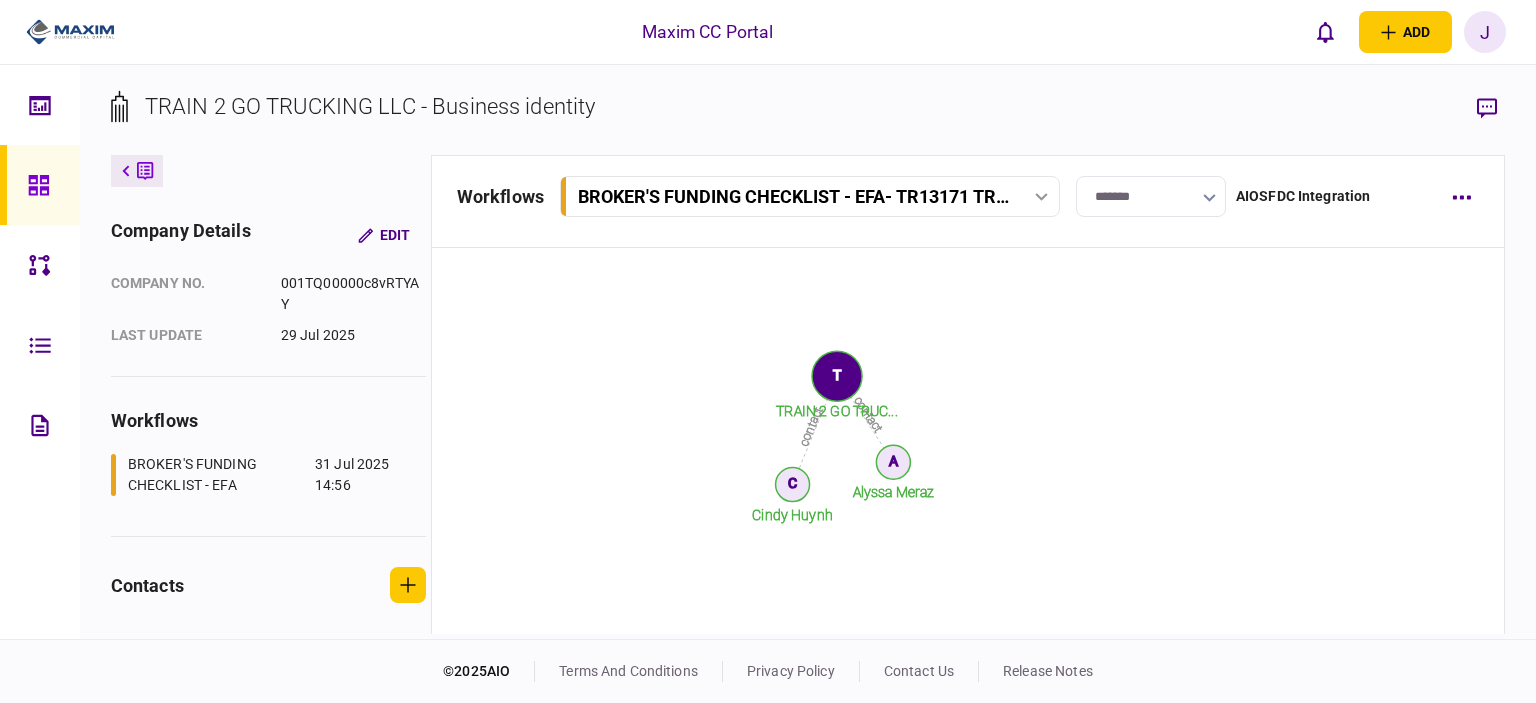 scroll, scrollTop: 2431, scrollLeft: 0, axis: vertical 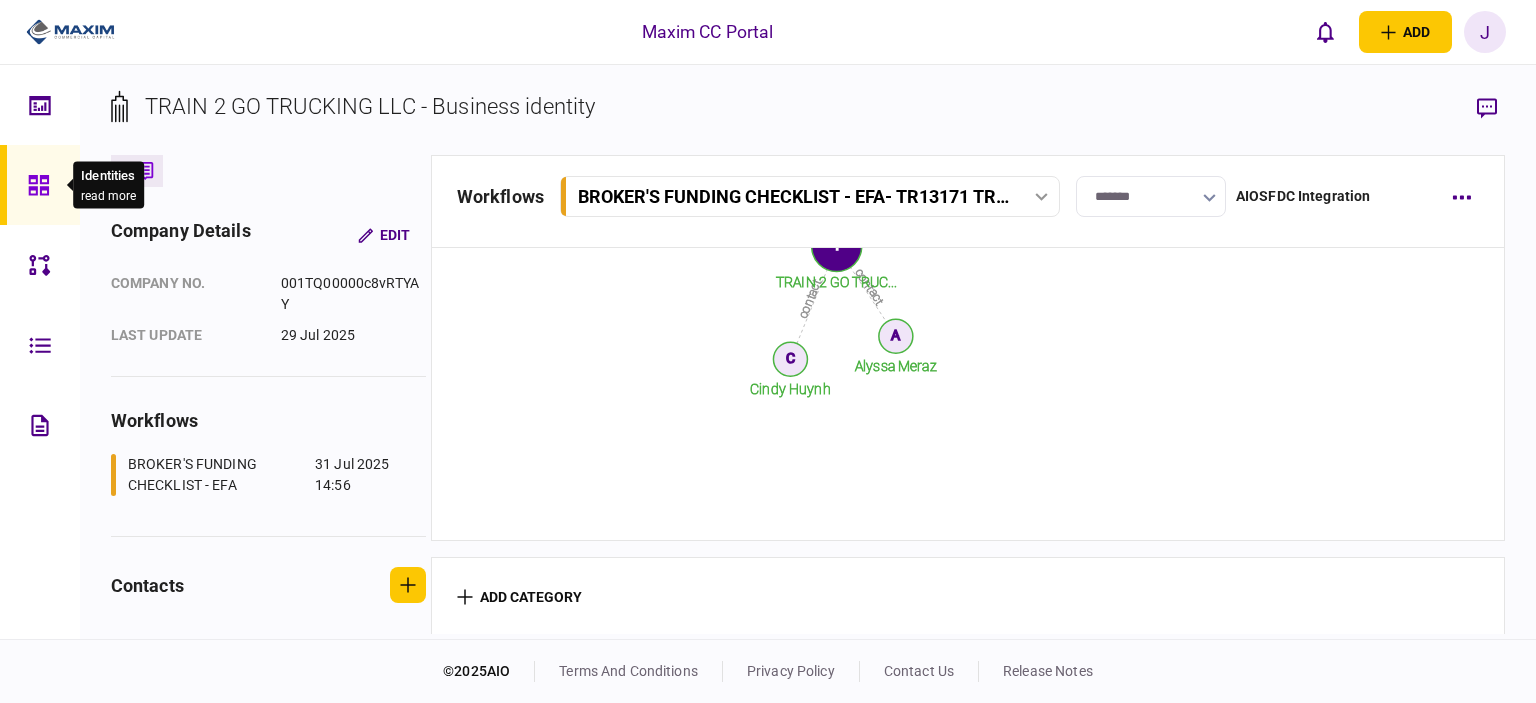 click at bounding box center (44, 185) 